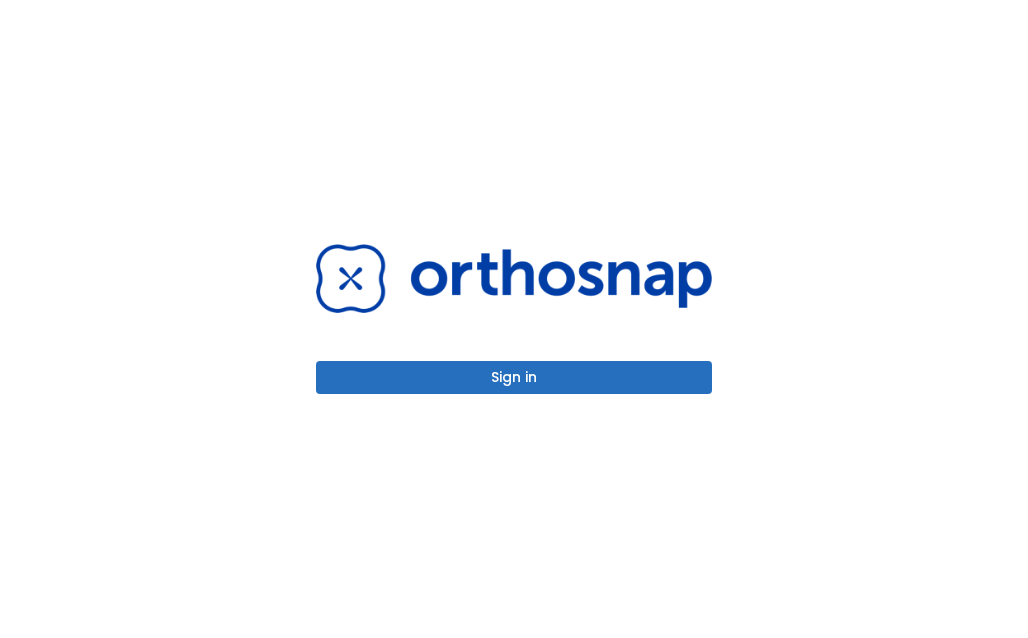 scroll, scrollTop: 0, scrollLeft: 0, axis: both 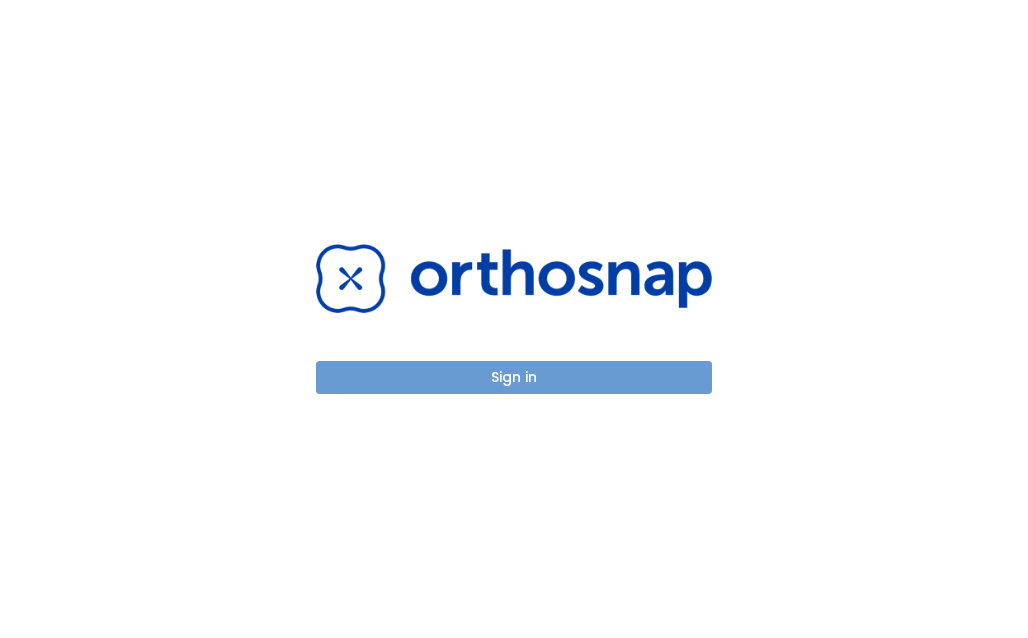 click on "Sign in" at bounding box center (514, 377) 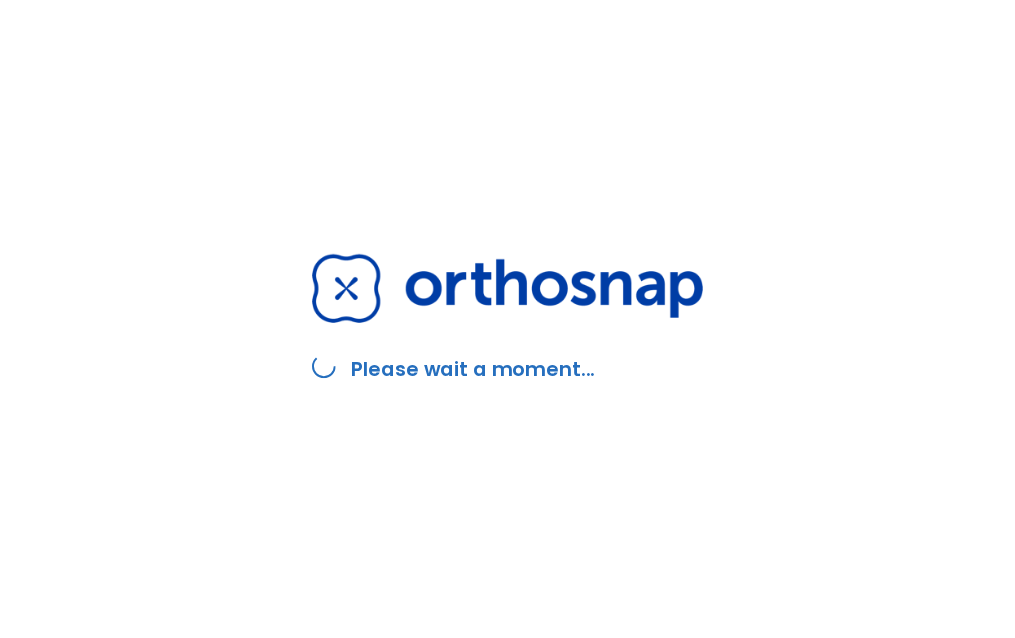 scroll, scrollTop: 0, scrollLeft: 0, axis: both 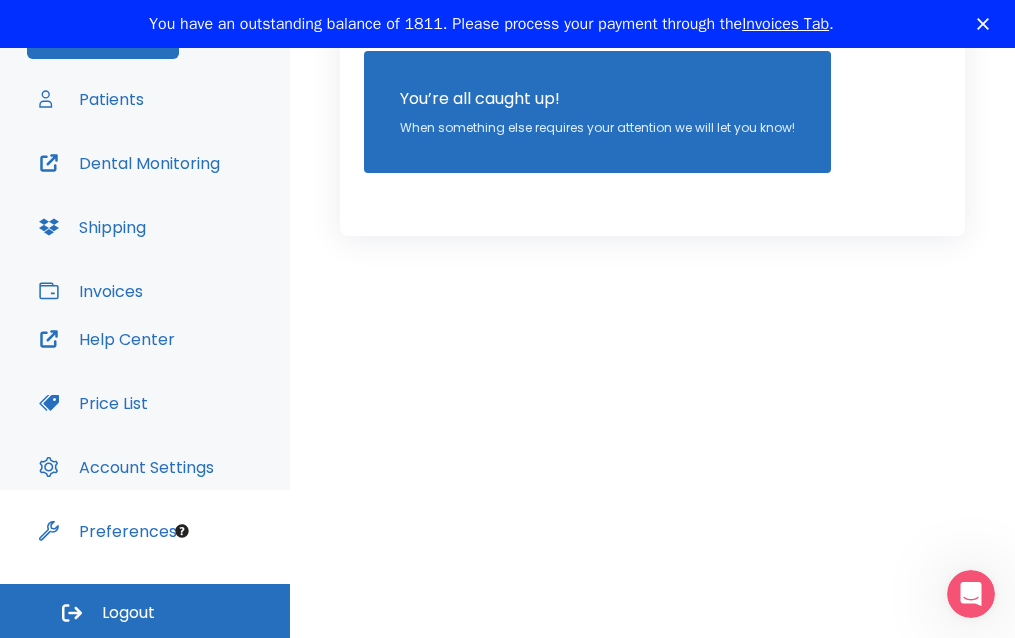 click on "Help Center" at bounding box center [107, 339] 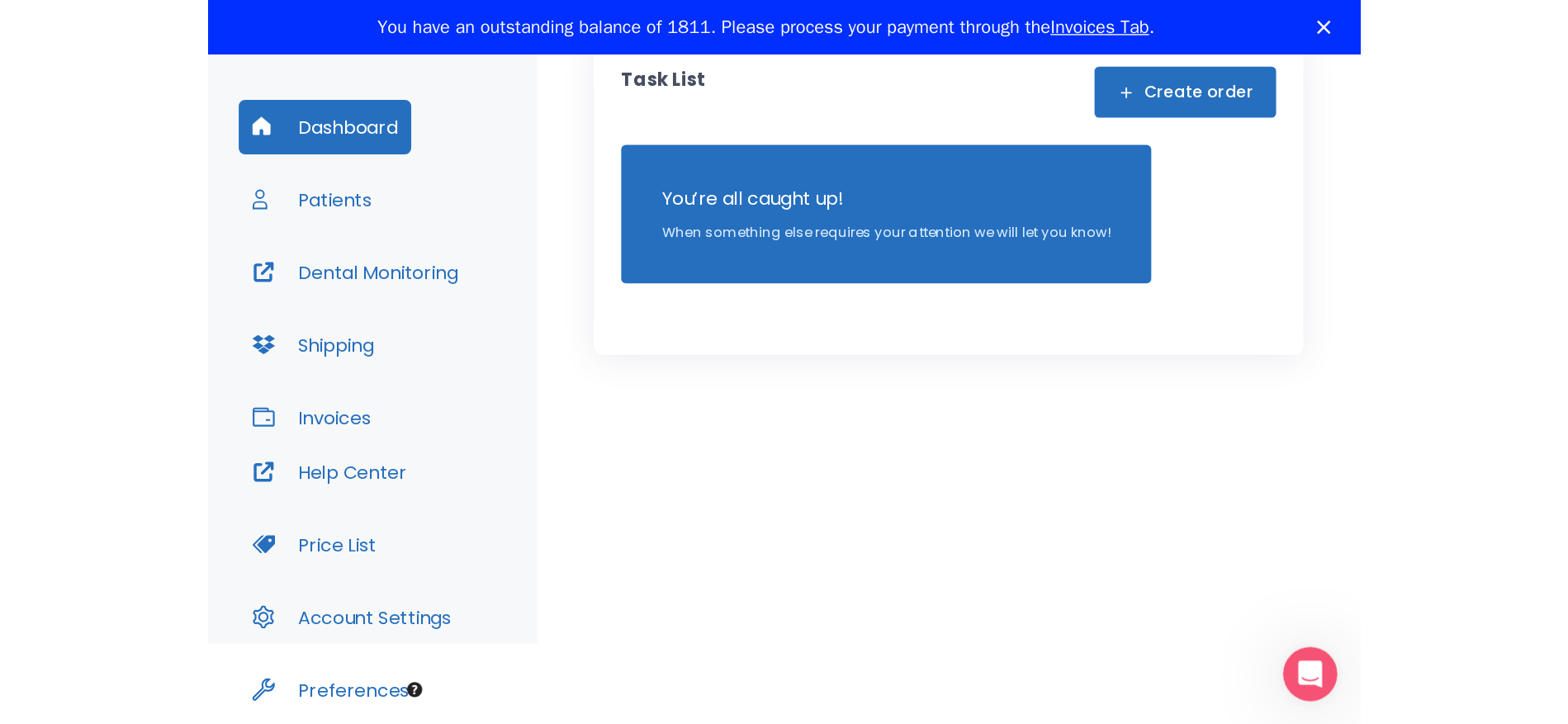 scroll, scrollTop: 40, scrollLeft: 0, axis: vertical 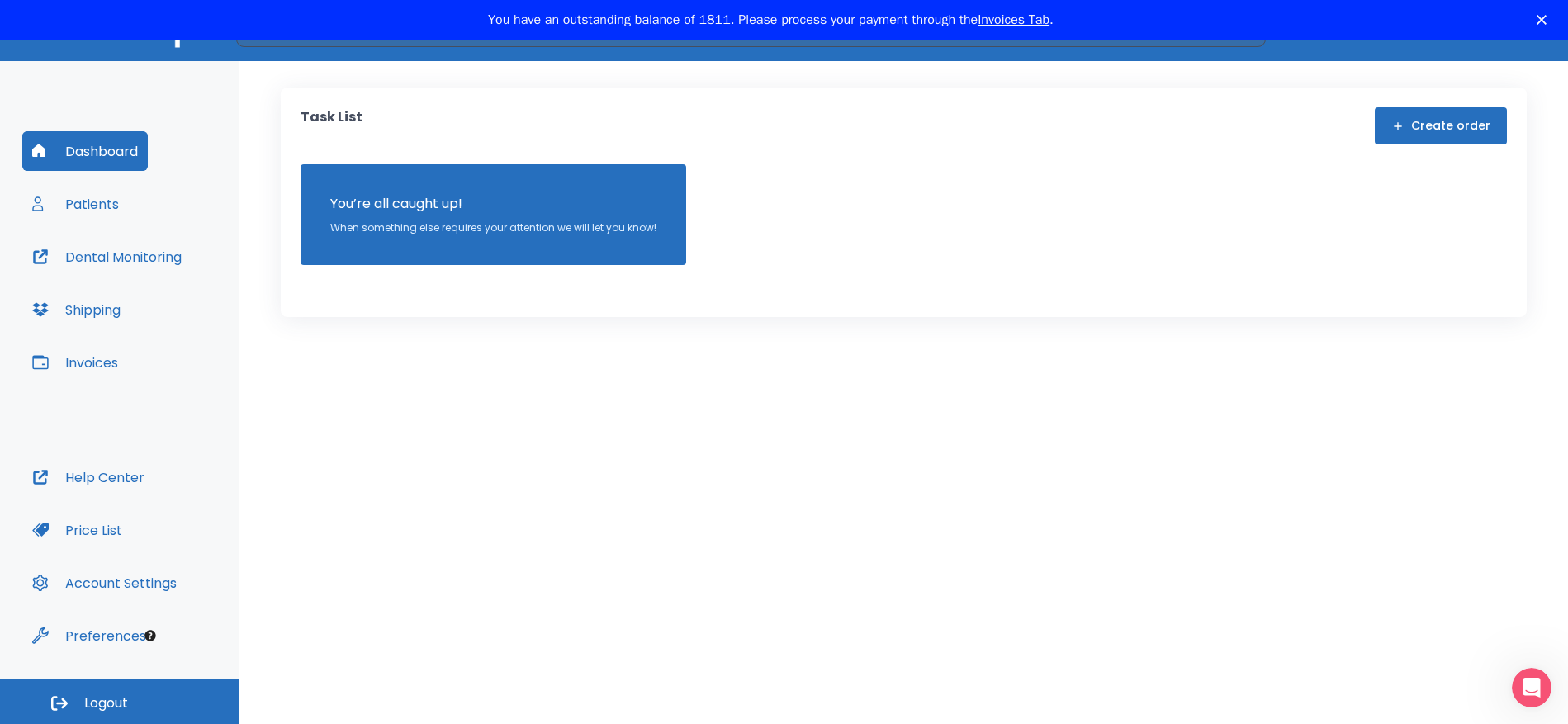 click 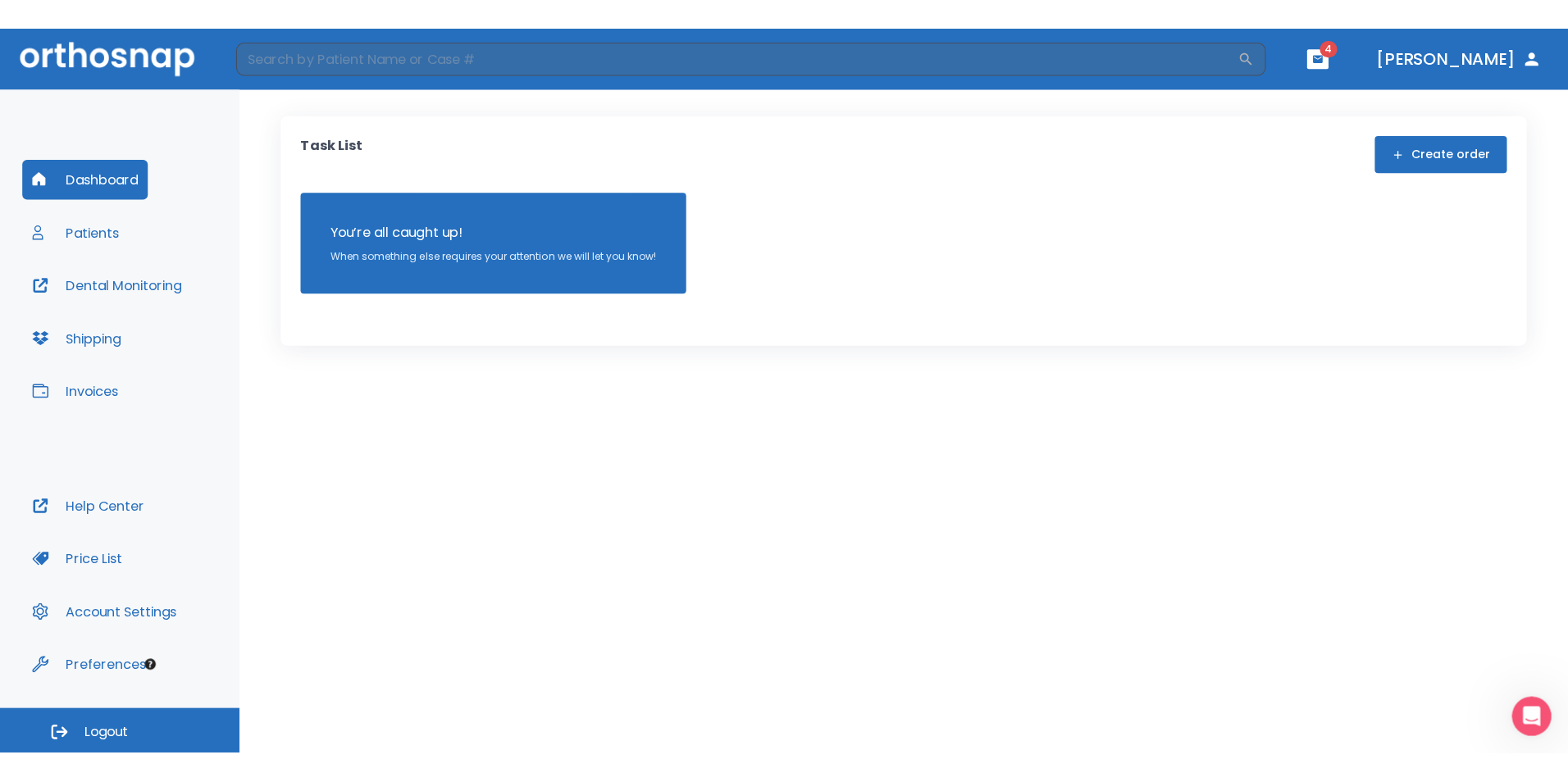 scroll, scrollTop: 0, scrollLeft: 0, axis: both 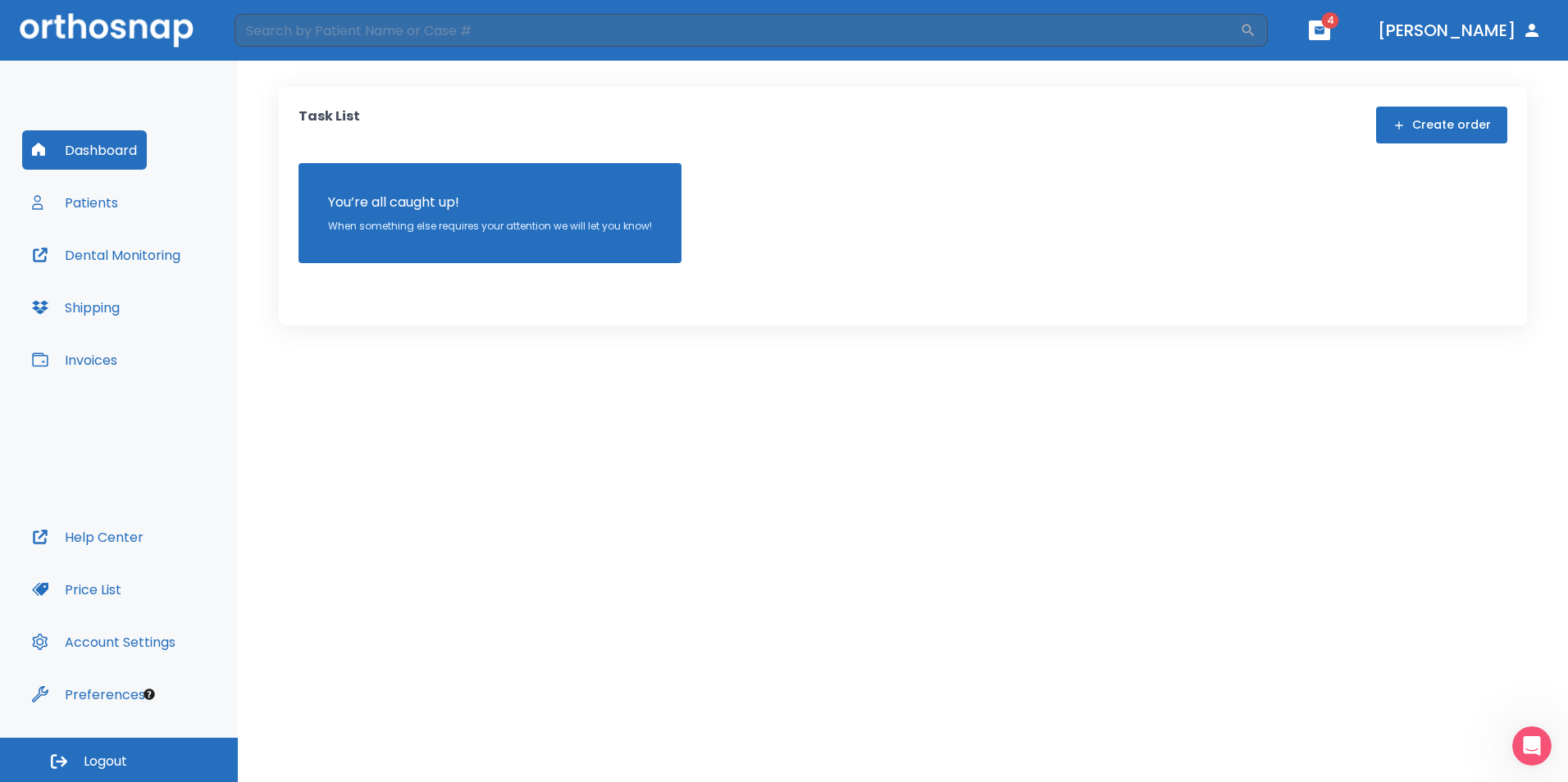 click on "4" at bounding box center [1330, 20] 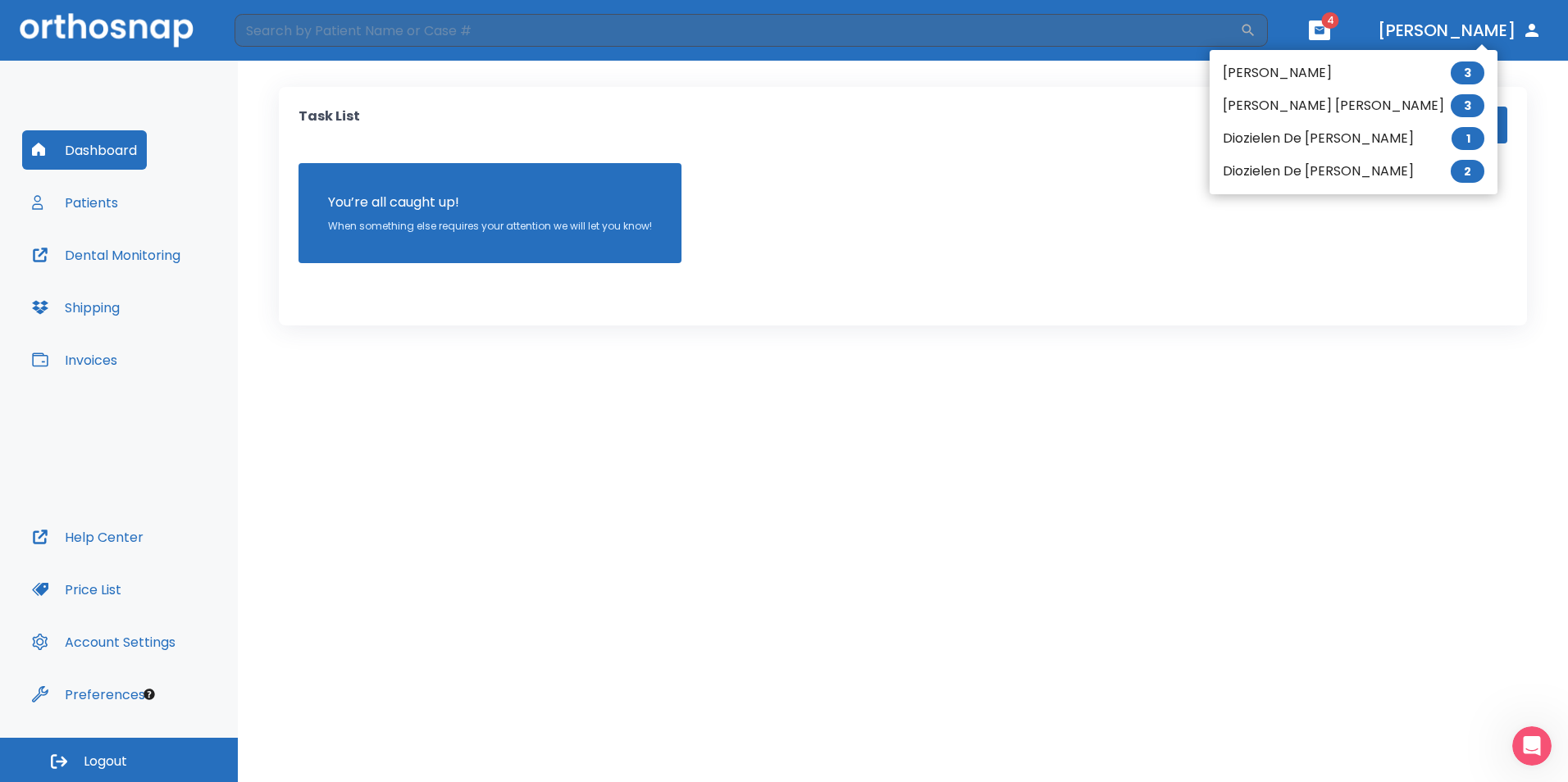 click at bounding box center [784, 391] 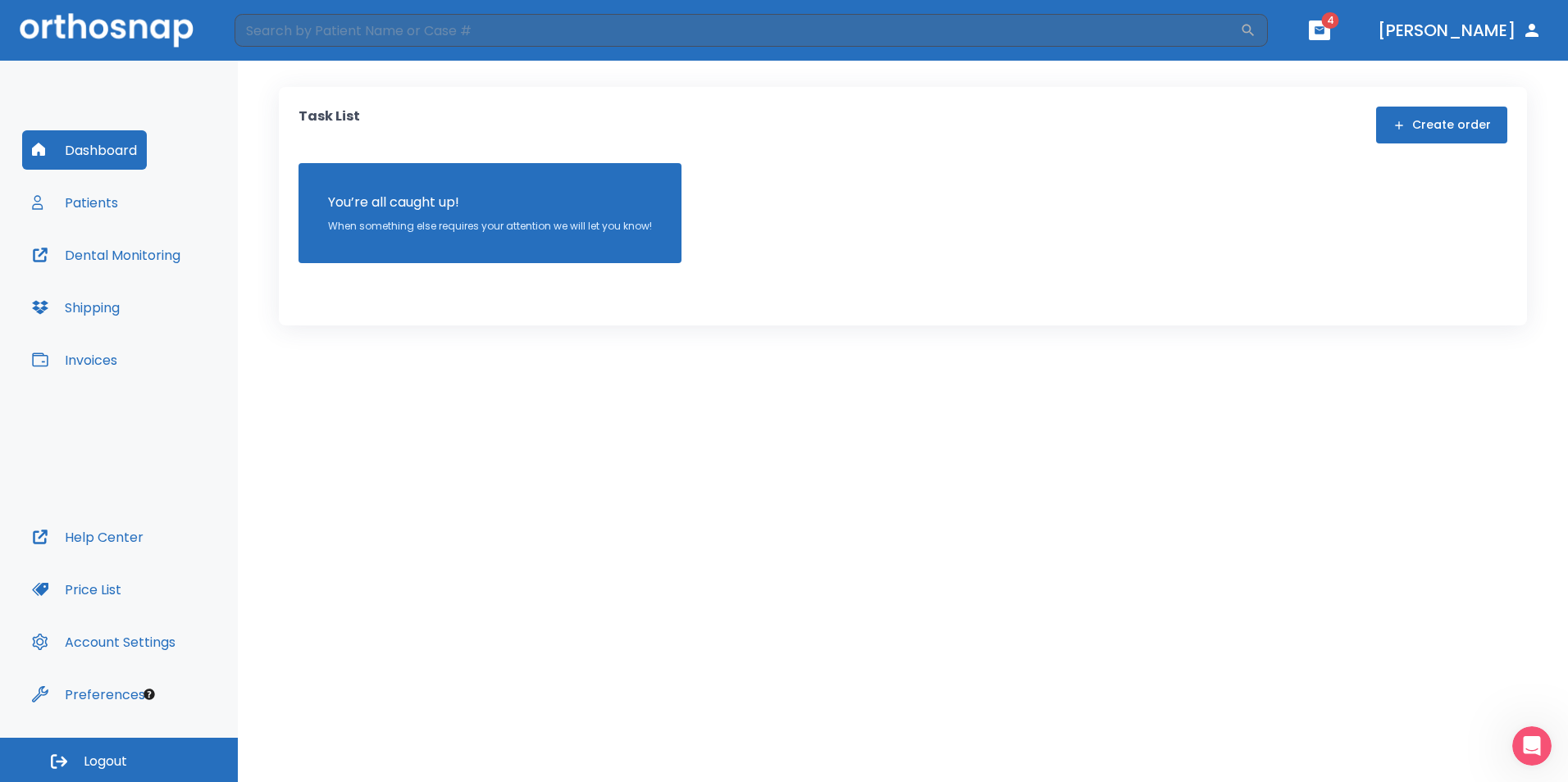 click on "[PERSON_NAME]" at bounding box center (1460, 30) 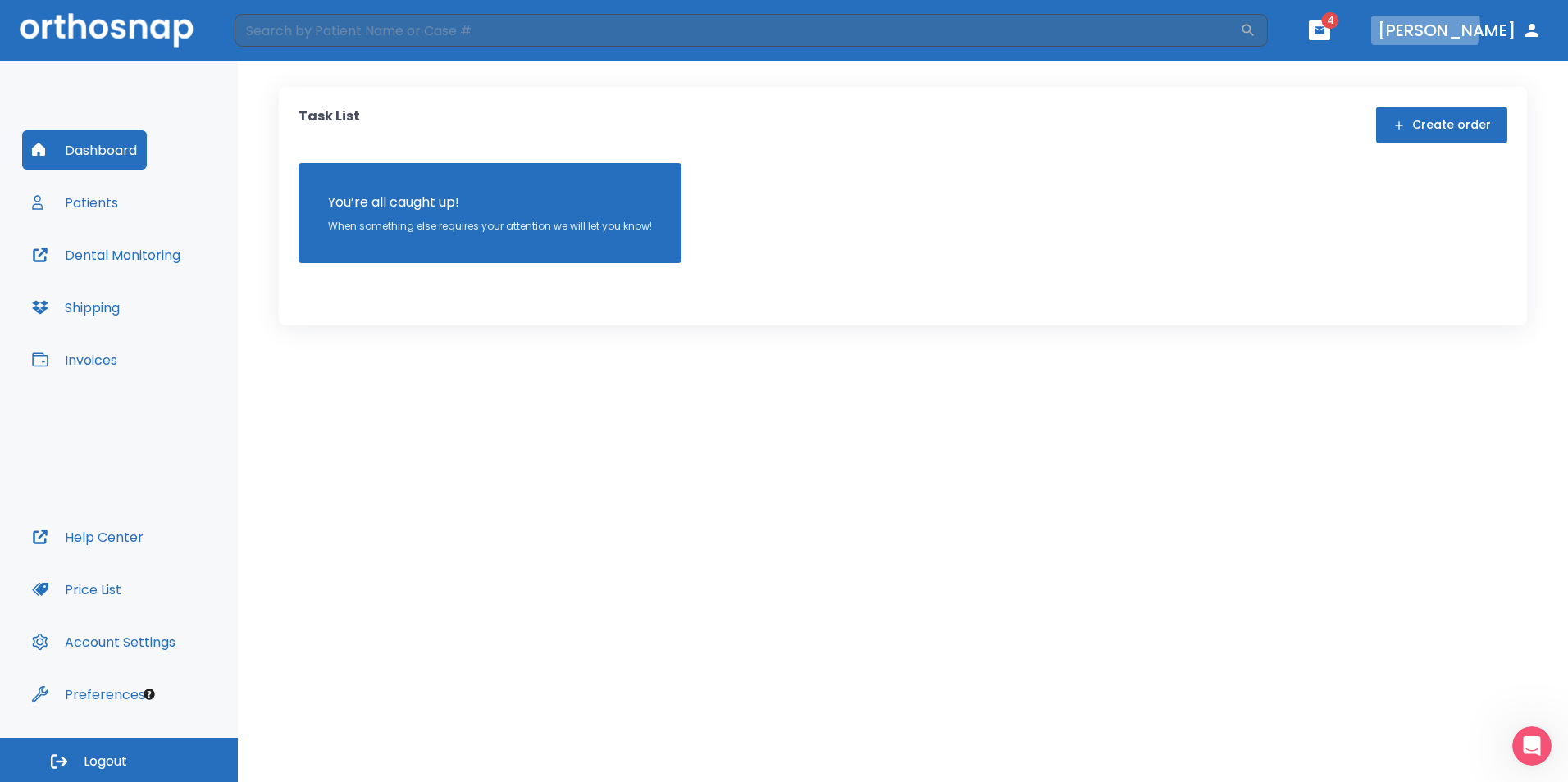 click on "[PERSON_NAME]" at bounding box center (1460, 30) 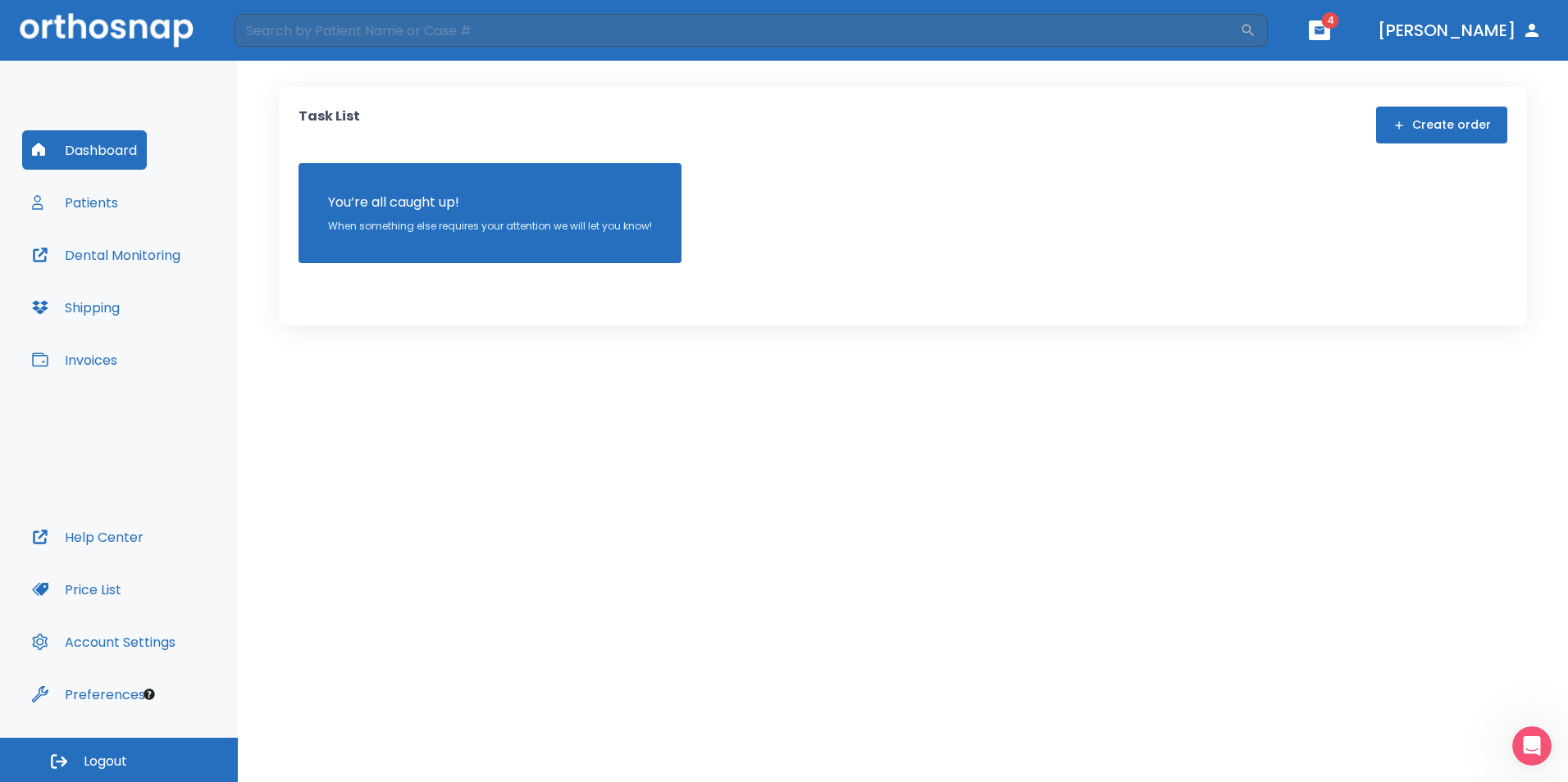 click on "[PERSON_NAME]" at bounding box center (1460, 30) 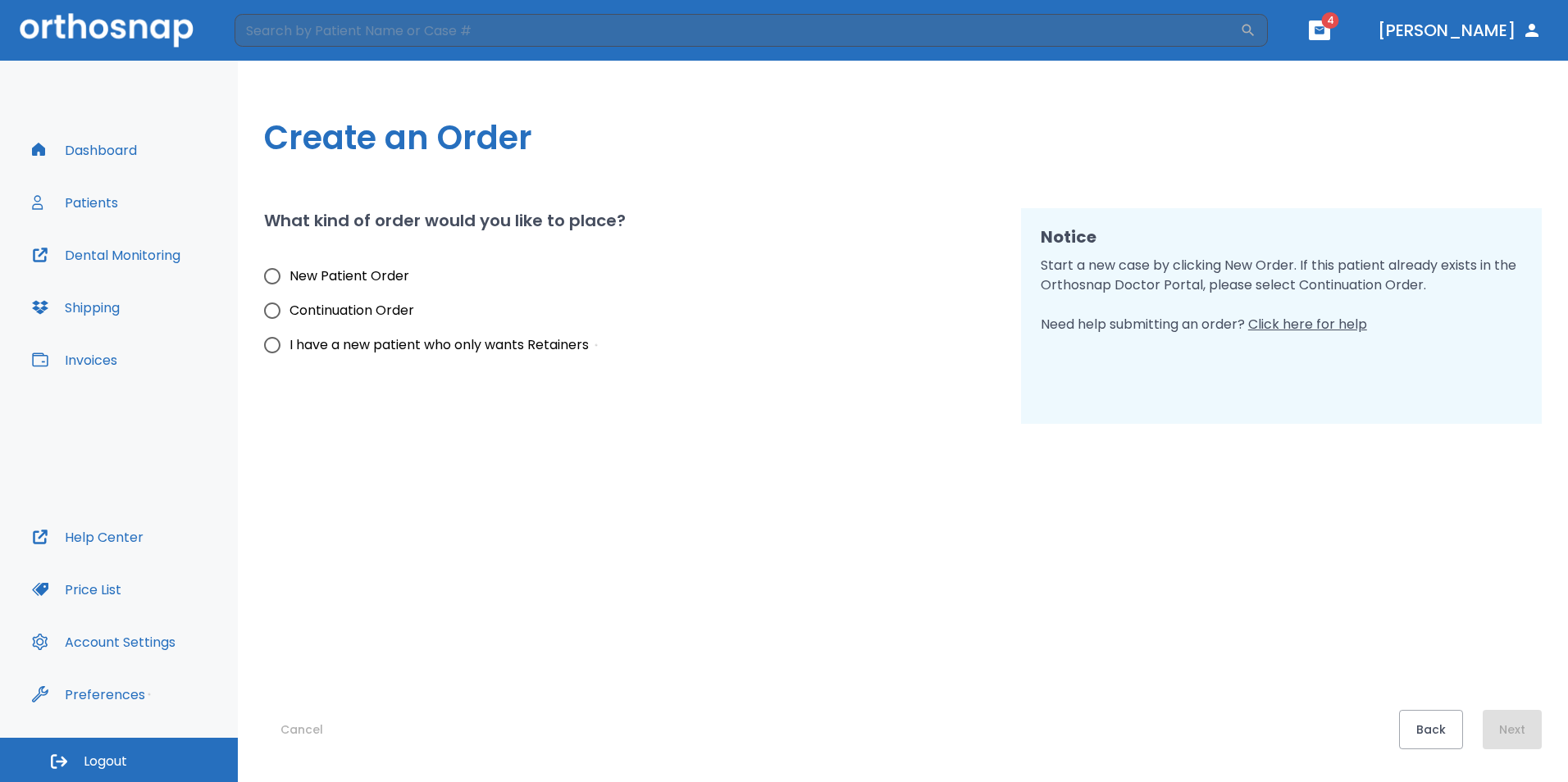 click on "New Patient Order" at bounding box center [272, 276] 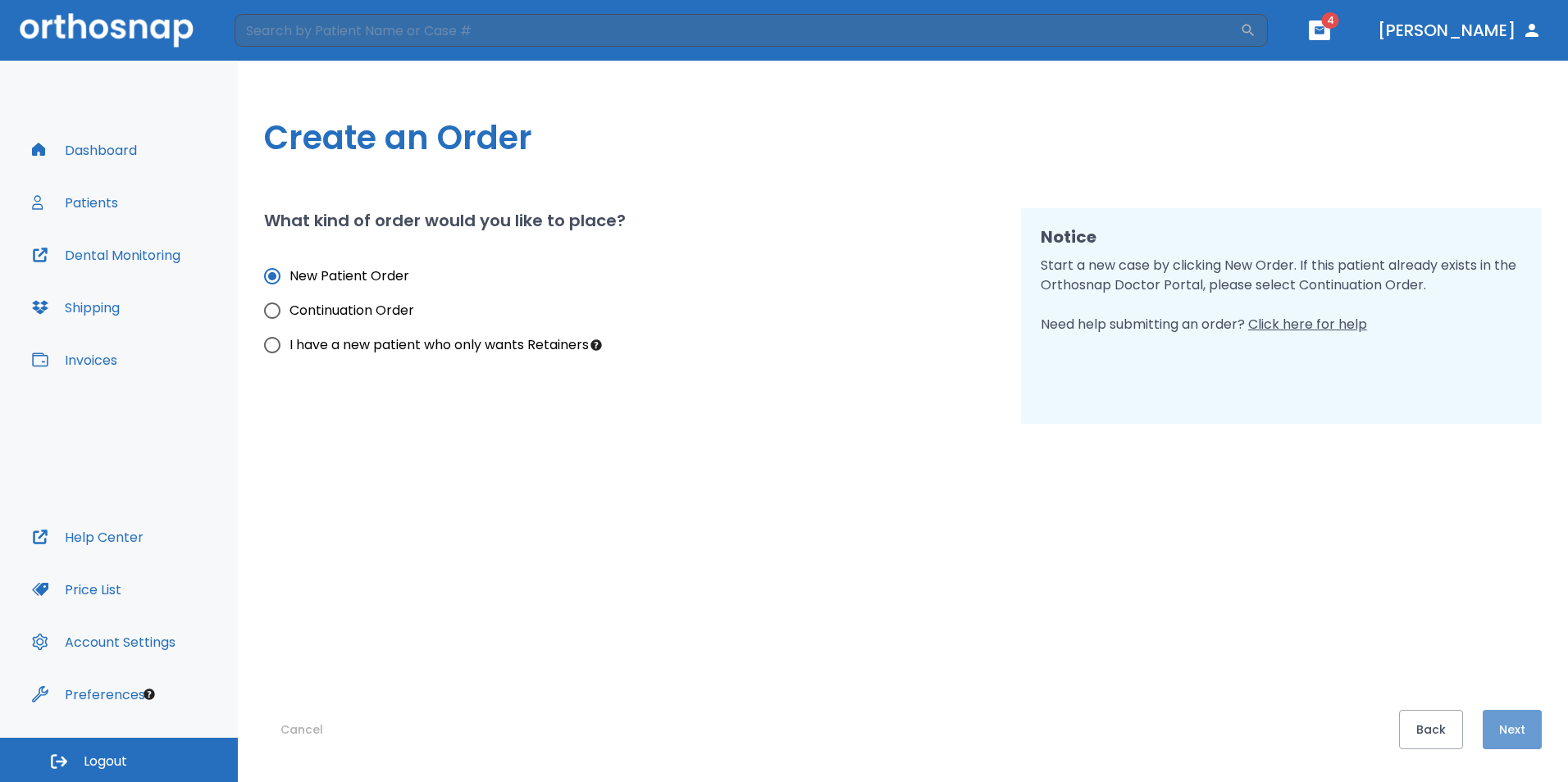 click on "Next" at bounding box center (1512, 730) 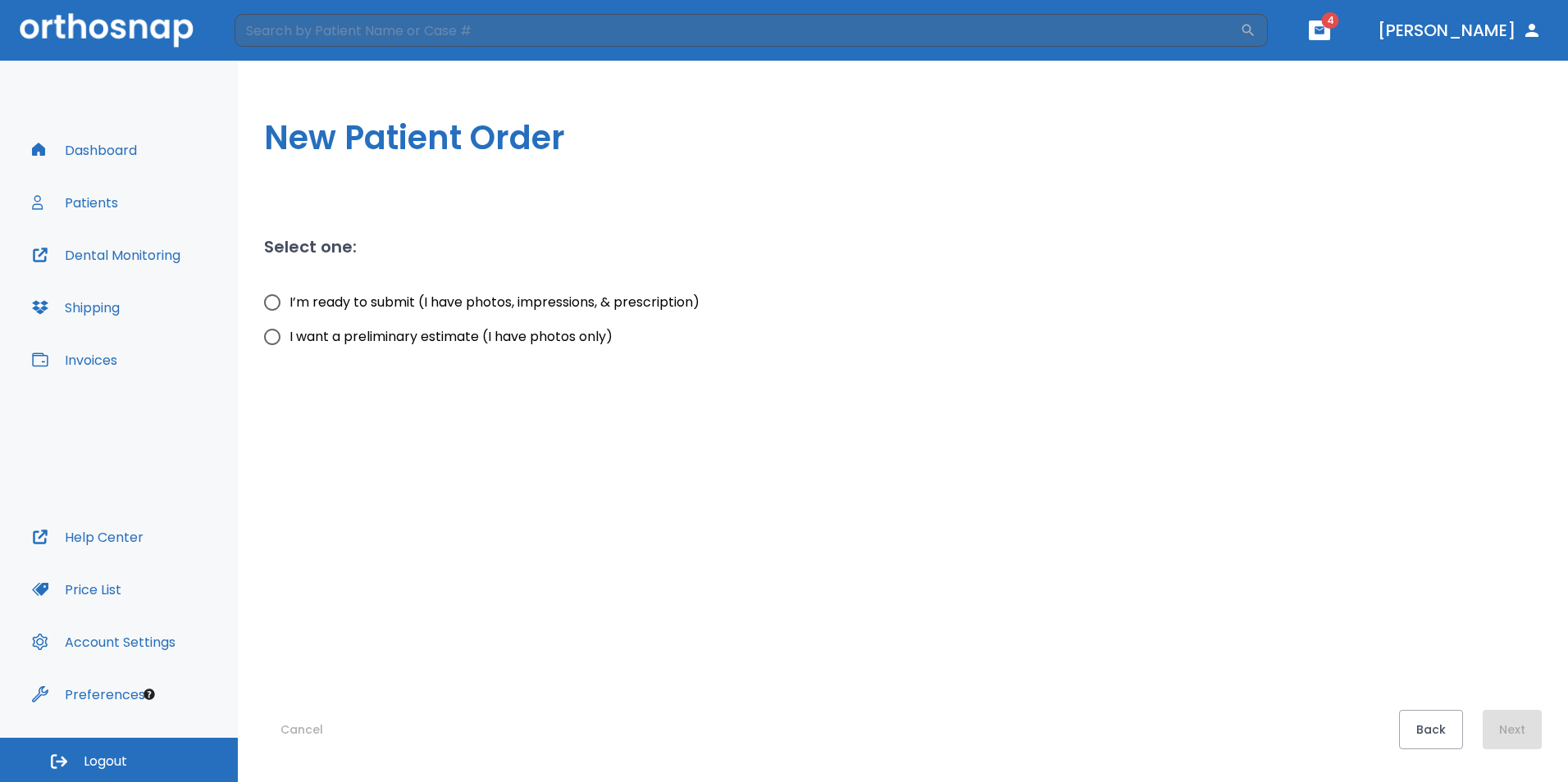 click on "I’m ready to submit (I have photos, impressions, & prescription)" at bounding box center [495, 302] 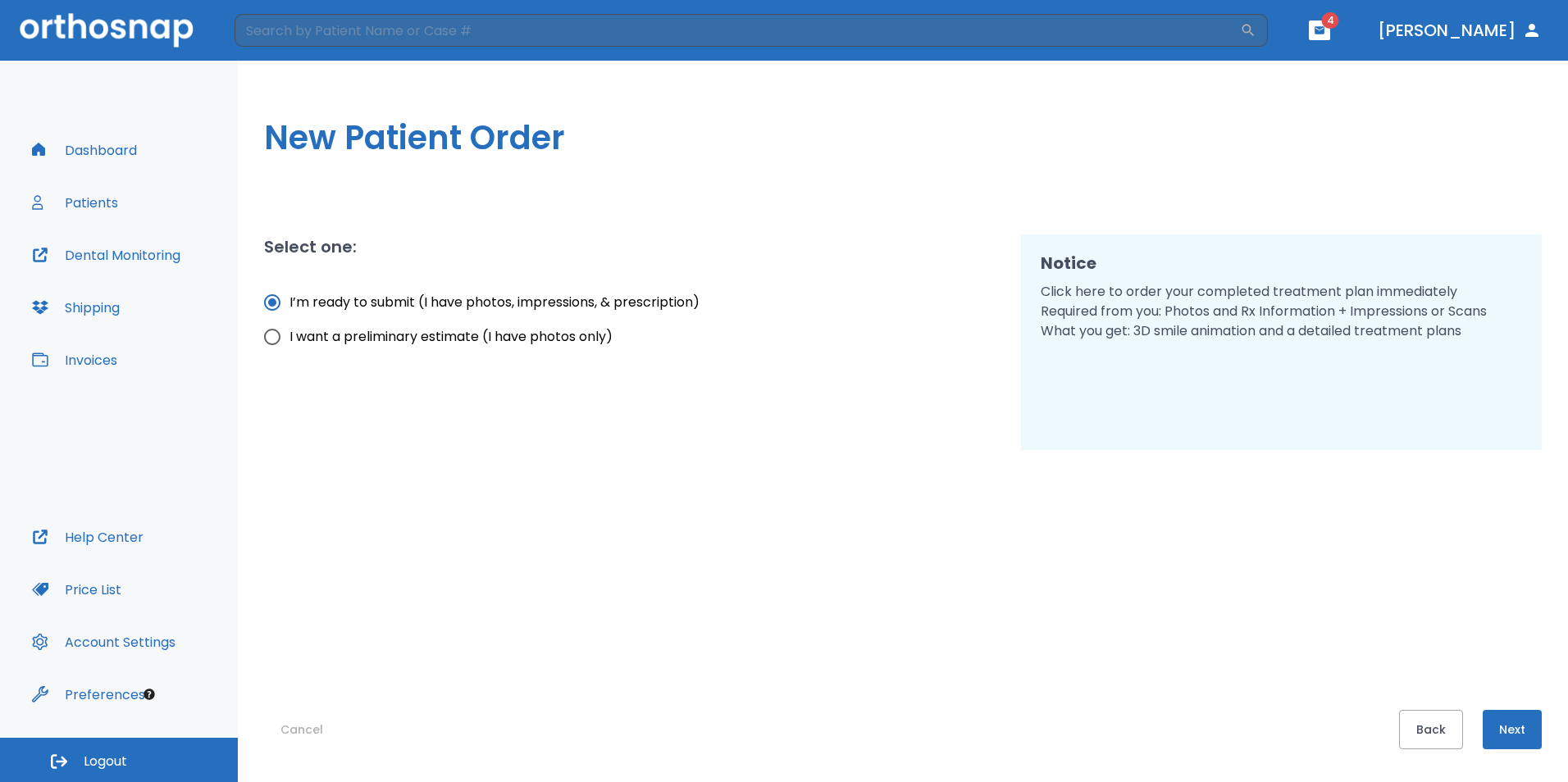 click on "Next" at bounding box center (1512, 730) 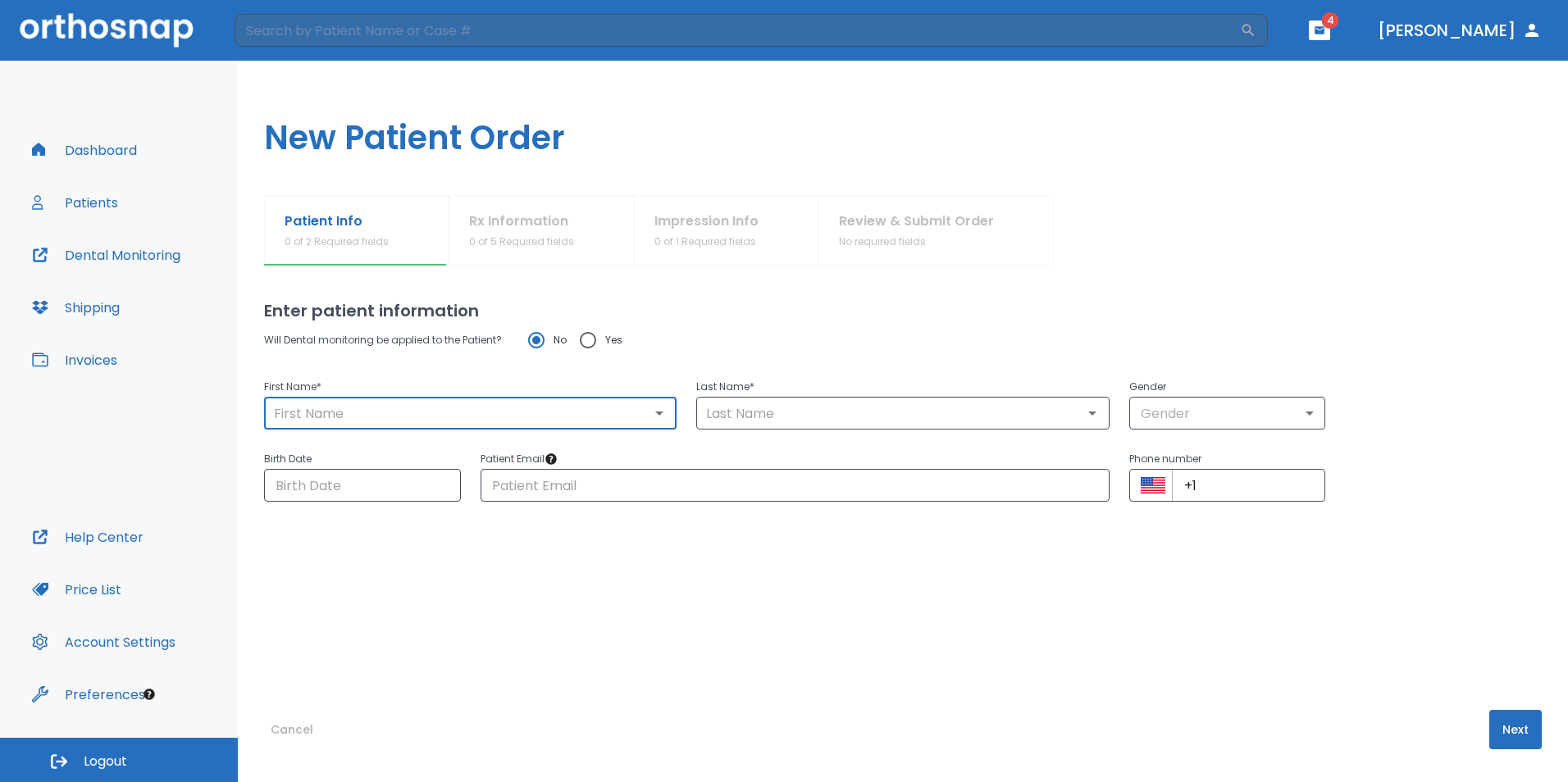 click at bounding box center [470, 413] 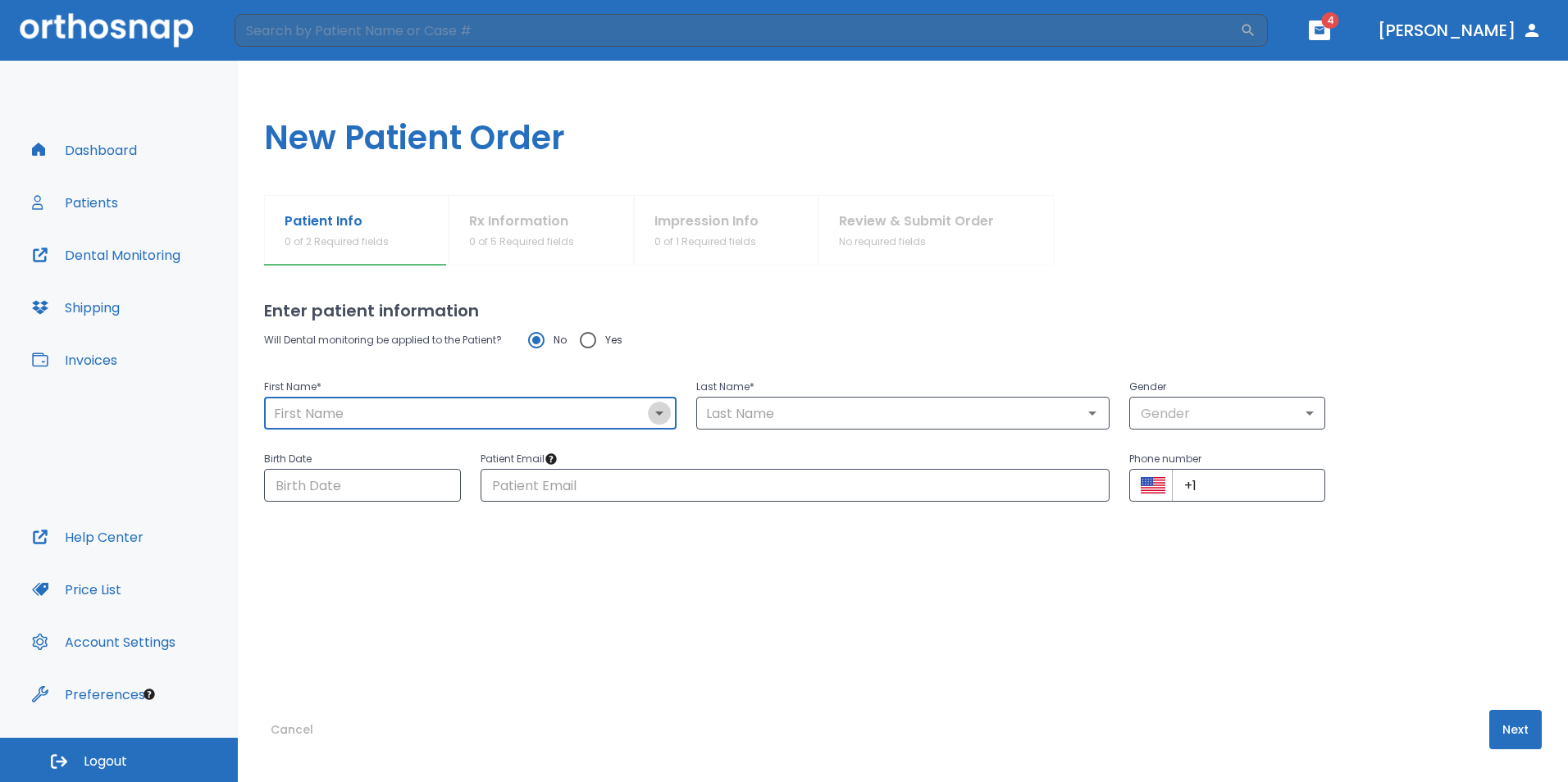click 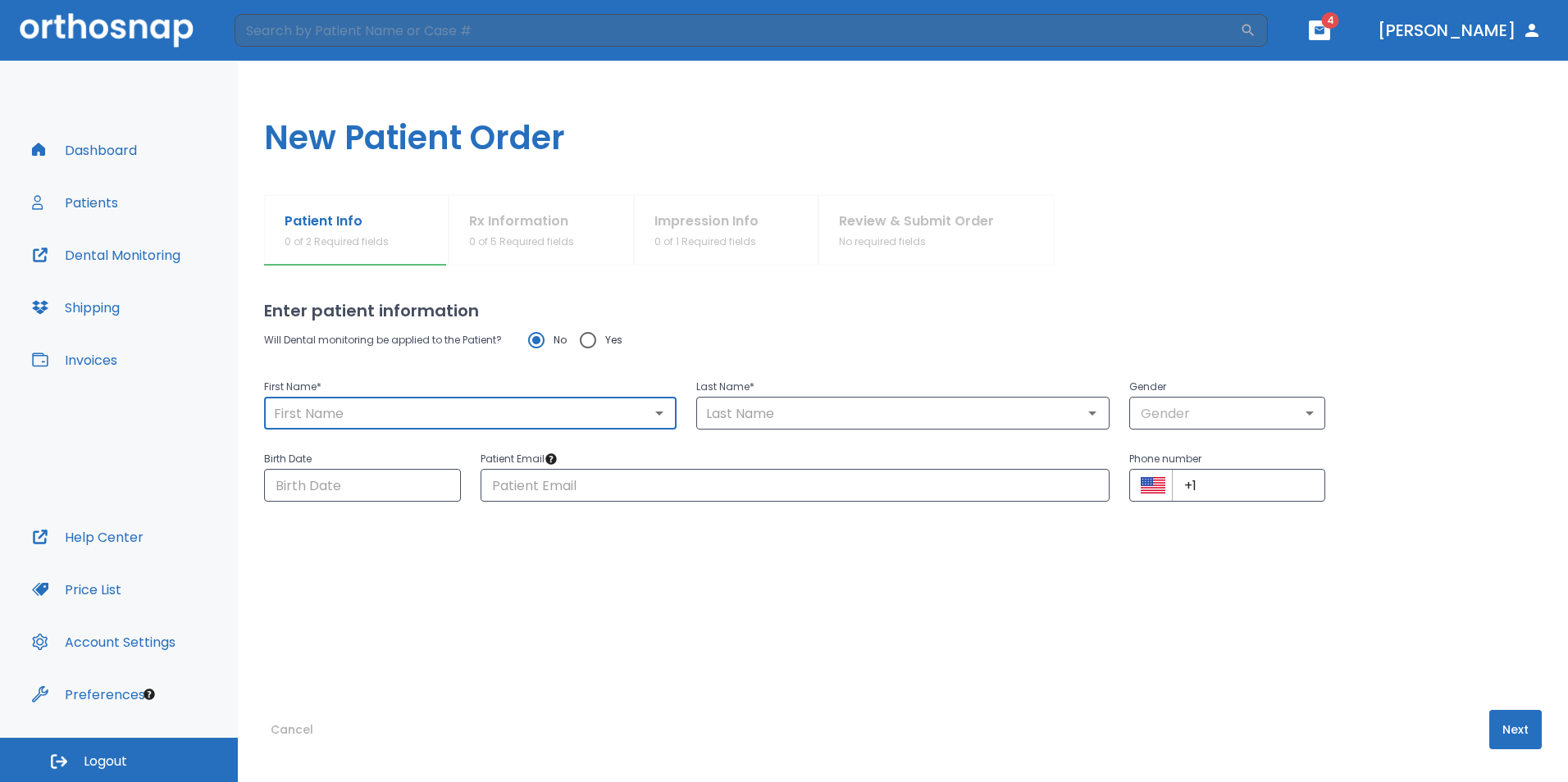 click at bounding box center (470, 413) 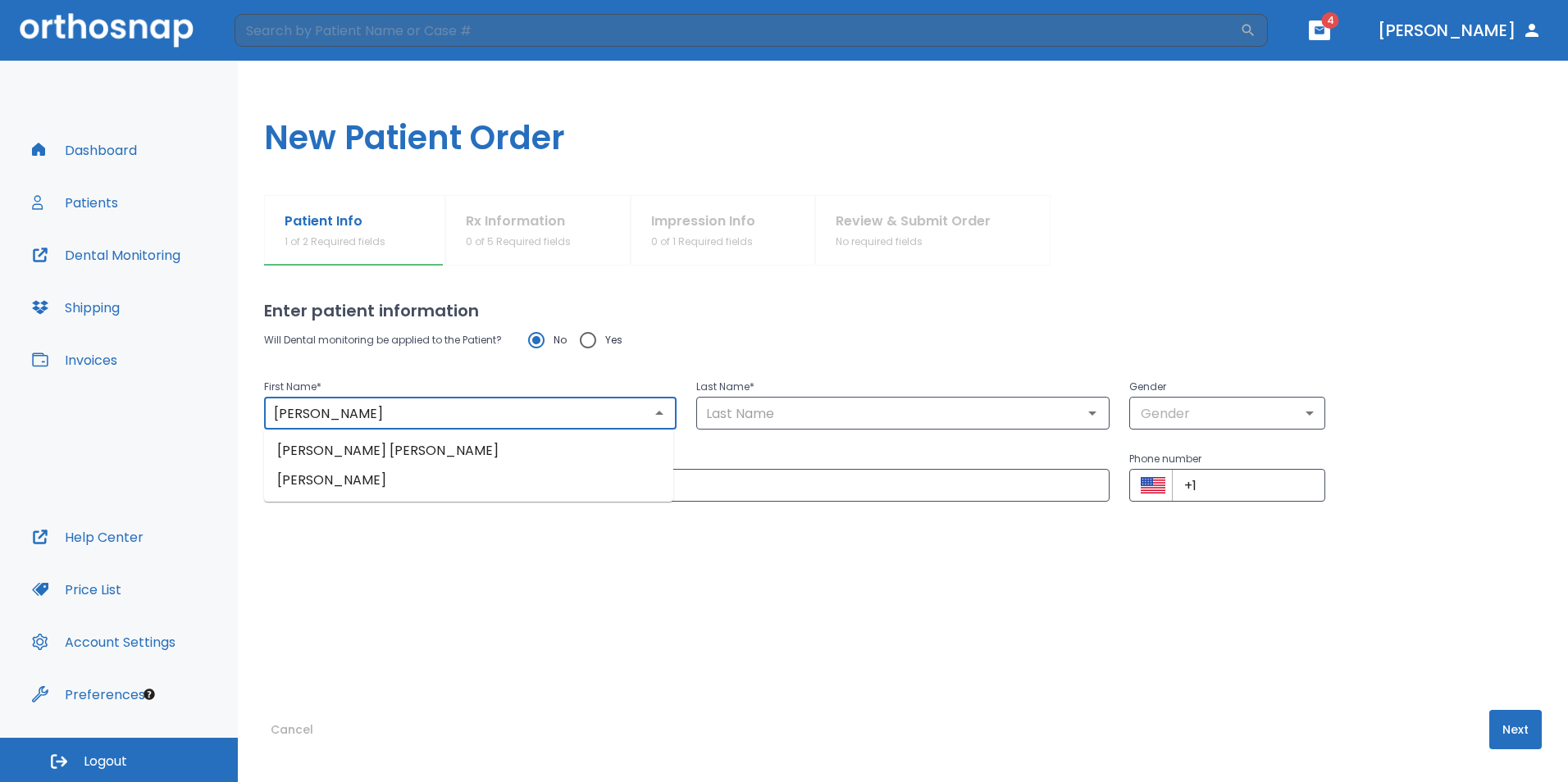 type on "[PERSON_NAME]" 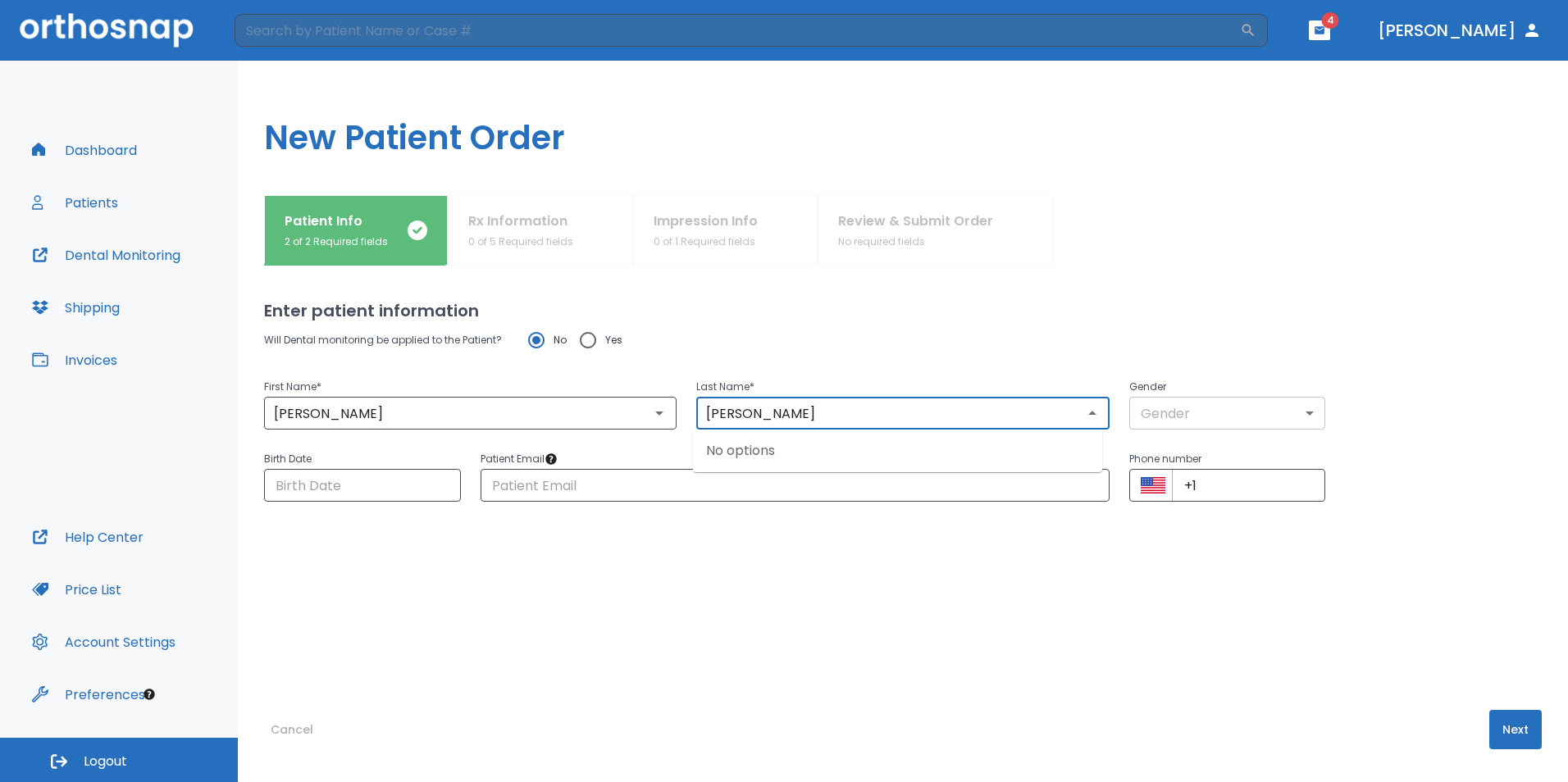 type on "[PERSON_NAME]" 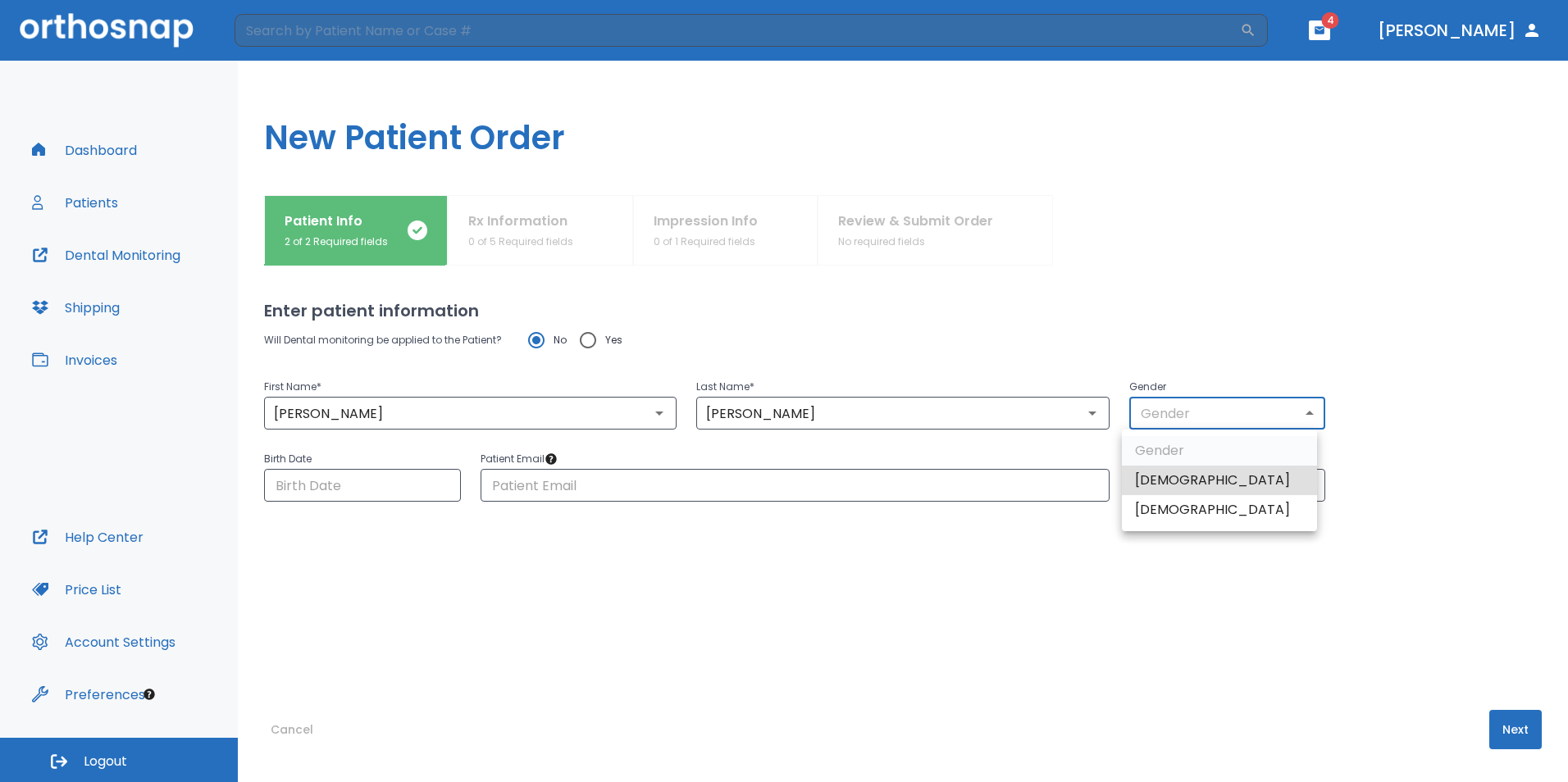 click on "[DEMOGRAPHIC_DATA]" at bounding box center [1219, 510] 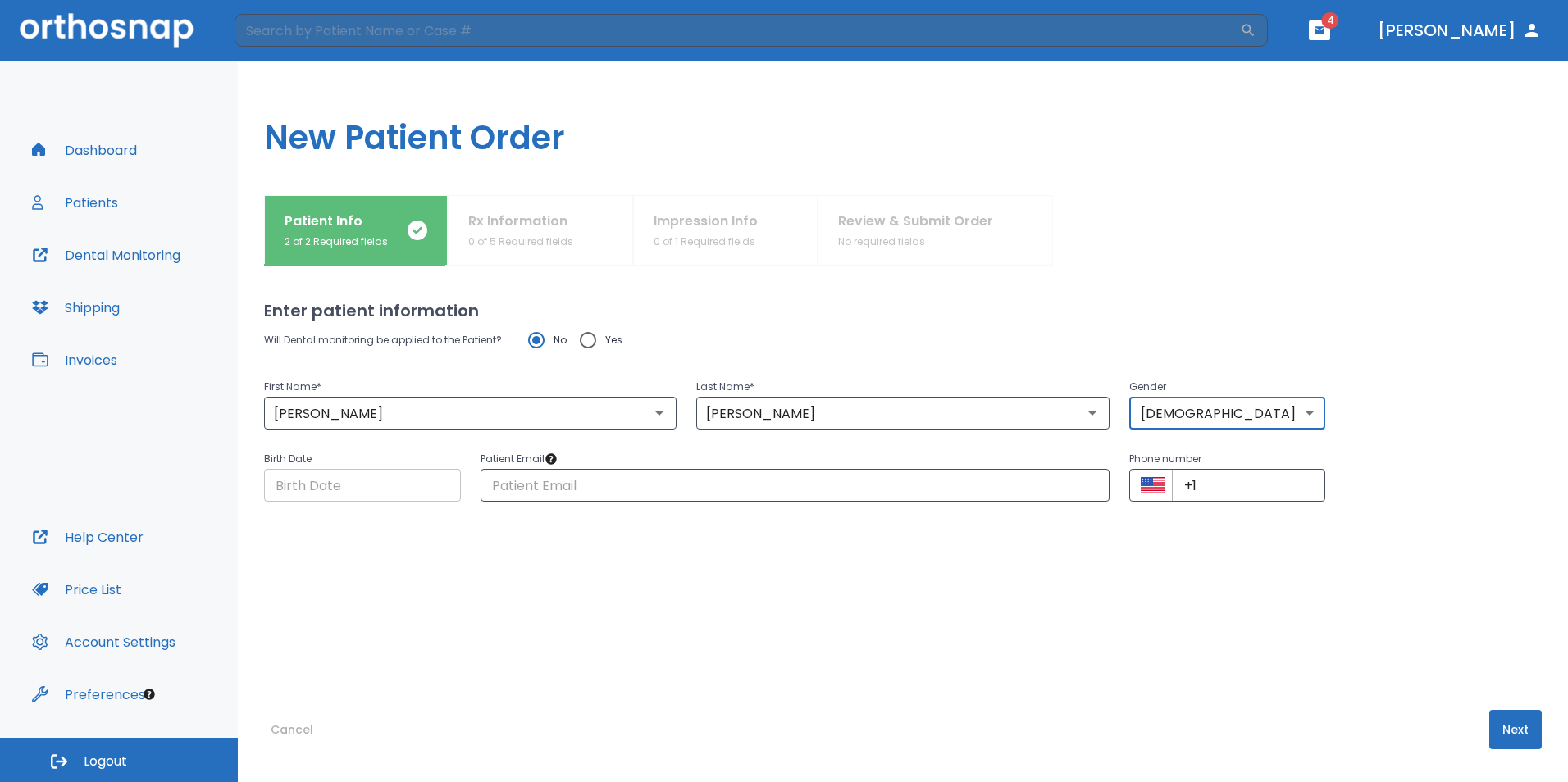click at bounding box center (362, 485) 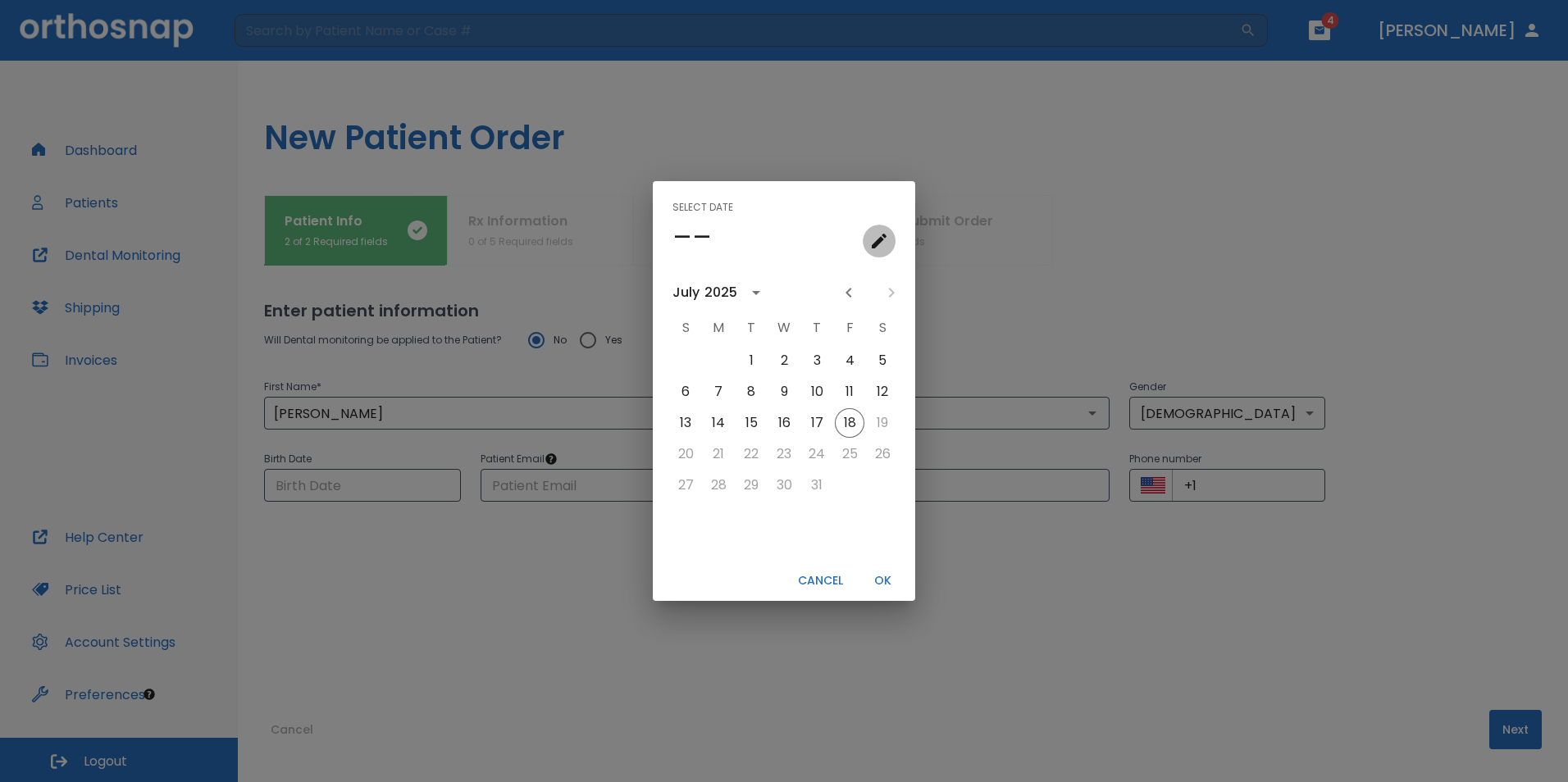 click at bounding box center (879, 241) 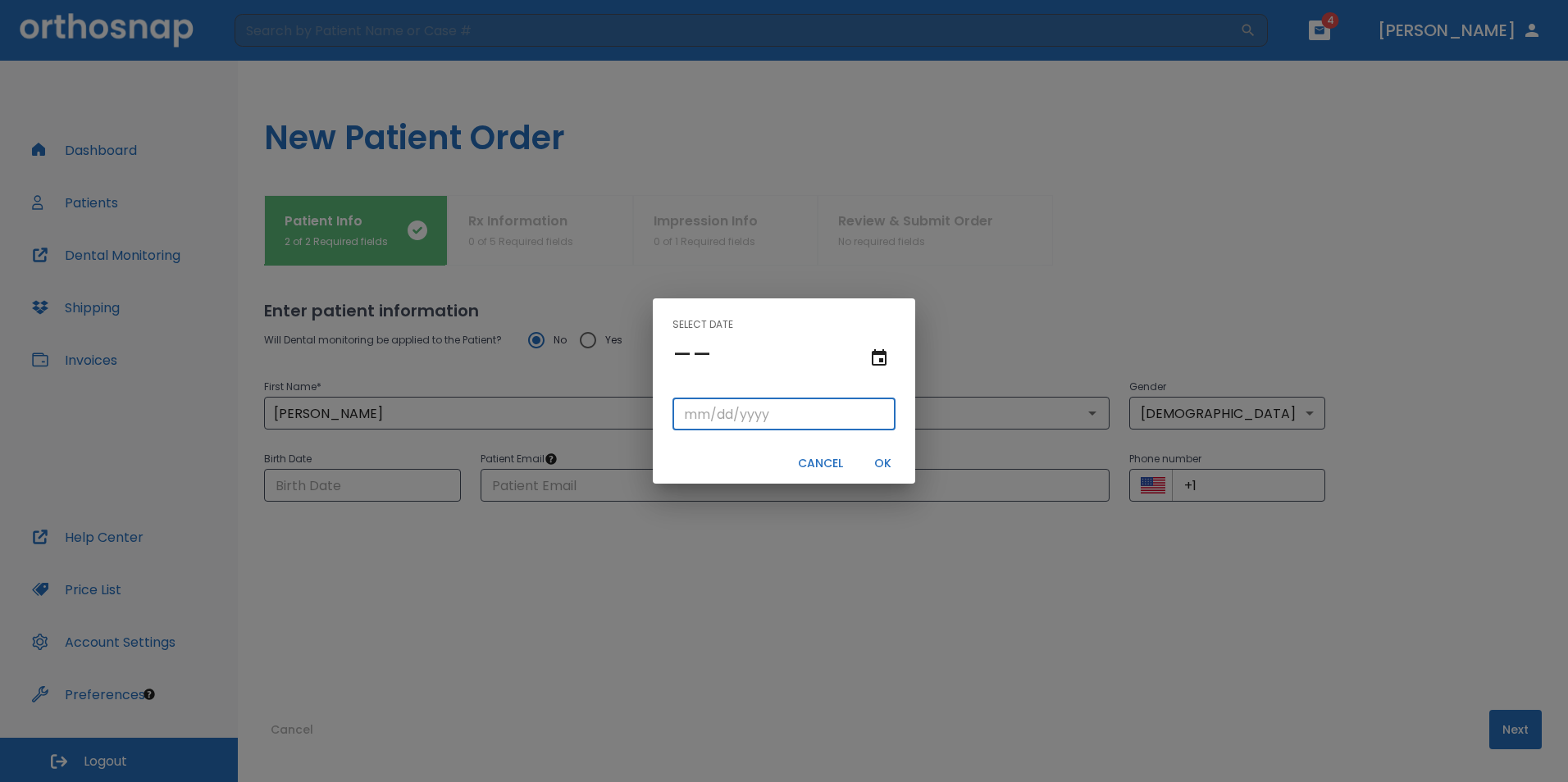 click at bounding box center [784, 414] 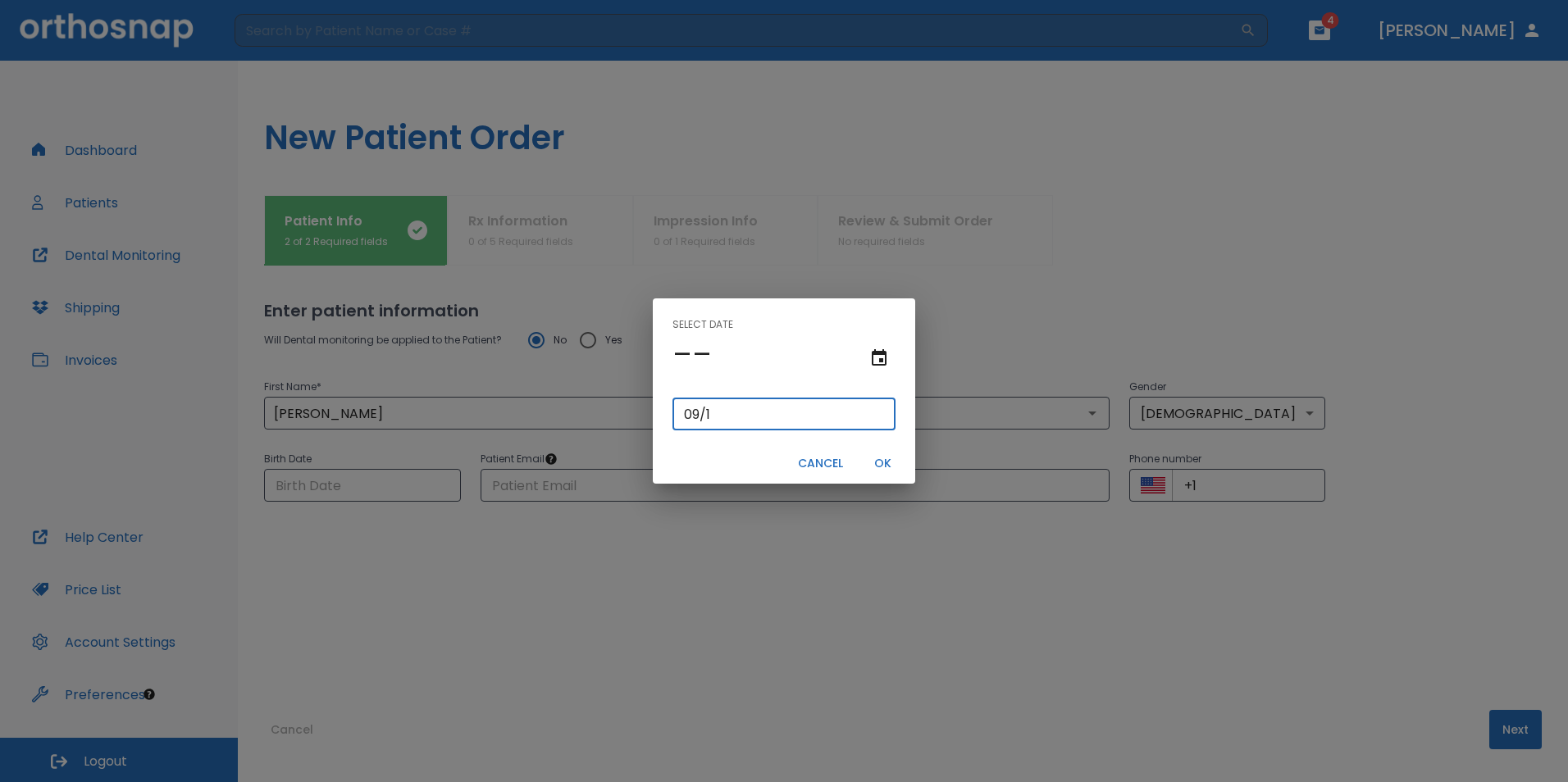 type on "09/14/" 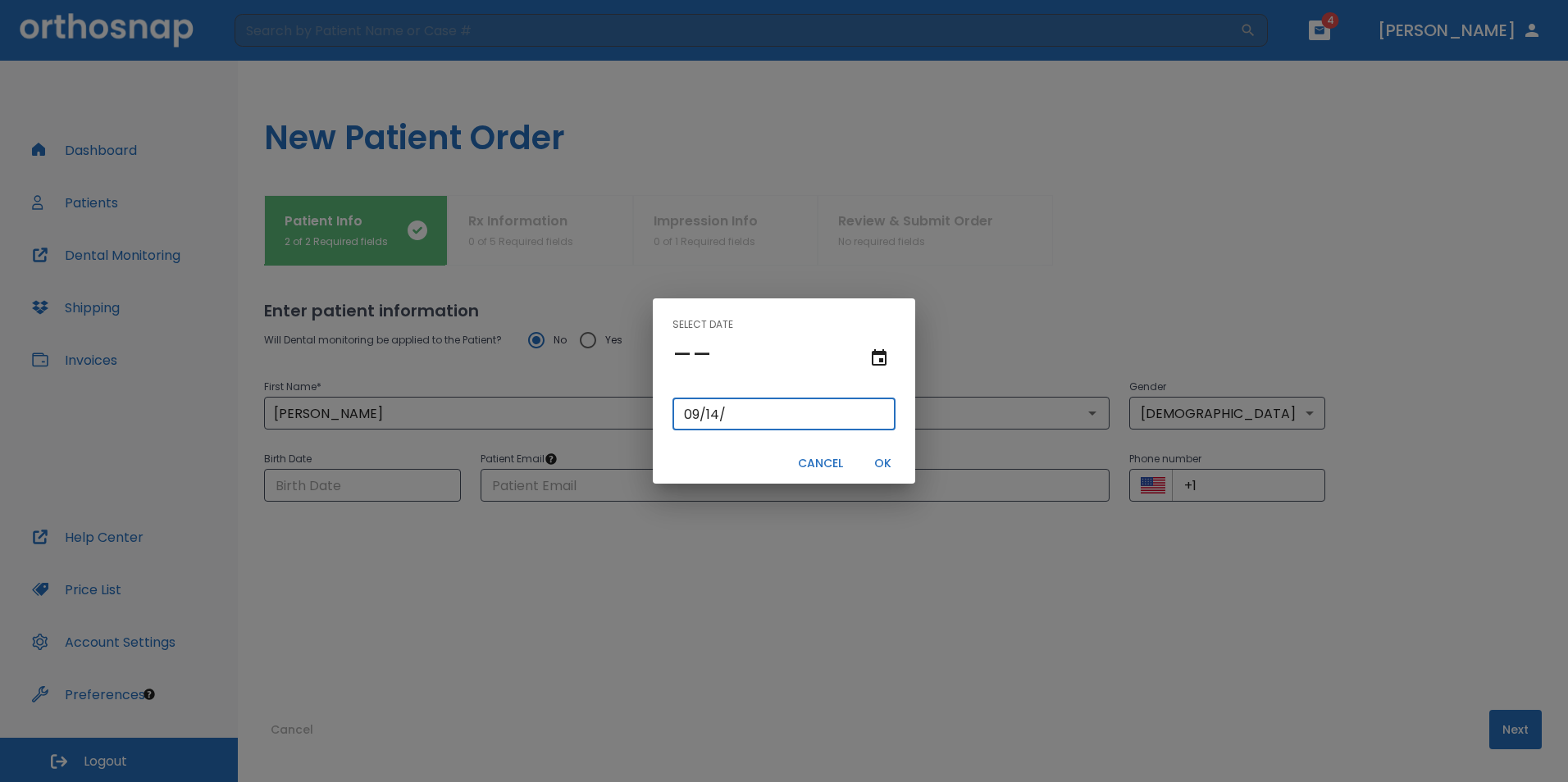 type on "09/14/0001" 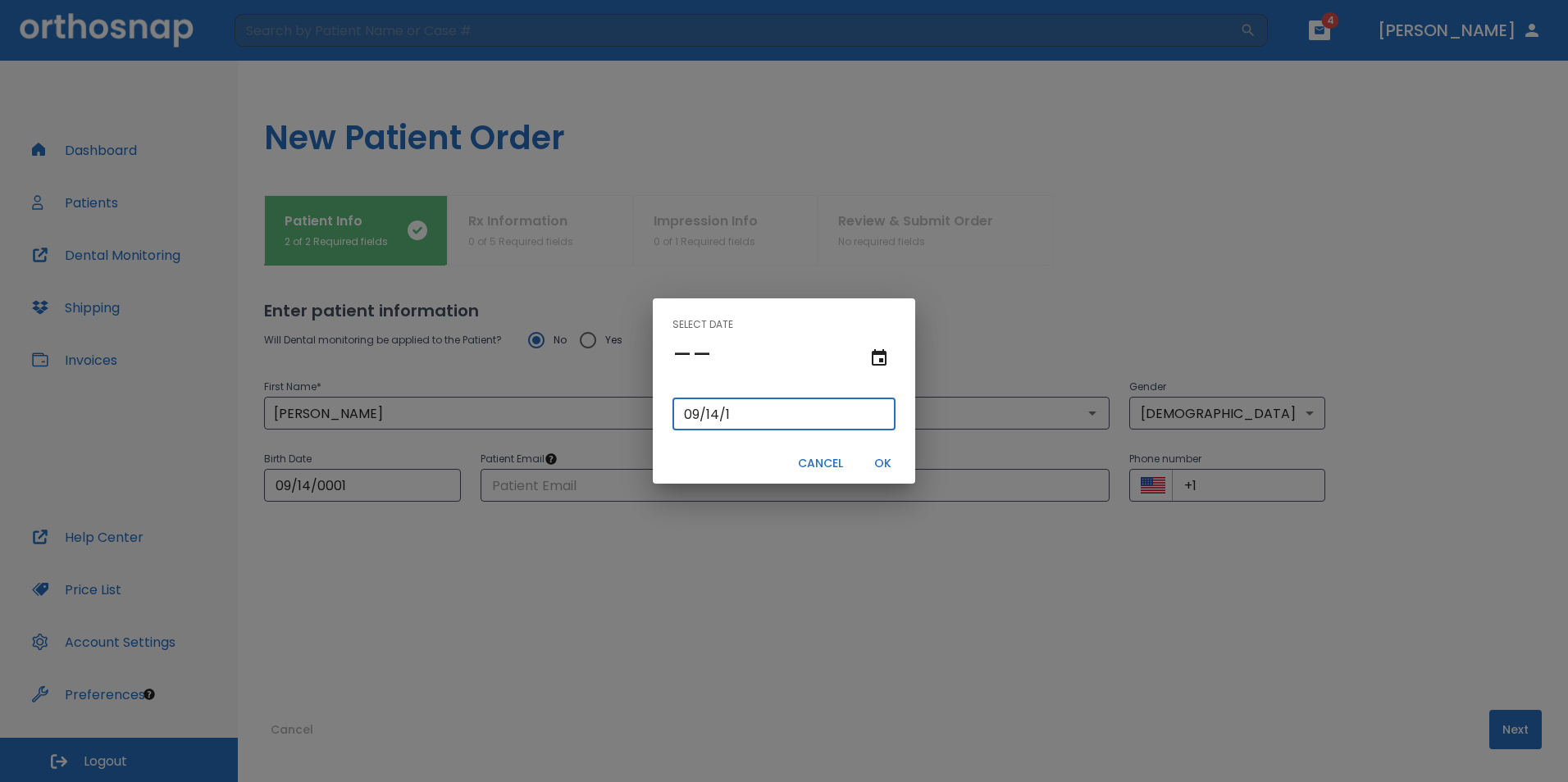 type on "09/14/0019" 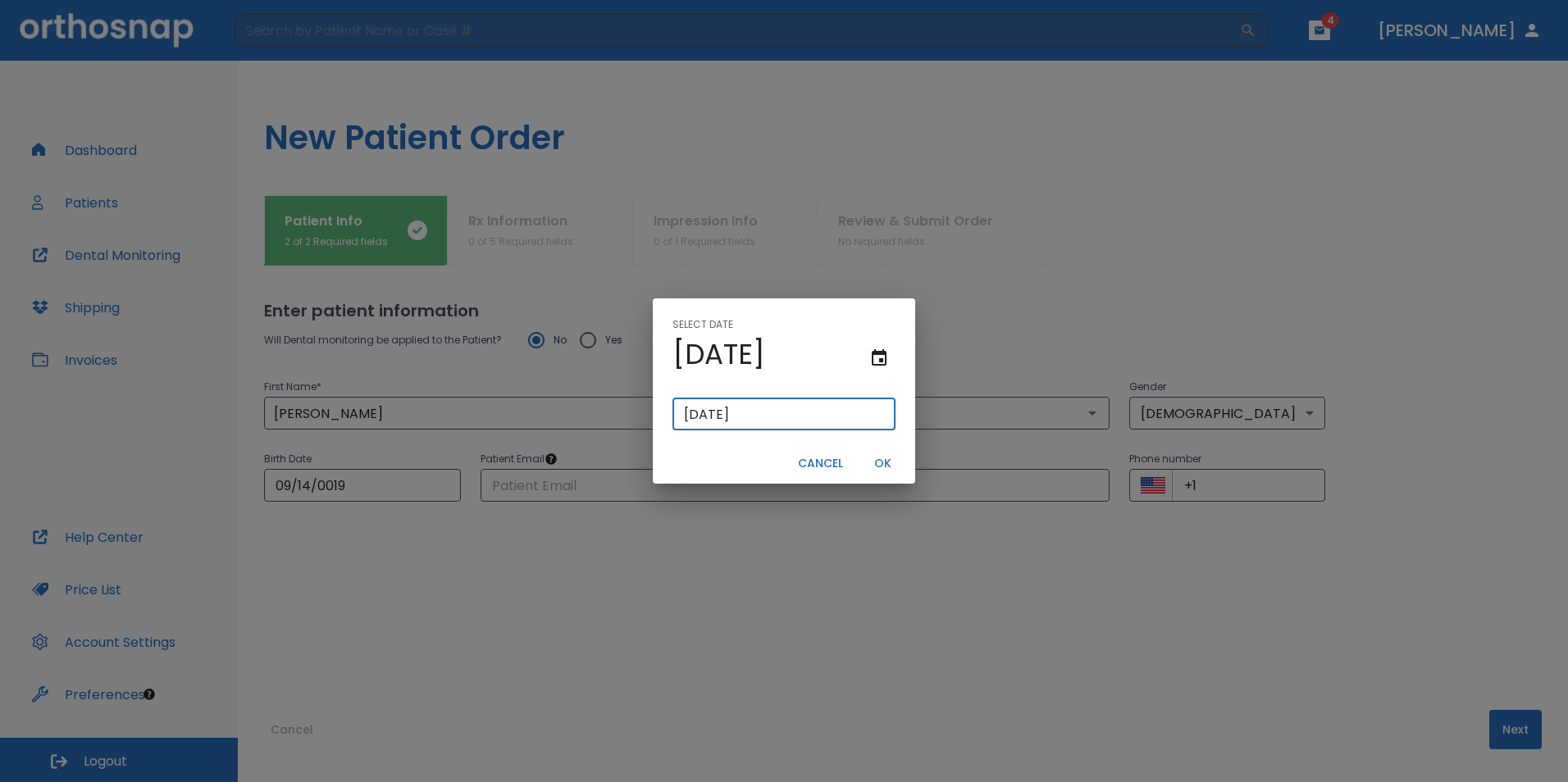 type on "09/14/0199" 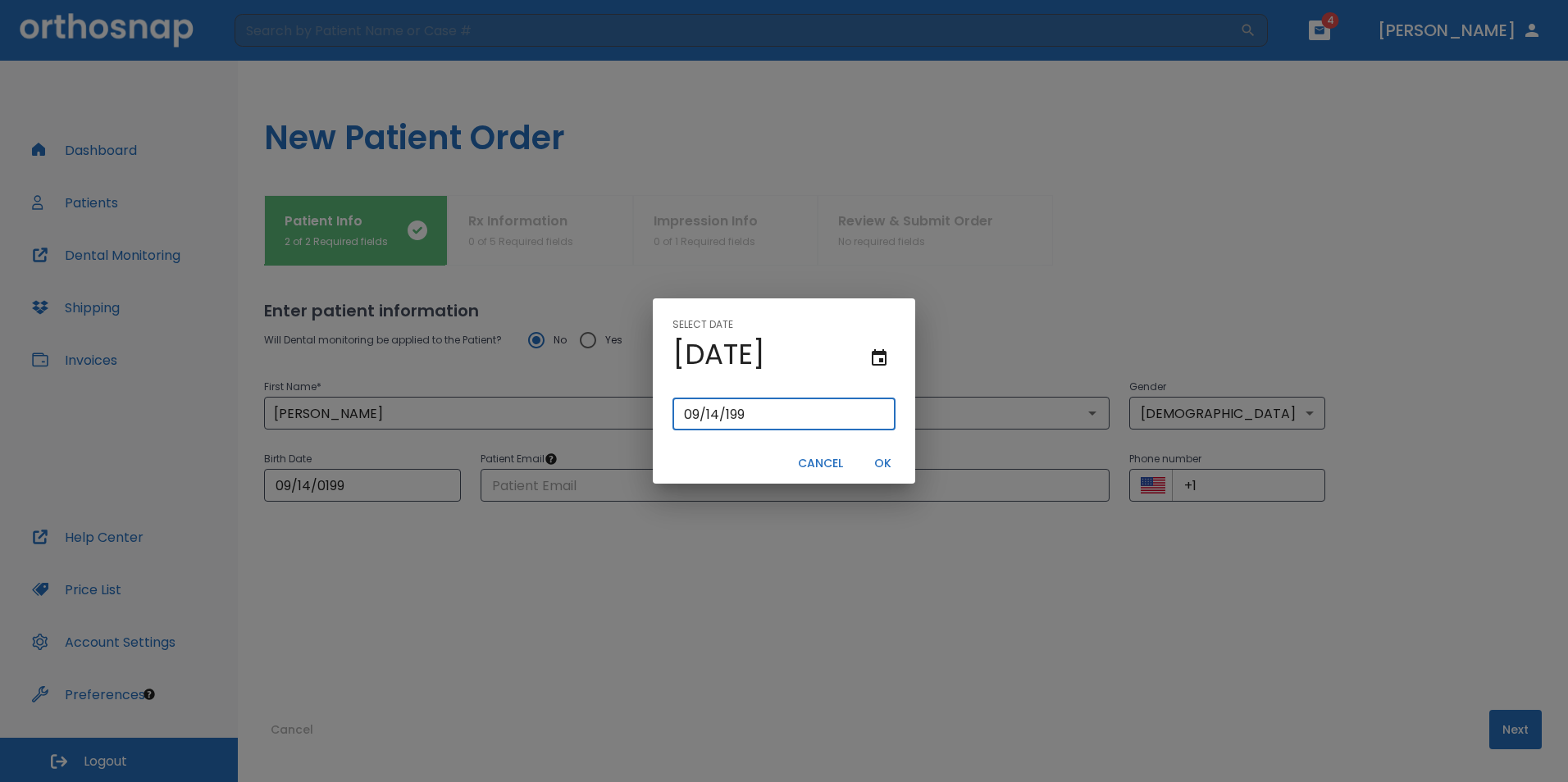 type on "[DATE]" 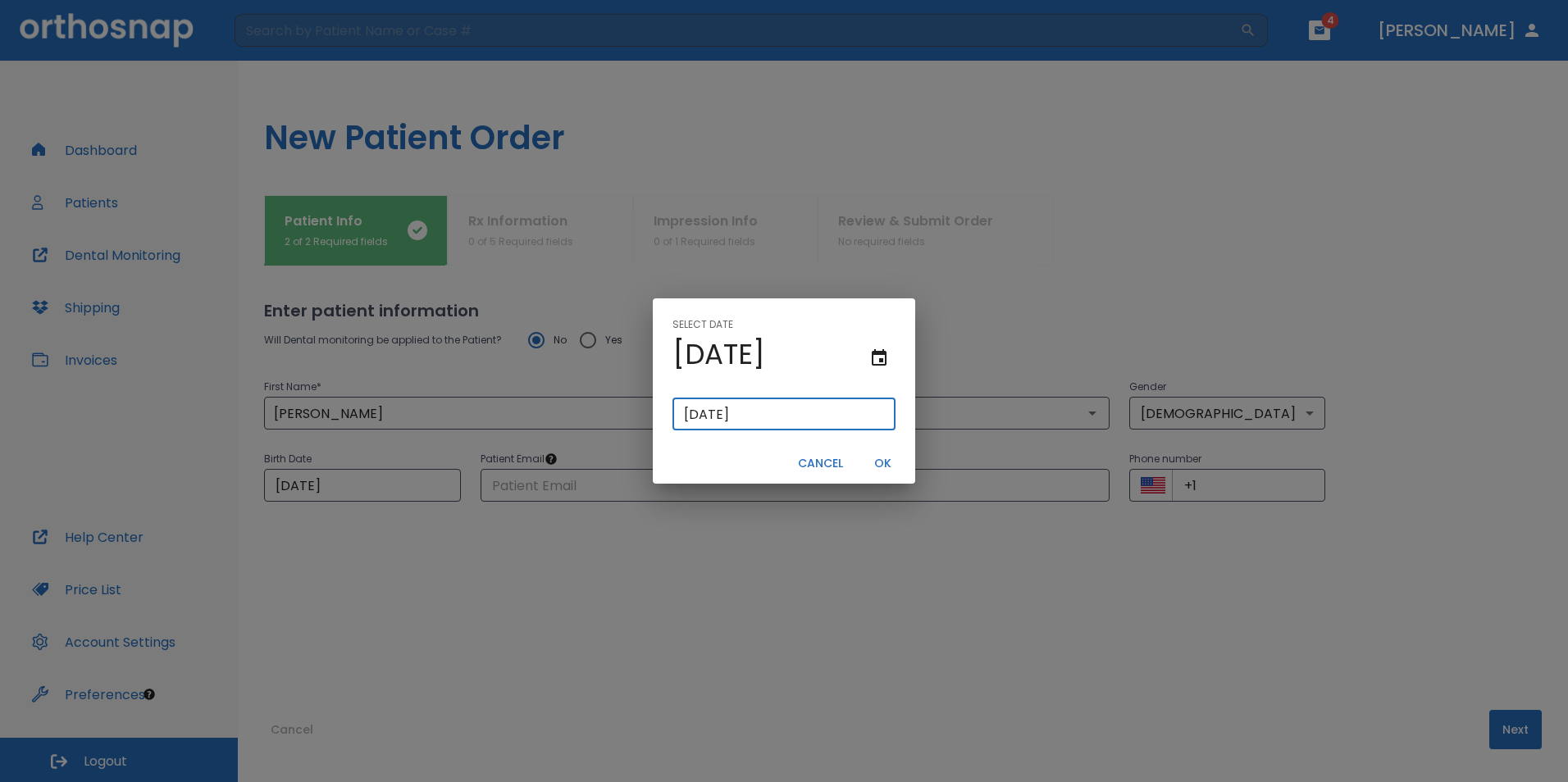 type on "[DATE]" 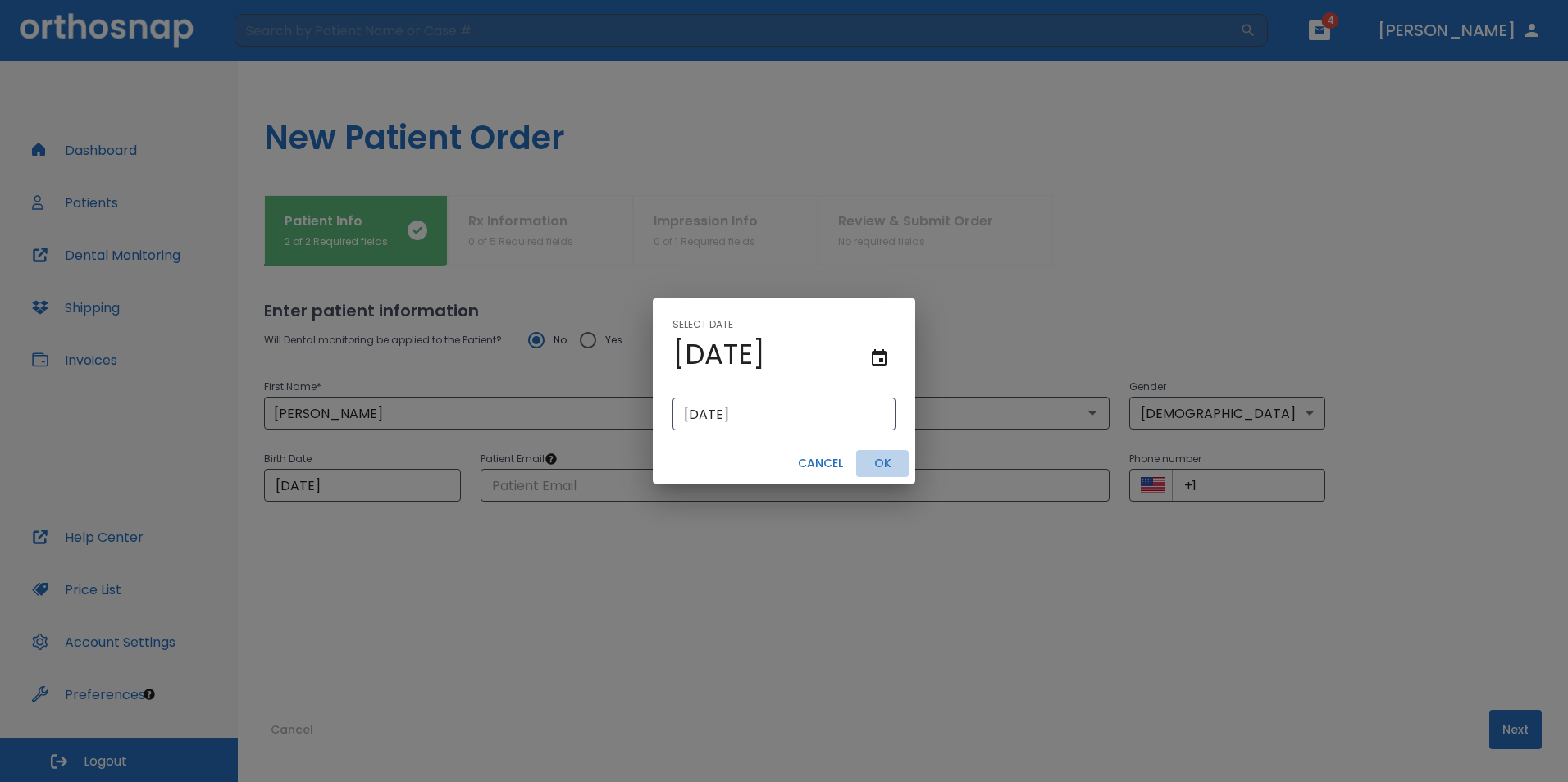 click on "OK" at bounding box center (882, 463) 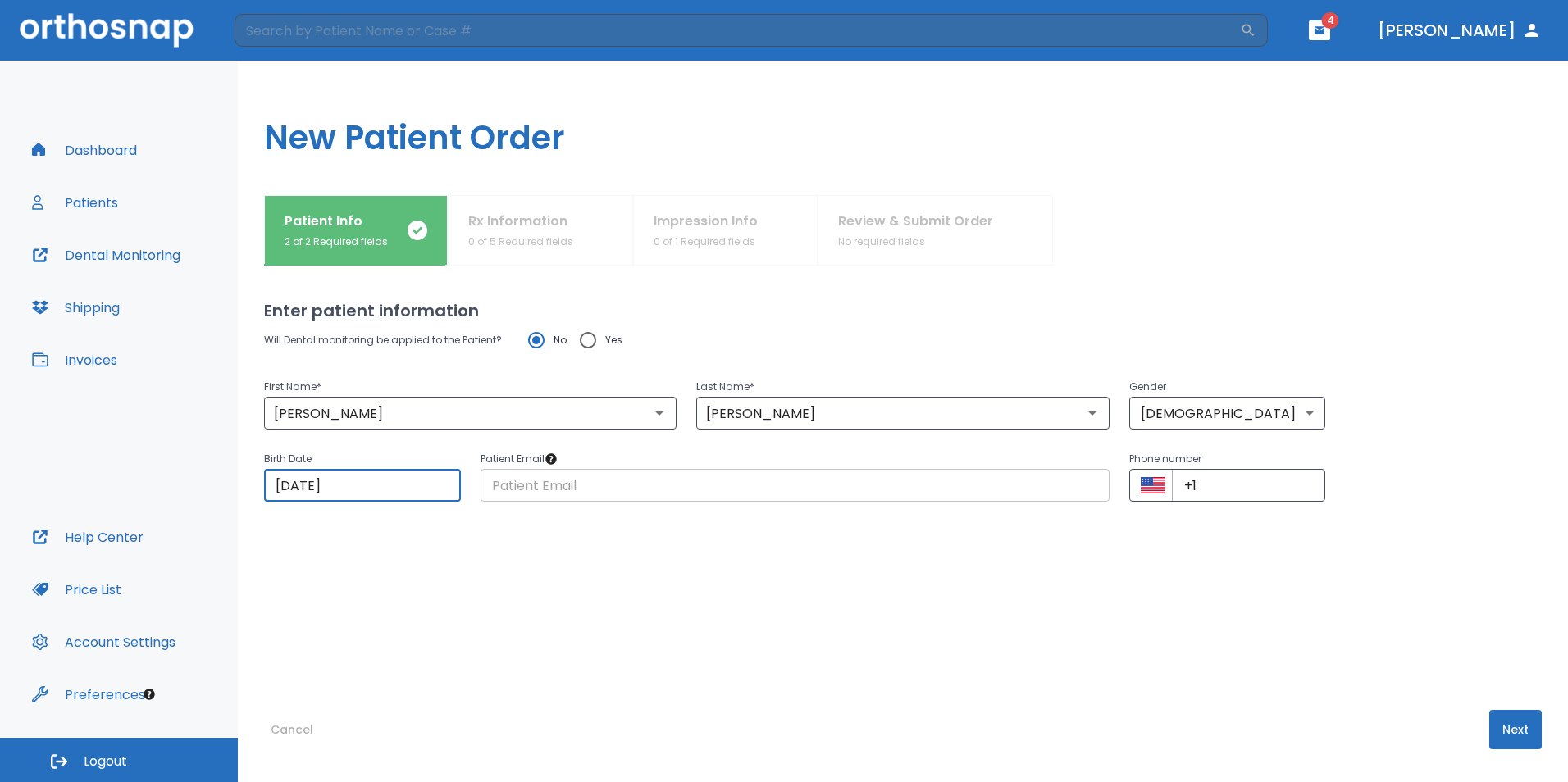 click at bounding box center [795, 485] 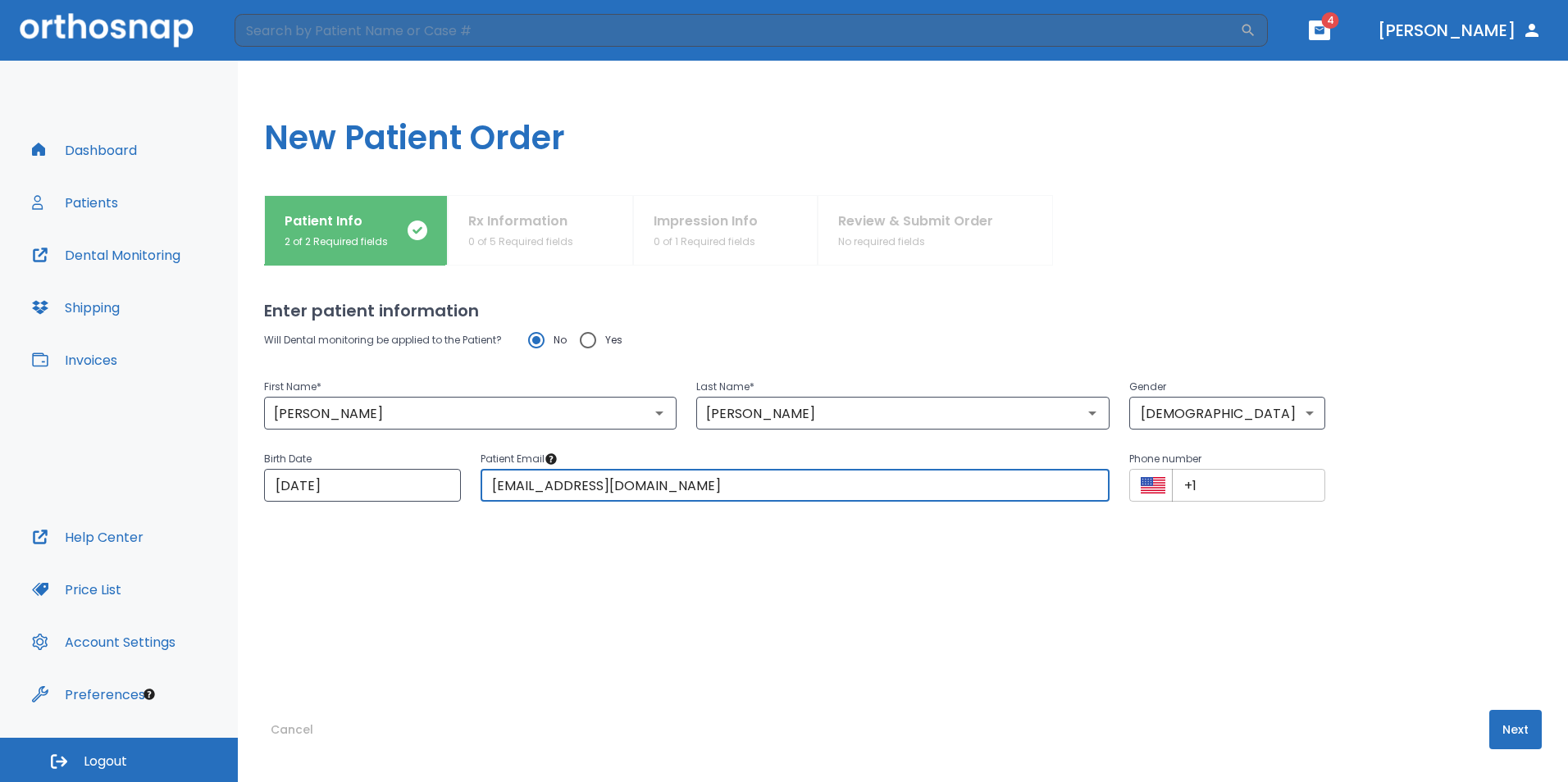 type on "[EMAIL_ADDRESS][DOMAIN_NAME]" 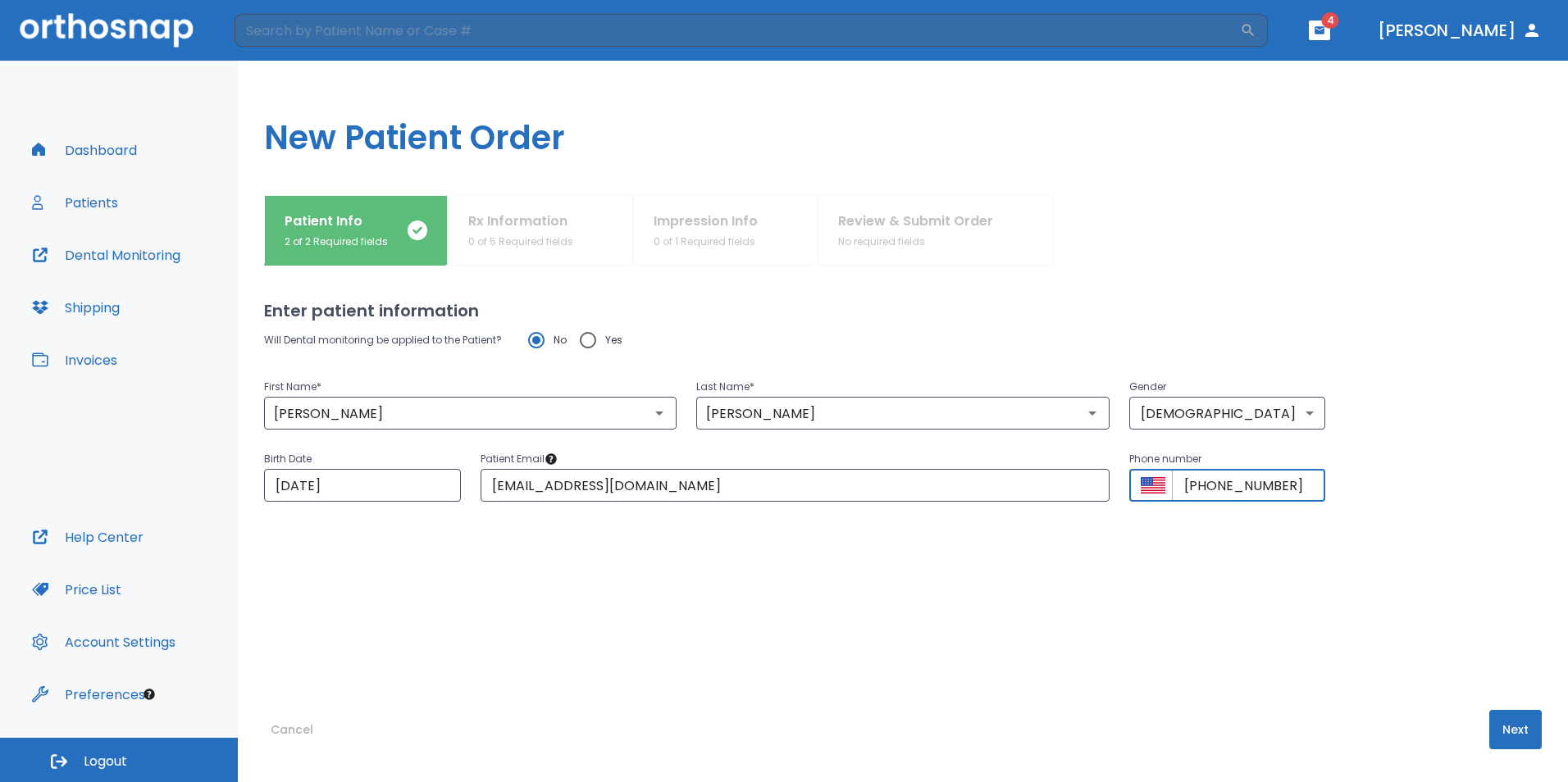 type on "[PHONE_NUMBER]" 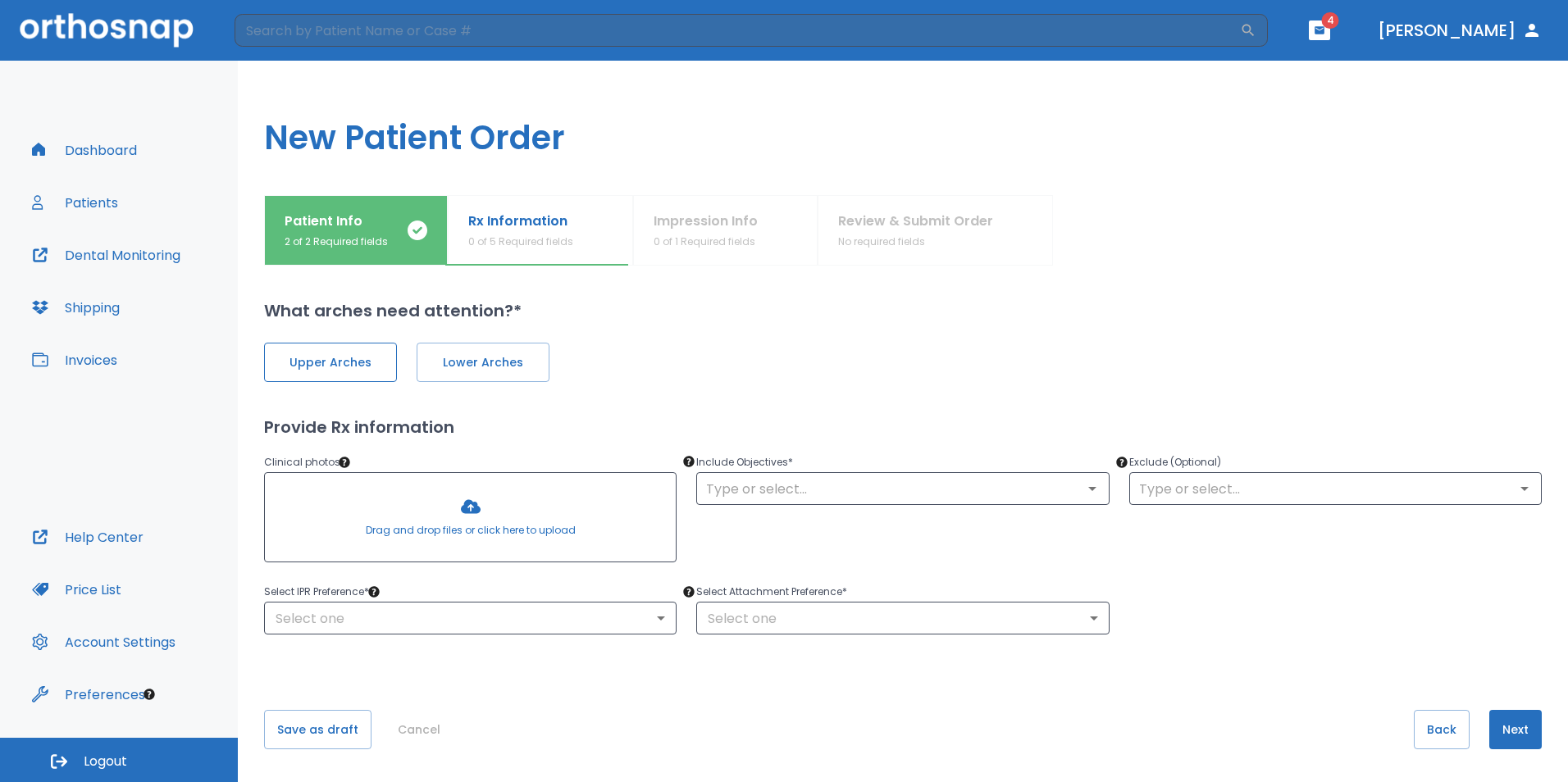 click on "Upper Arches" at bounding box center (330, 362) 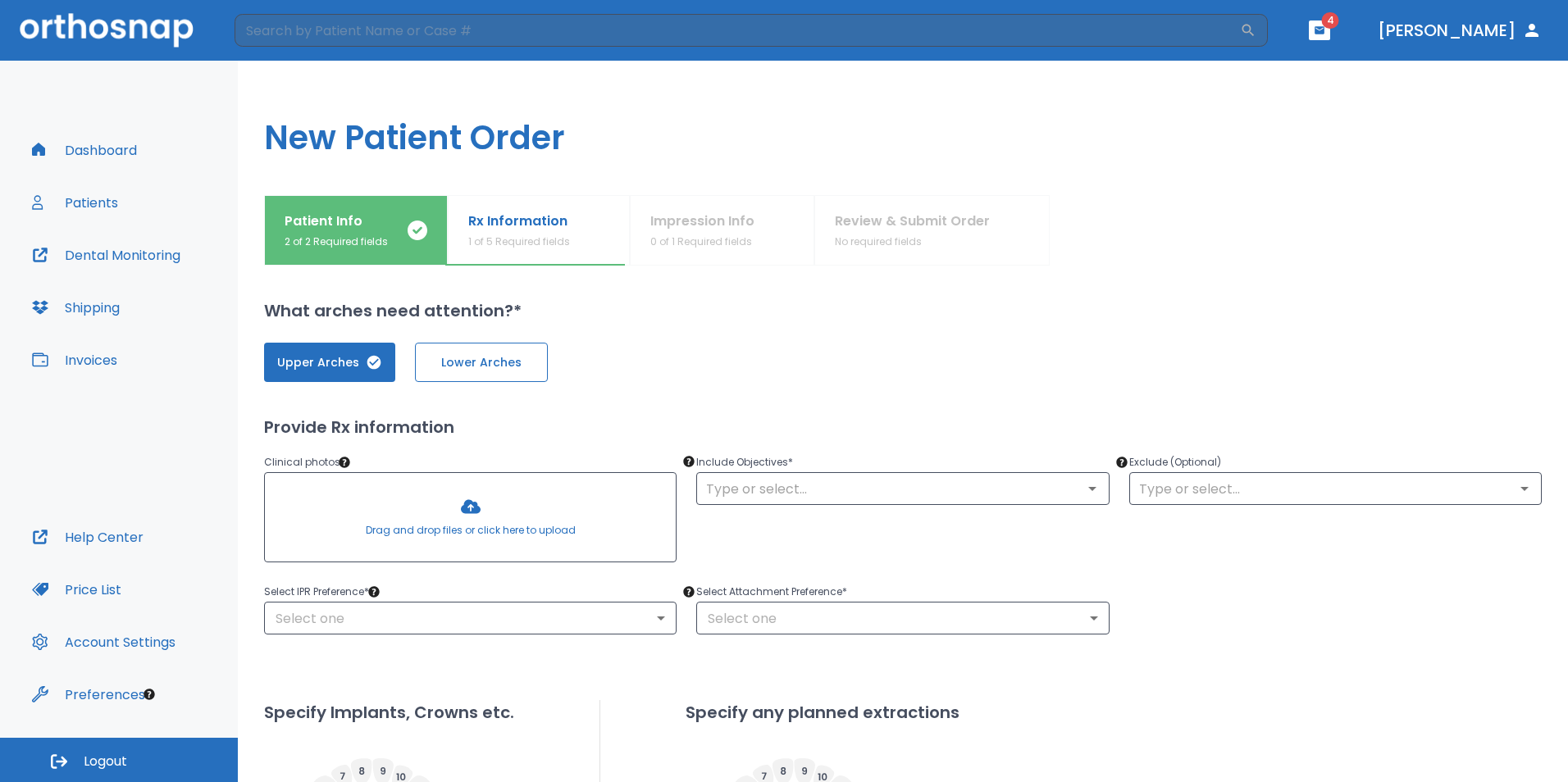 click on "Lower Arches" at bounding box center [481, 362] 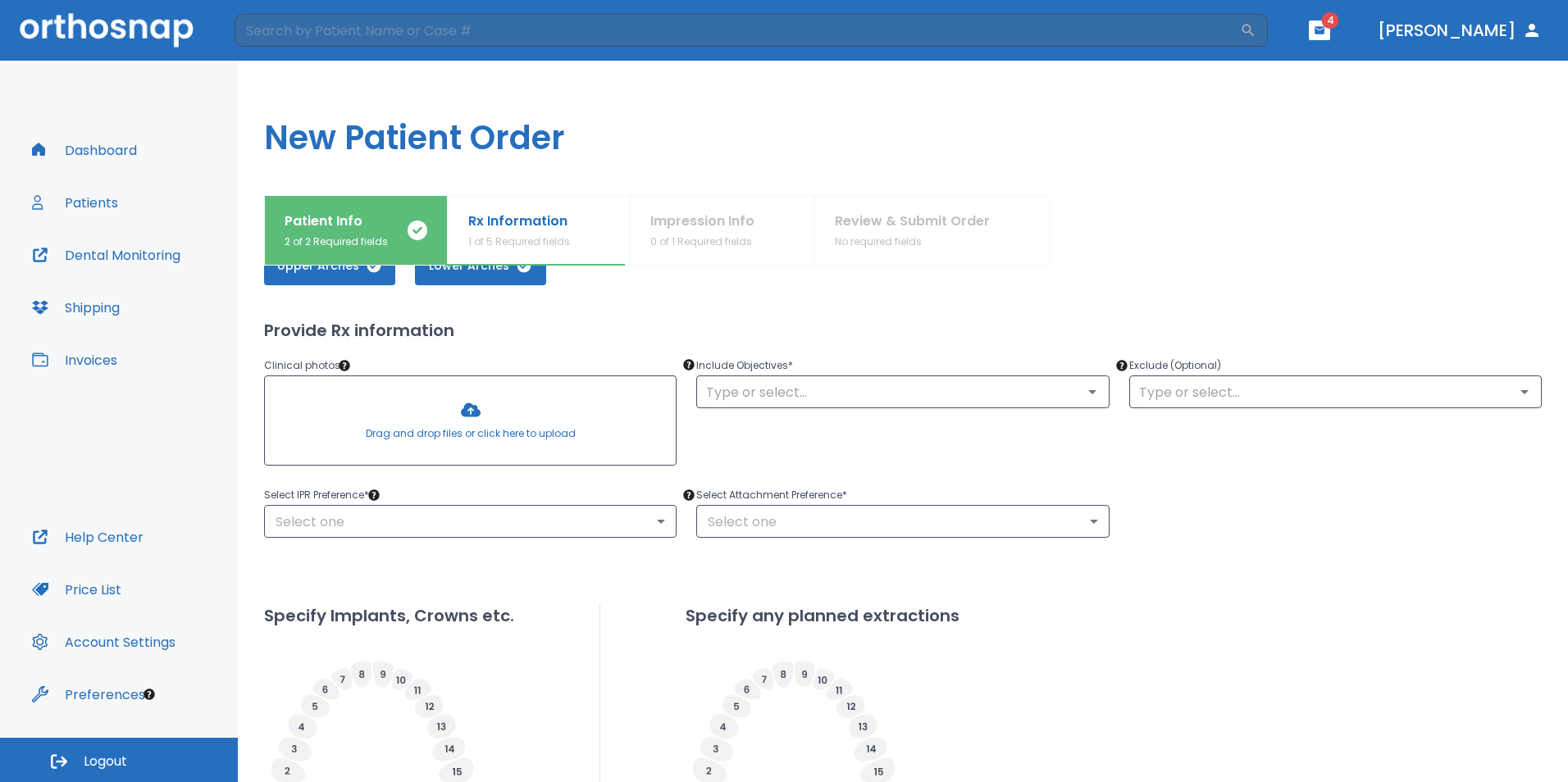 scroll, scrollTop: 98, scrollLeft: 0, axis: vertical 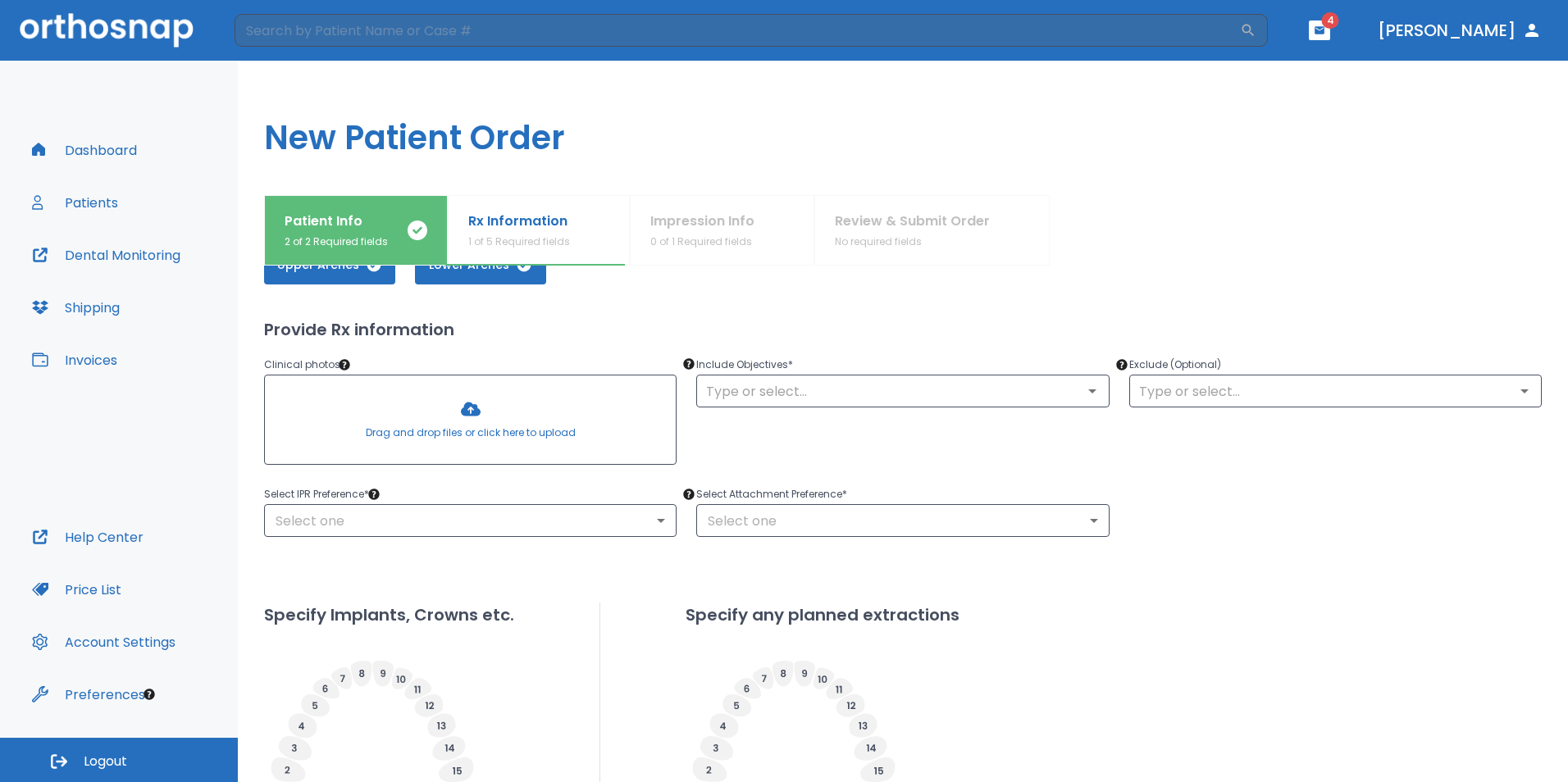 click at bounding box center (470, 420) 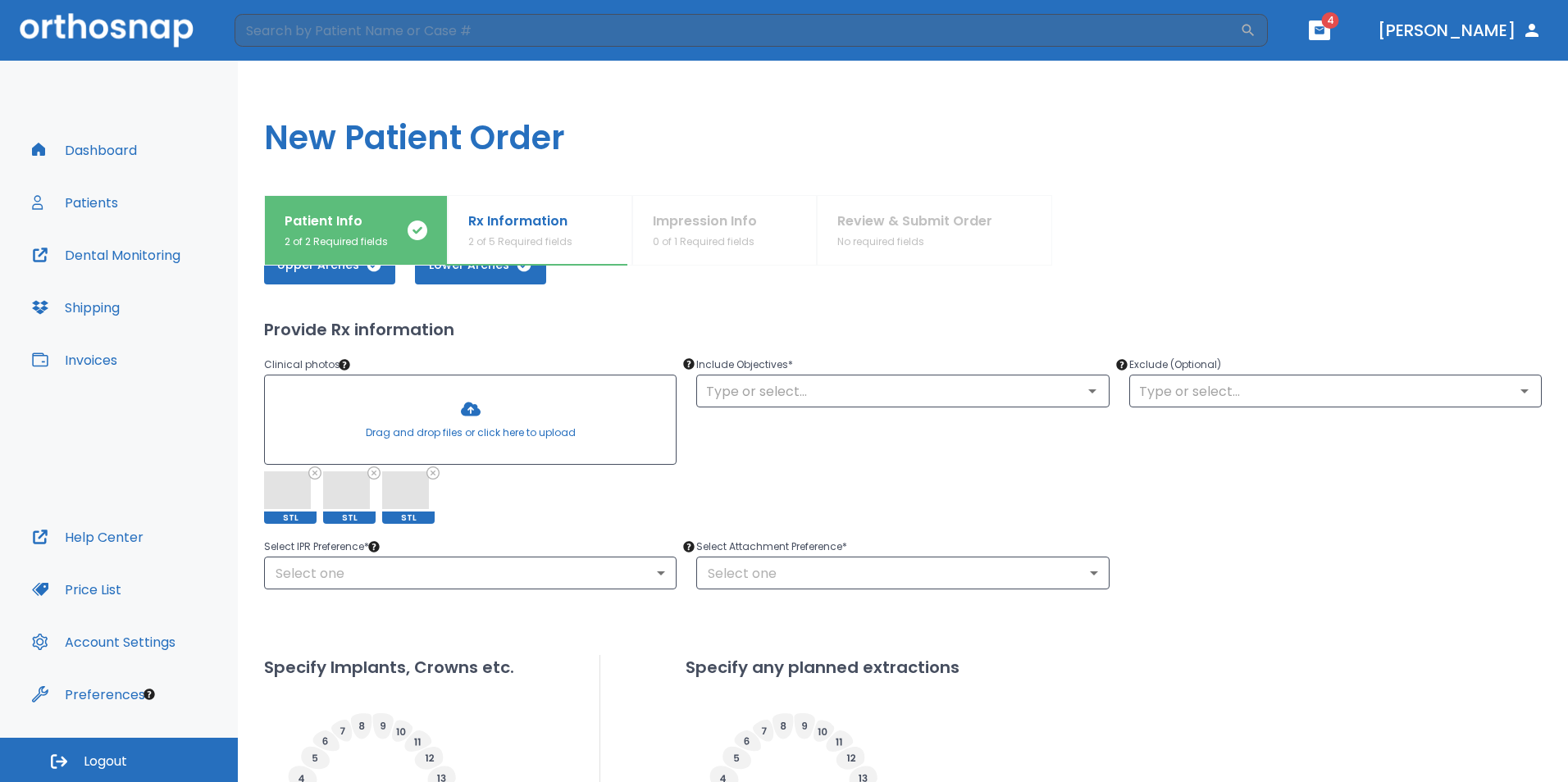 click at bounding box center [470, 420] 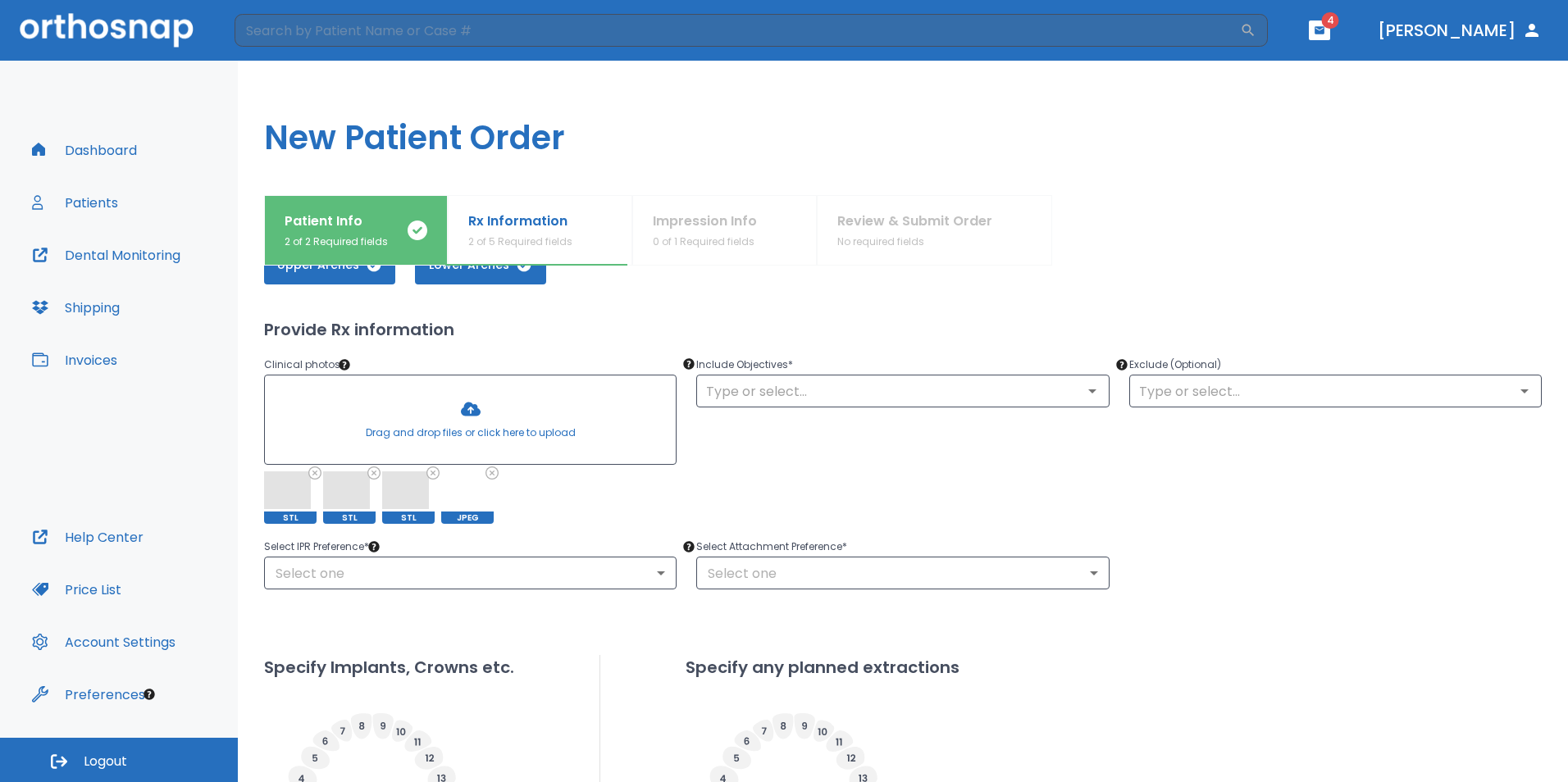 click at bounding box center (470, 420) 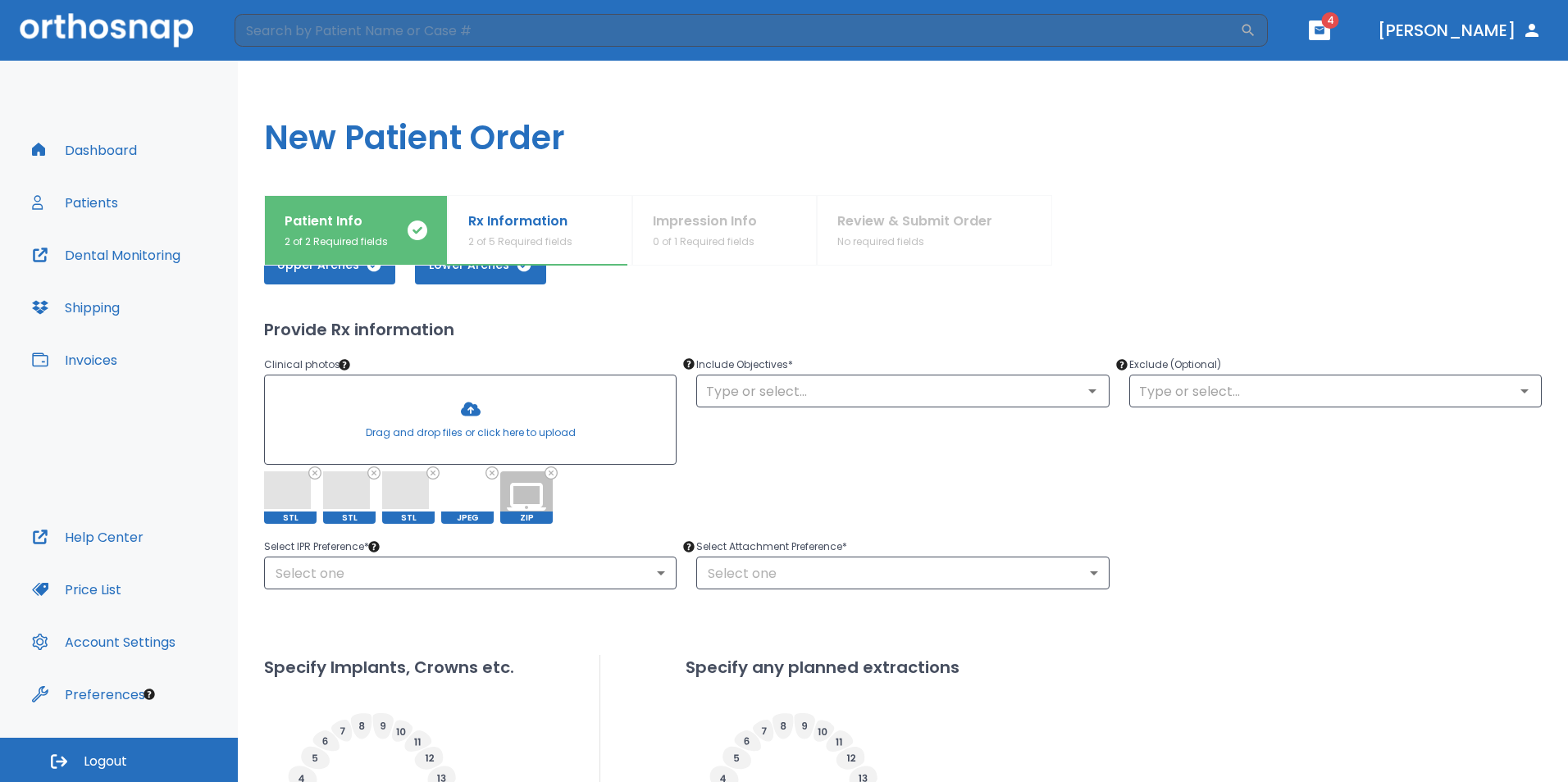 click at bounding box center [470, 420] 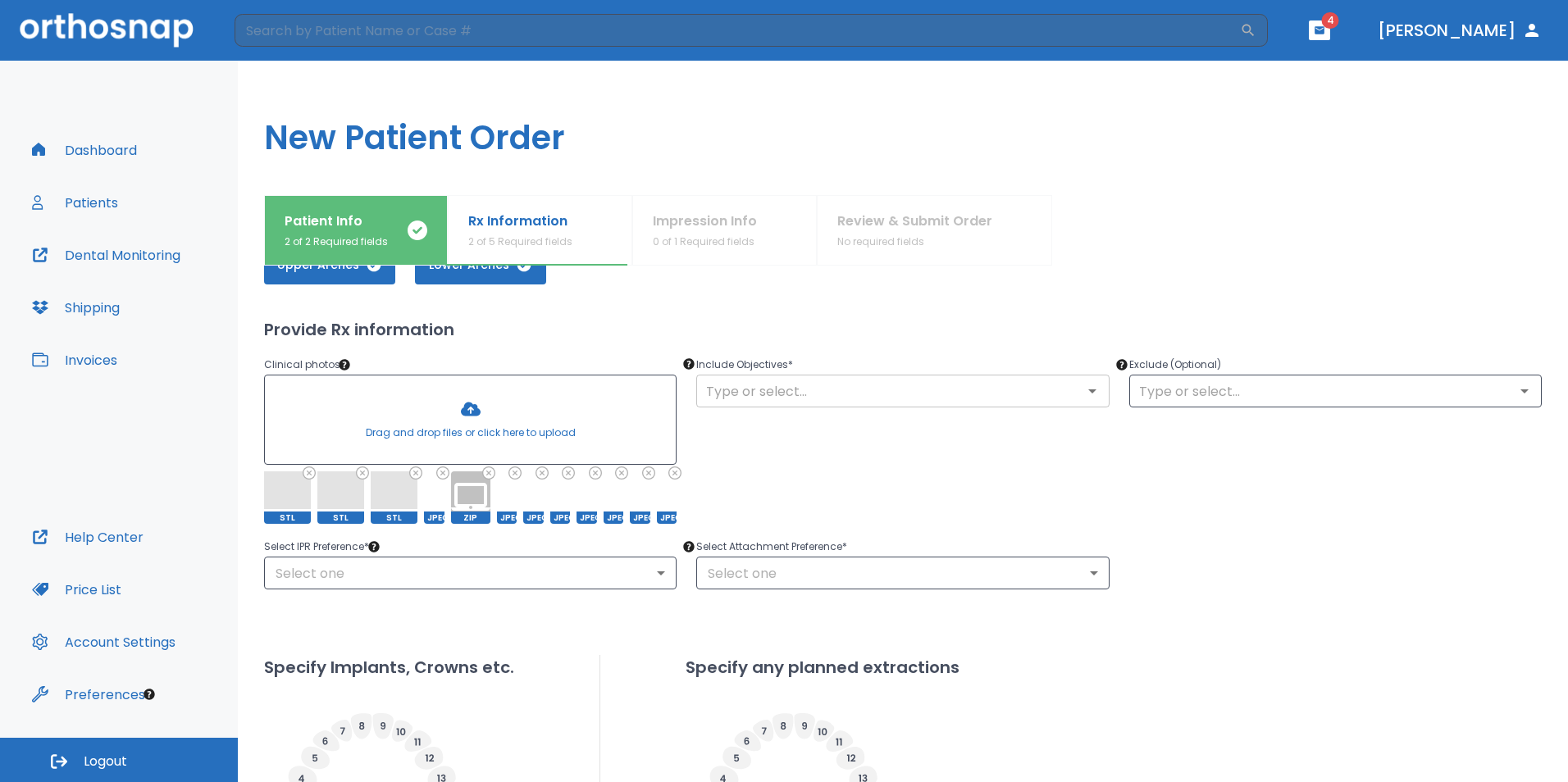 click at bounding box center [902, 391] 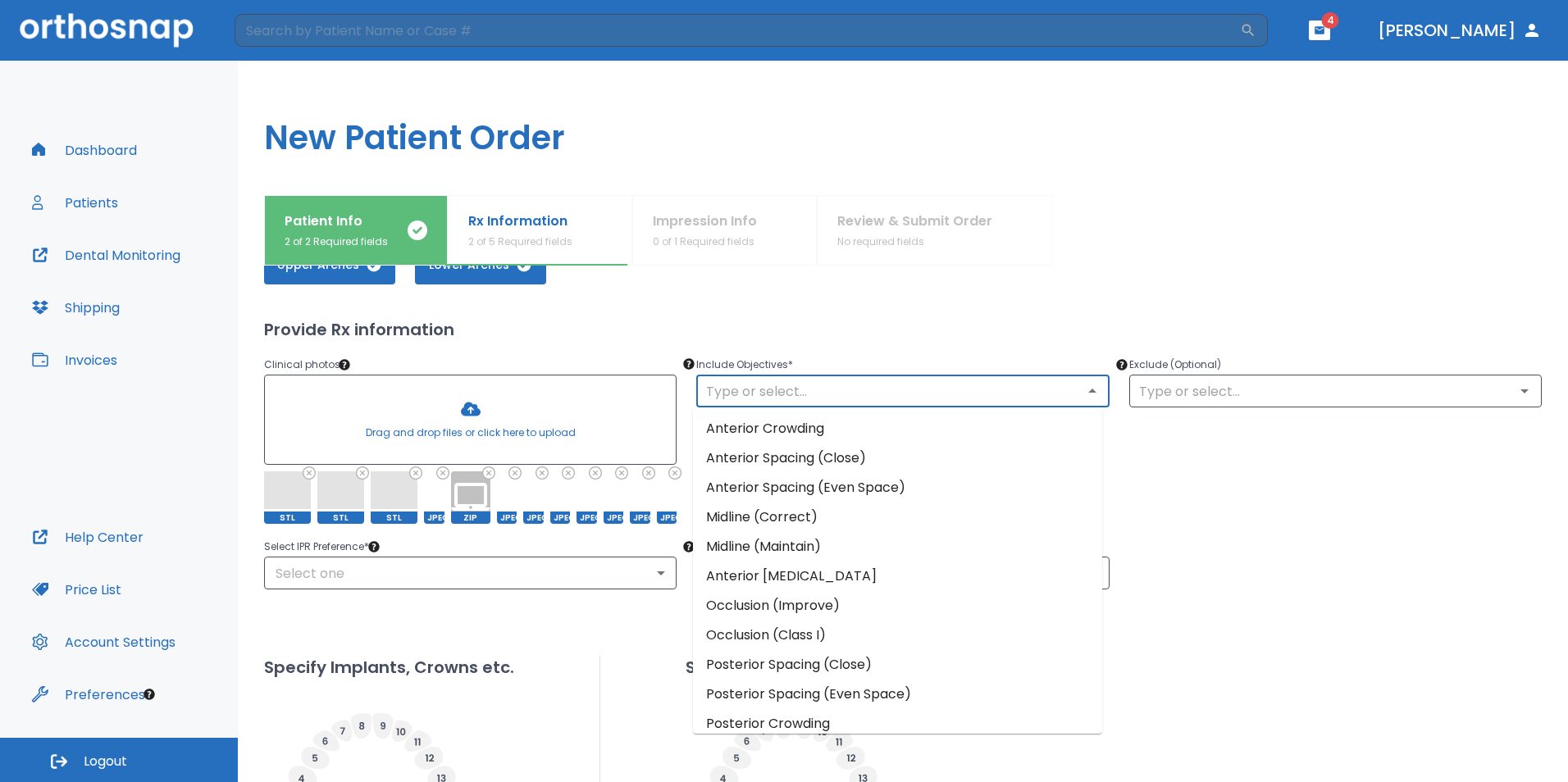 click on "Anterior Spacing (Close)" at bounding box center (897, 458) 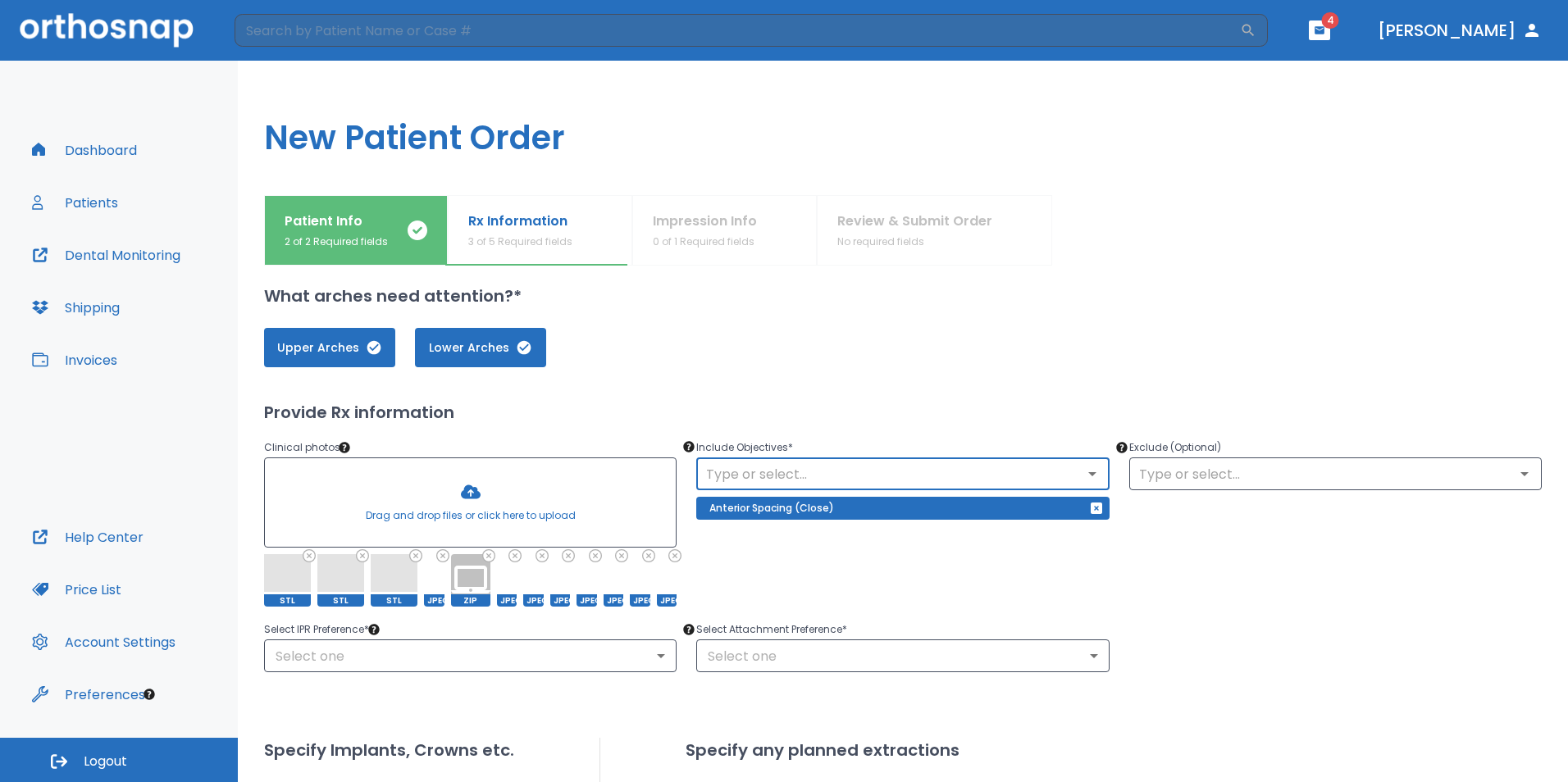 scroll, scrollTop: 0, scrollLeft: 0, axis: both 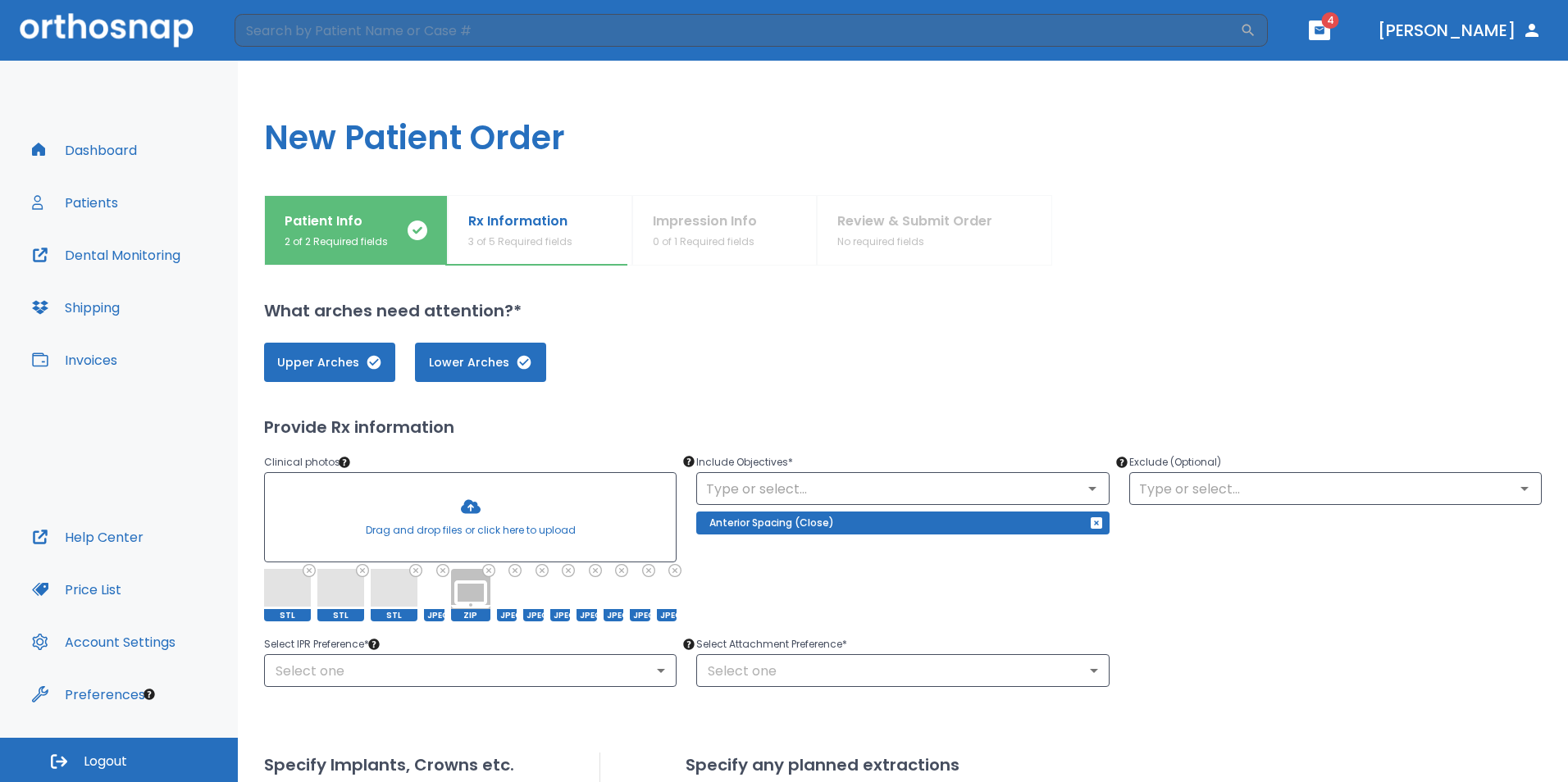 click on "Exclude (Optional) ​" at bounding box center [1325, 527] 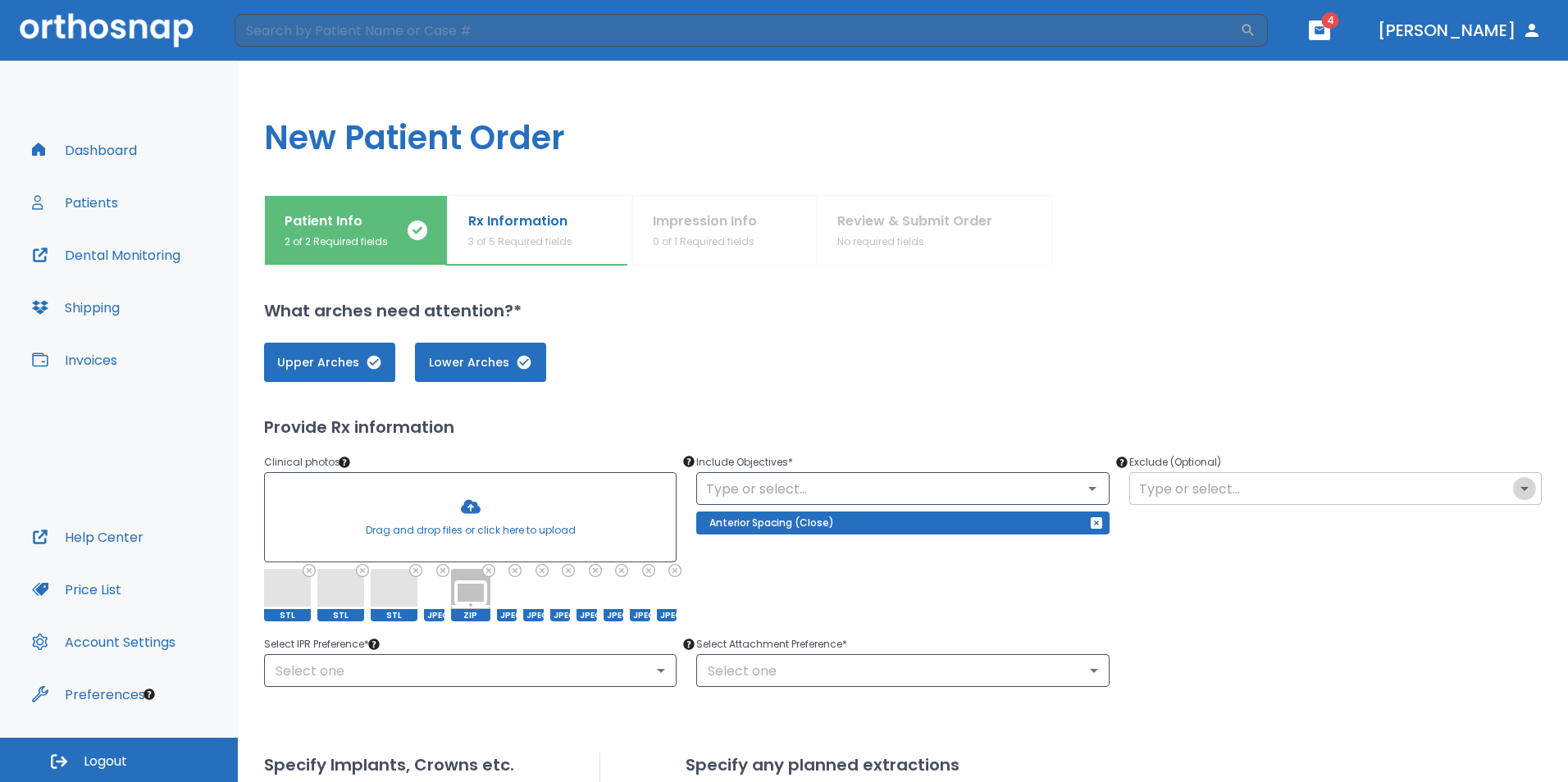 click 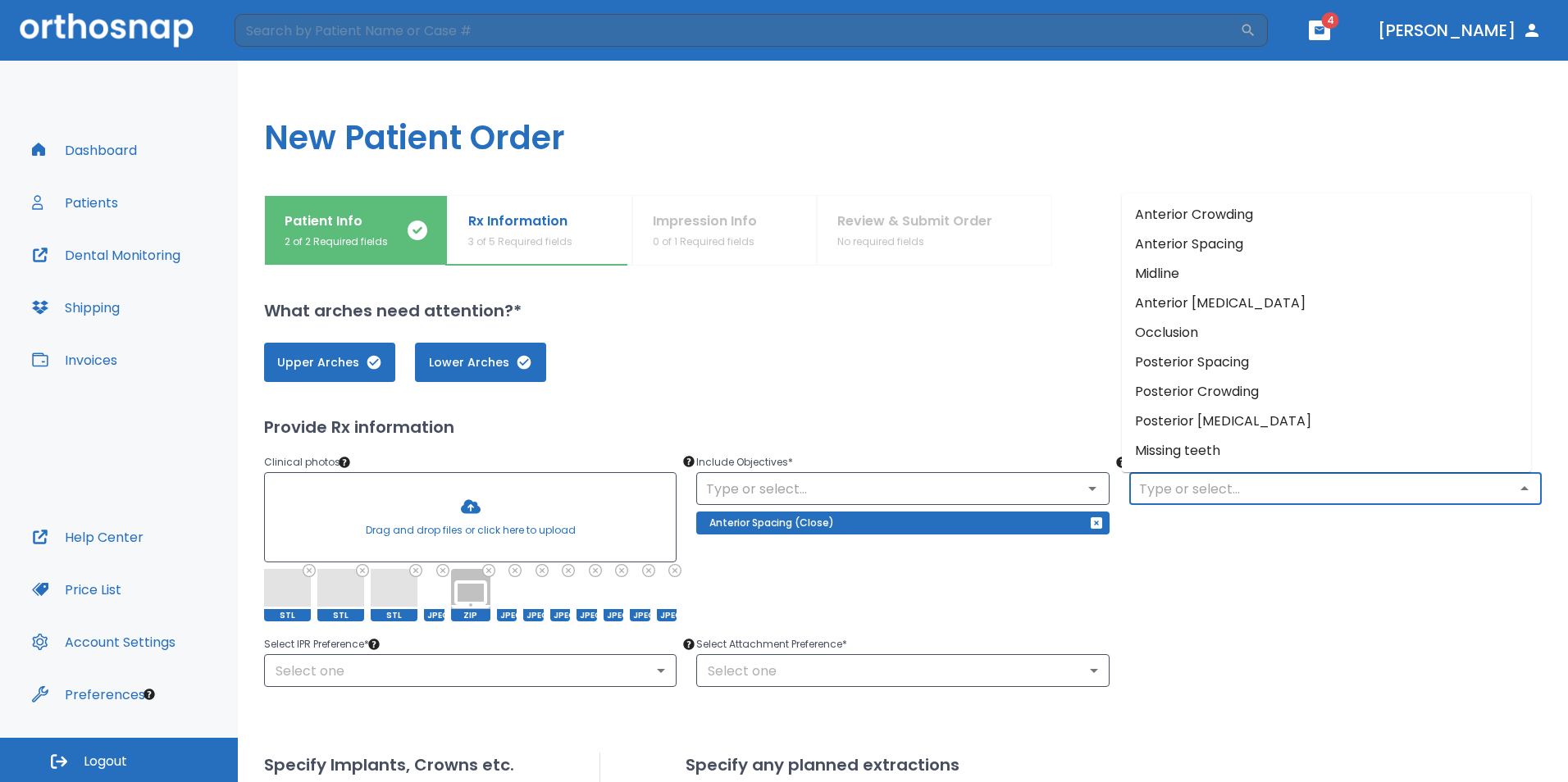 click on "Missing teeth" at bounding box center [1326, 451] 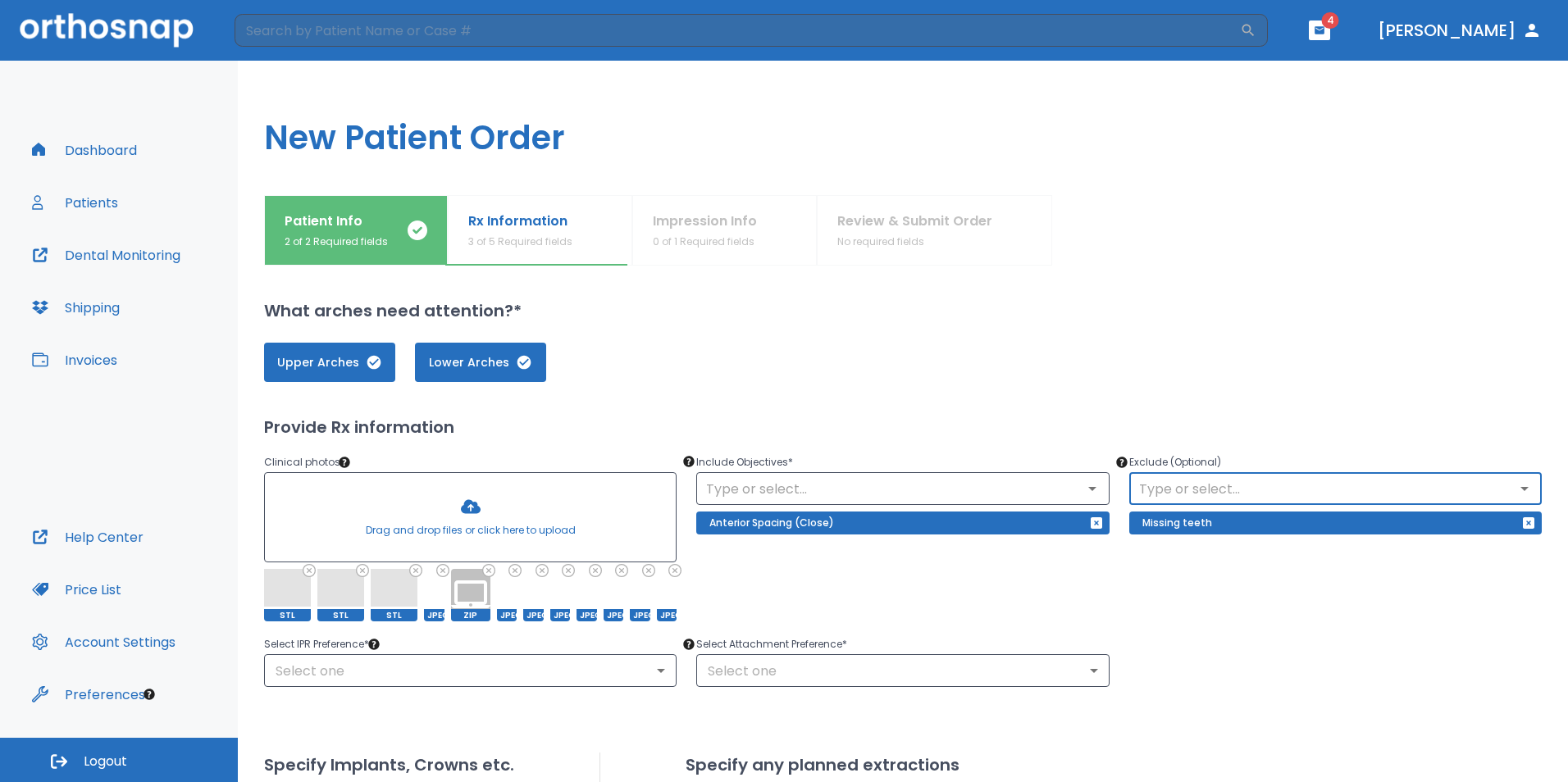 click on "Missing teeth" at bounding box center (1177, 523) 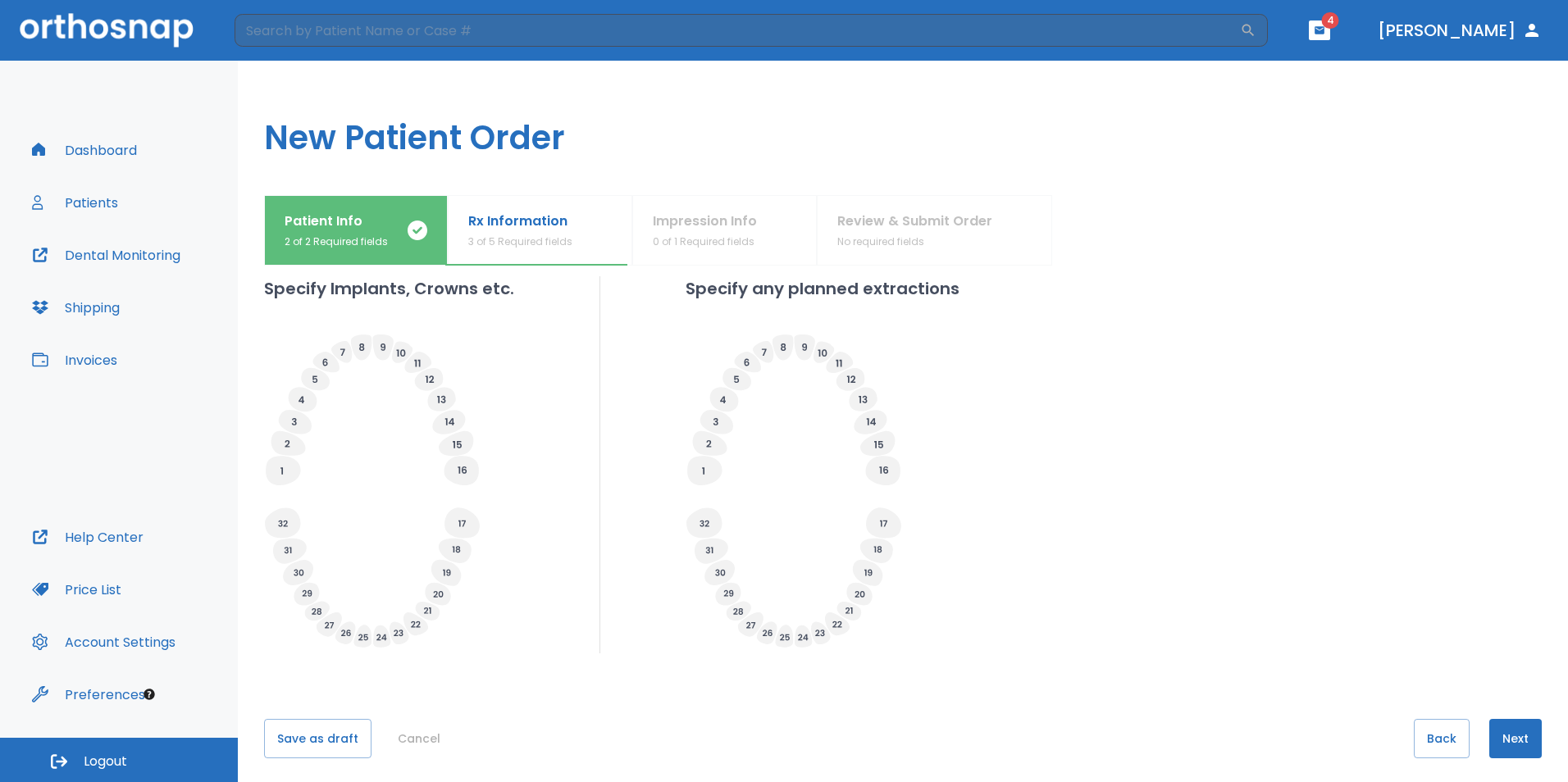 scroll, scrollTop: 485, scrollLeft: 0, axis: vertical 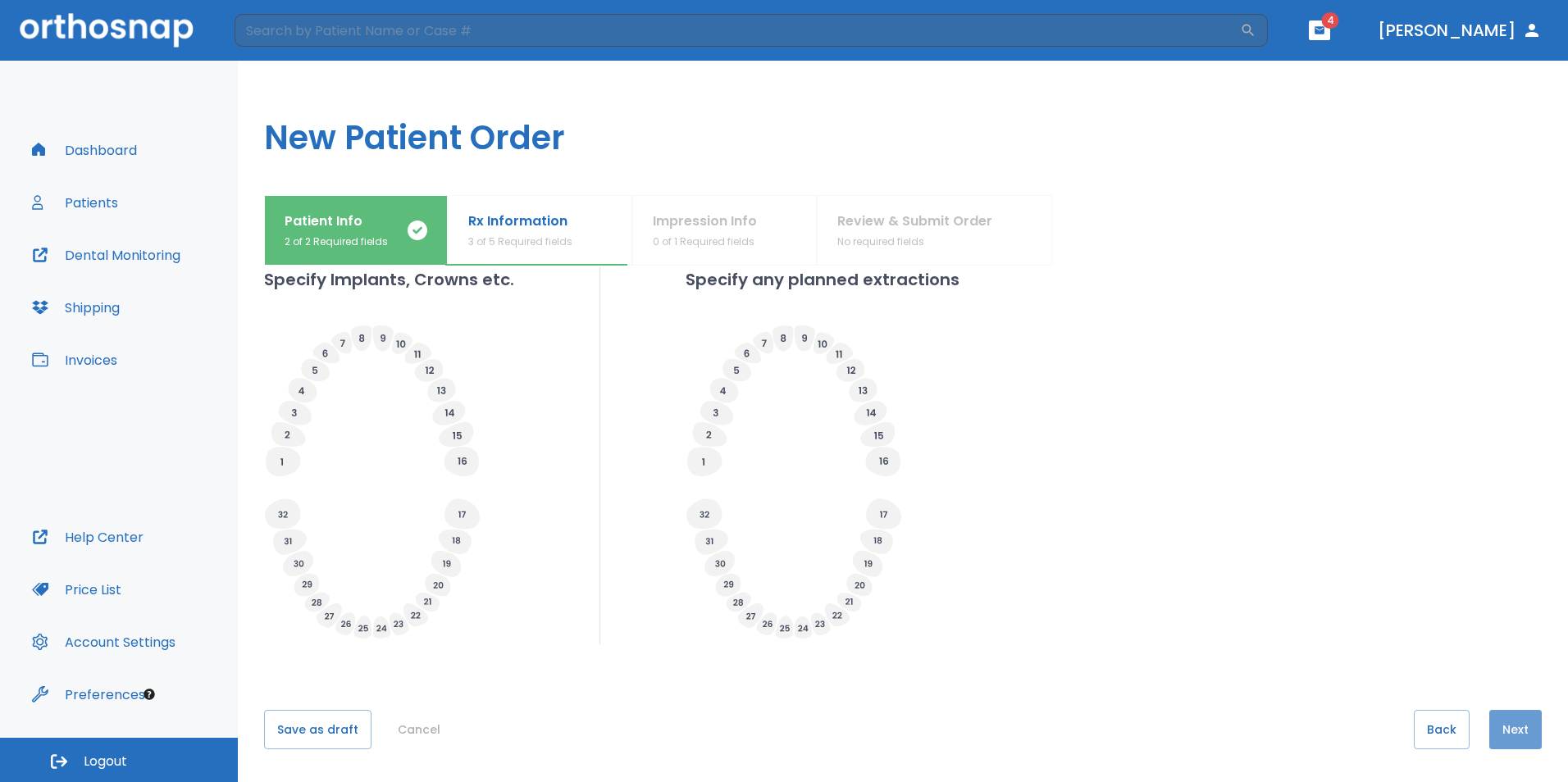 click on "Next" at bounding box center (1516, 730) 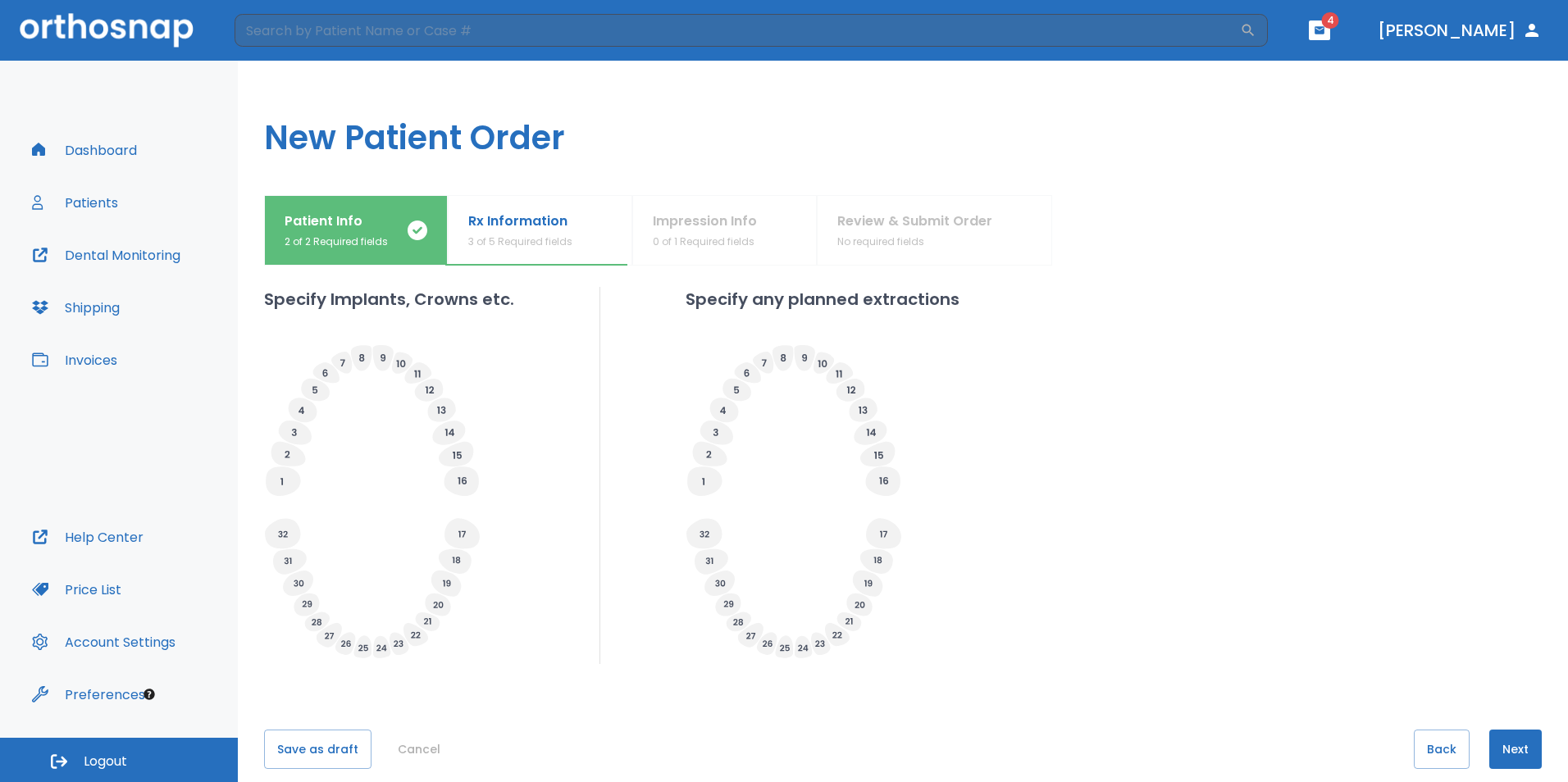scroll, scrollTop: 349, scrollLeft: 0, axis: vertical 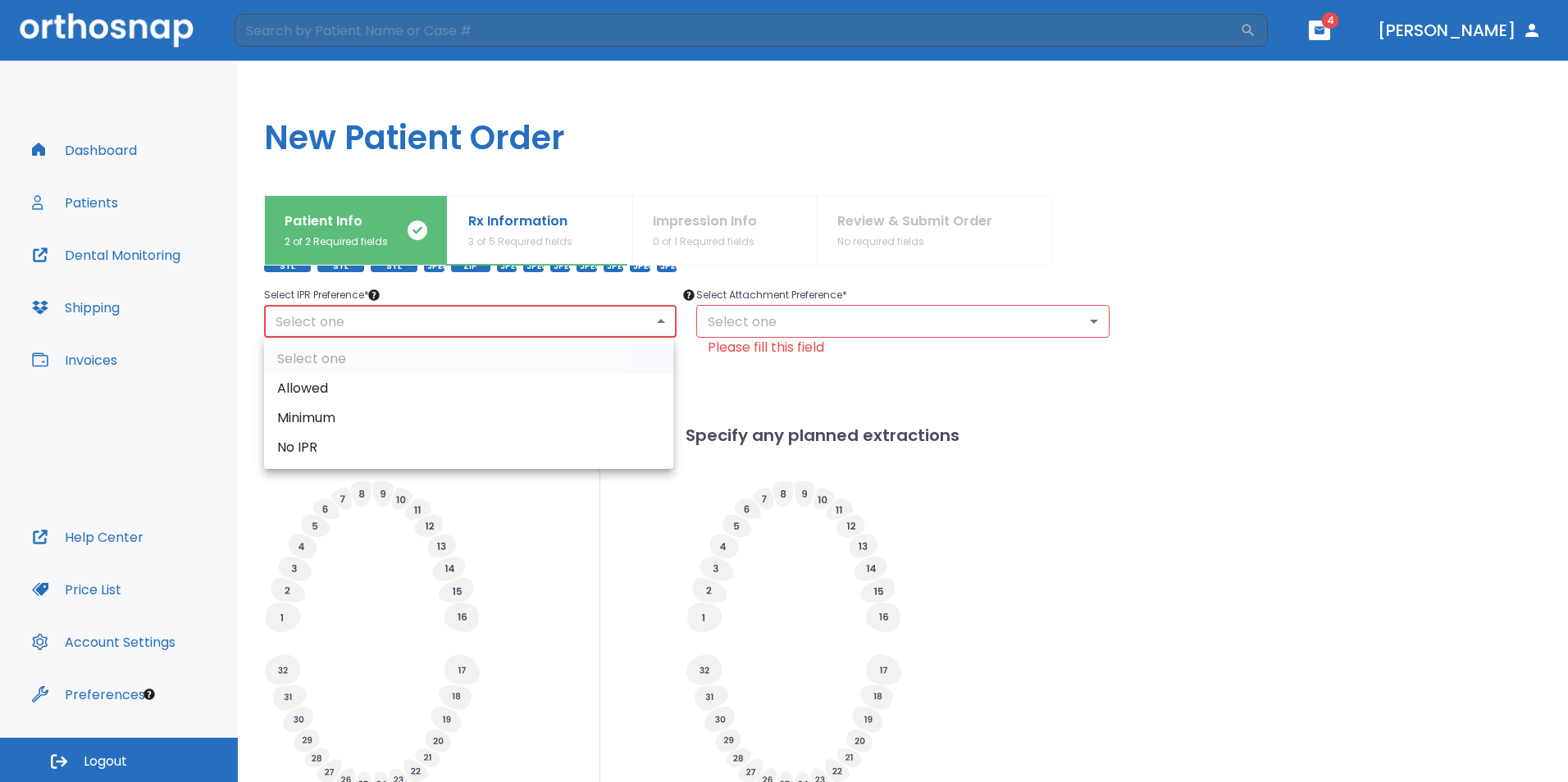 click on "​ 4 [PERSON_NAME] Dashboard Patients Dental Monitoring Shipping Invoices Help Center Price List Account Settings Preferences Logout Uploading files and placing your order. One moment, please. New Patient Order Patient Info 2 of 2 Required fields Rx Information 3 of 5 Required fields Impression Info 0 of 1 Required fields Review & Submit Order No required fields What arches need attention?* Upper Arches Lower Arches Provide Rx information Clinical photos * Drag and drop files or click here to upload STL STL STL JPEG ZIP JPEG JPEG JPEG JPEG JPEG JPEG JPEG Include Objectives * ​ Anterior Spacing (Close) Exclude (Optional) ​ Missing teeth Select IPR Preference * Select one ​ Please fill this field Select Attachment Preference * Select one ​ Please fill this field Specify Implants, Crowns etc. Specify any planned extractions Save as draft Cancel Back Next Select one Allowed Minimum No IPR" at bounding box center (784, 391) 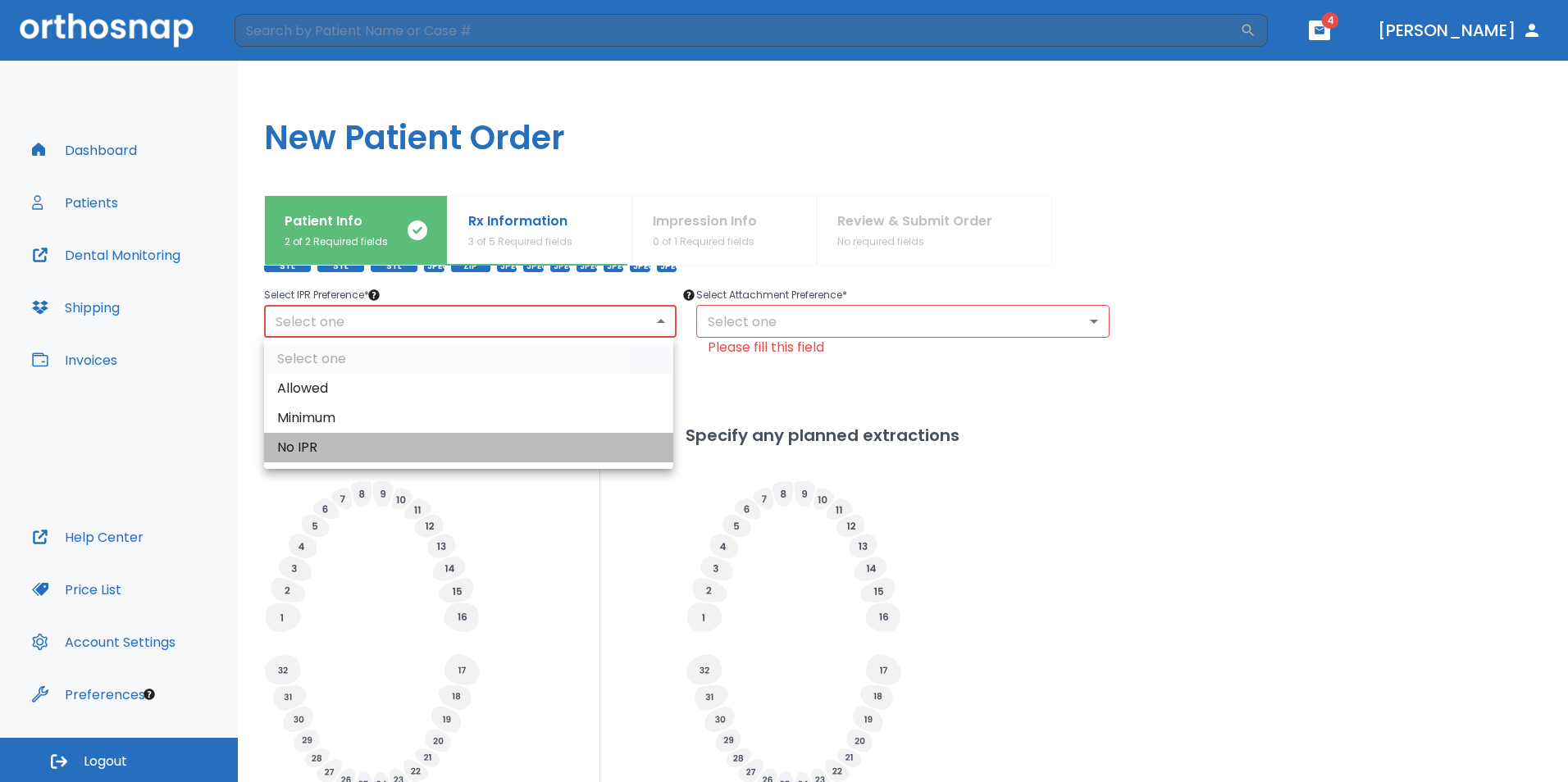 click on "No IPR" at bounding box center (468, 448) 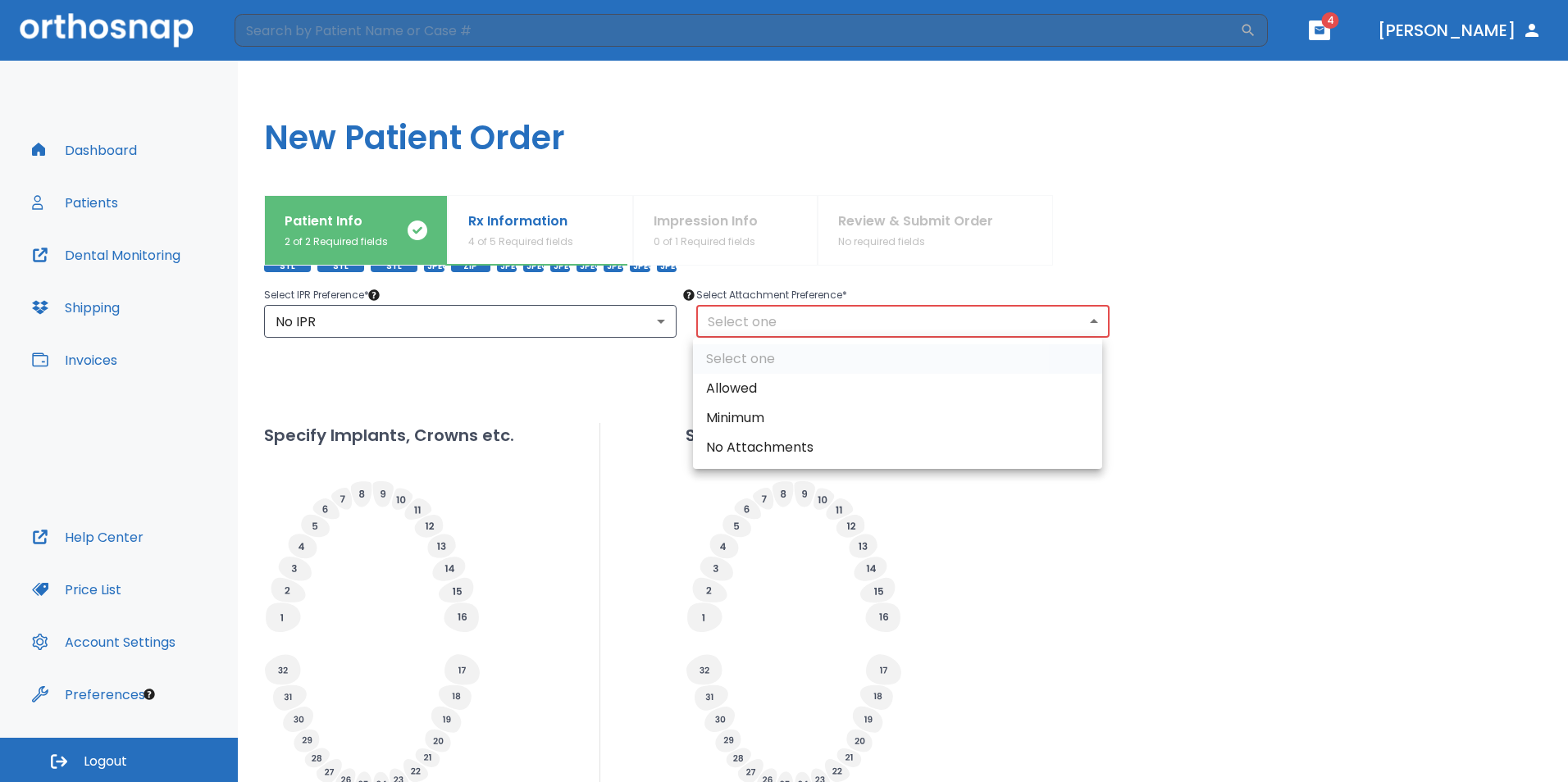 click on "​ 4 [PERSON_NAME] Dashboard Patients Dental Monitoring Shipping Invoices Help Center Price List Account Settings Preferences Logout Uploading files and placing your order. One moment, please. New Patient Order Patient Info 2 of 2 Required fields Rx Information 4 of 5 Required fields Impression Info 0 of 1 Required fields Review & Submit Order No required fields What arches need attention?* Upper Arches Lower Arches Provide Rx information Clinical photos * Drag and drop files or click here to upload STL STL STL JPEG ZIP JPEG JPEG JPEG JPEG JPEG JPEG JPEG Include Objectives * ​ Anterior Spacing (Close) Exclude (Optional) ​ Missing teeth Select IPR Preference * No IPR 0 ​ Select Attachment Preference * Select one ​ Please fill this field Specify Implants, Crowns etc. Specify any planned extractions Save as draft Cancel Back Next Select one Allowed Minimum No Attachments" at bounding box center (784, 391) 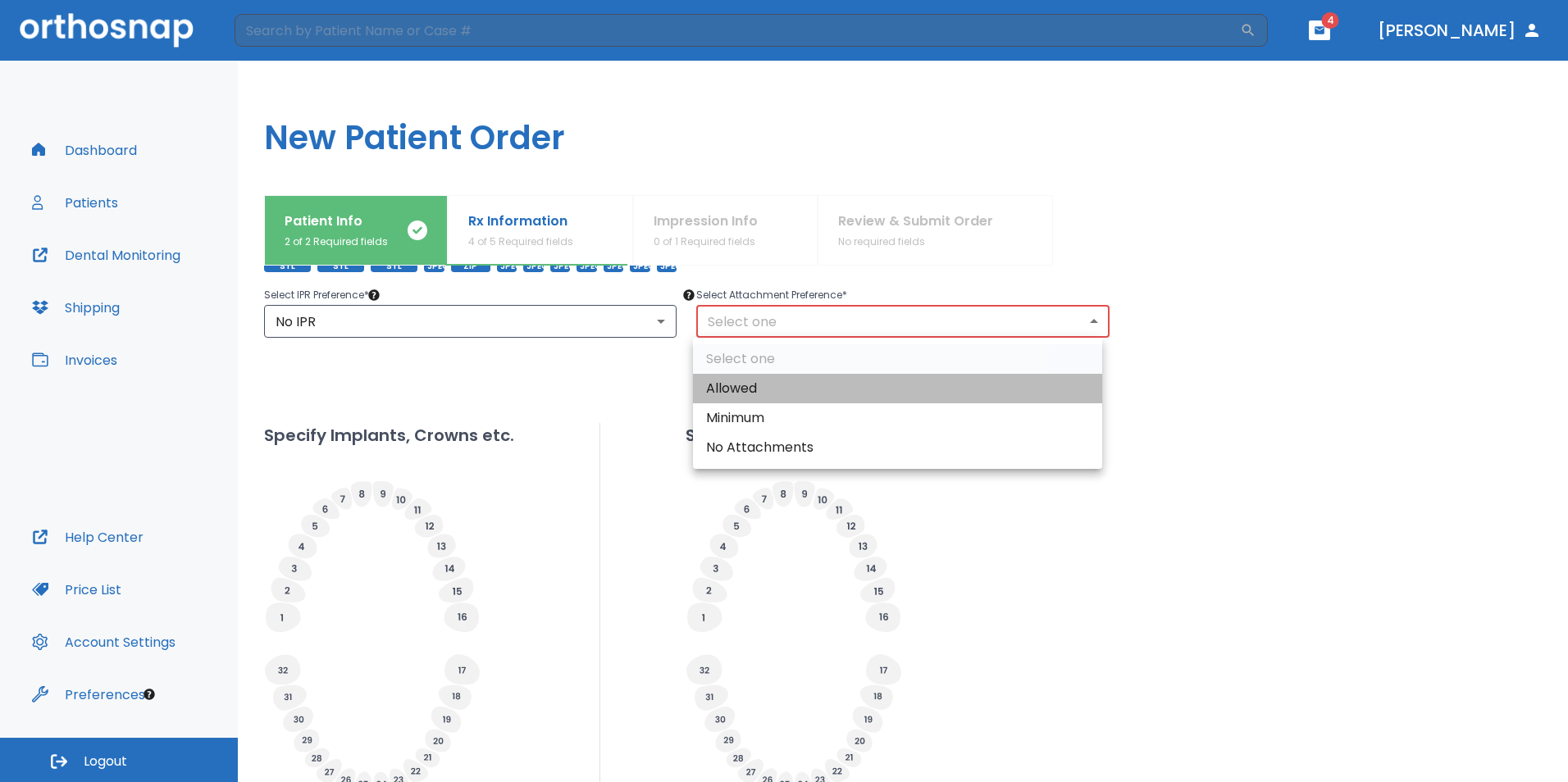 click on "Allowed" at bounding box center [897, 389] 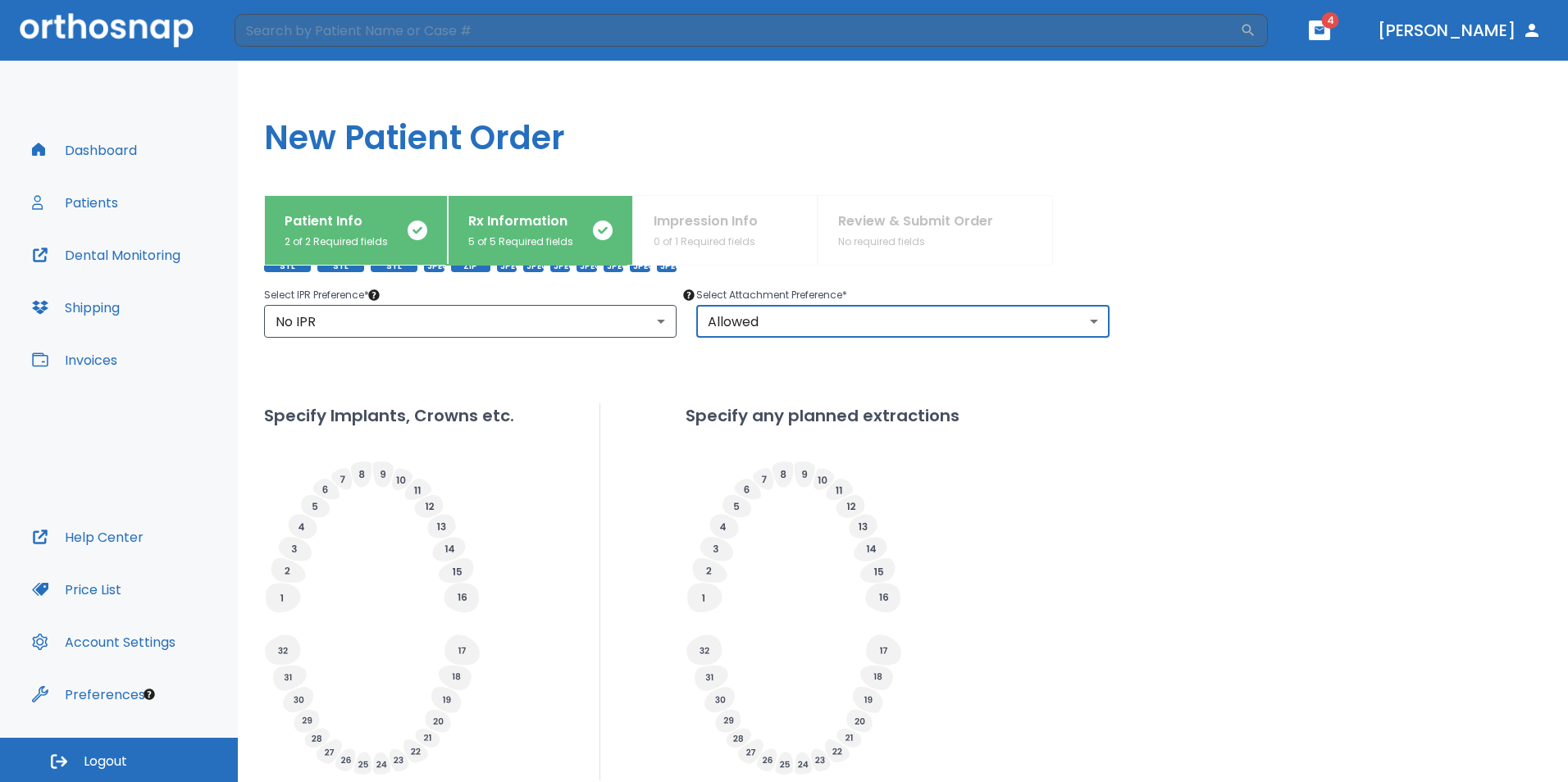 scroll, scrollTop: 485, scrollLeft: 0, axis: vertical 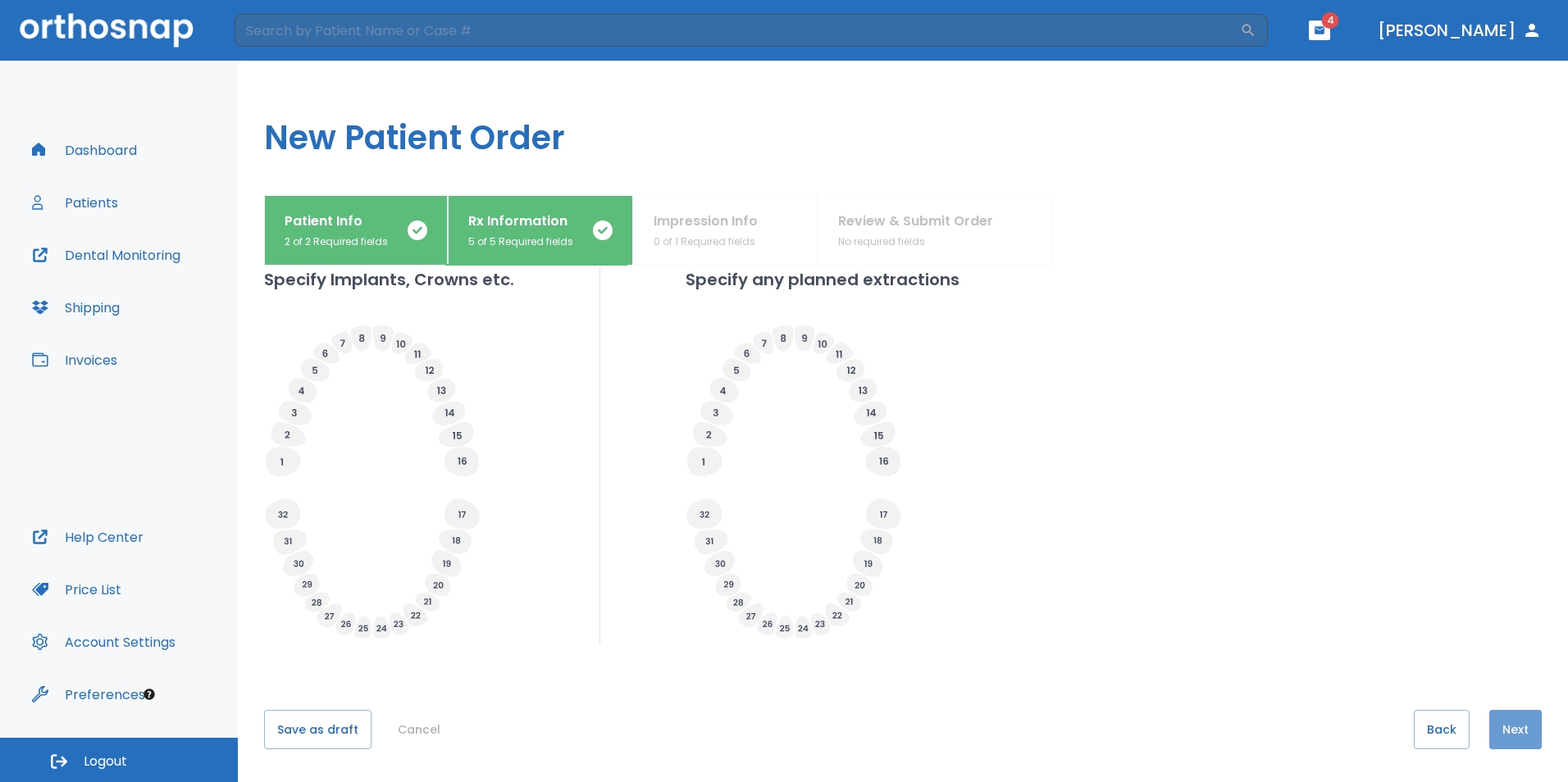click on "Next" at bounding box center [1516, 730] 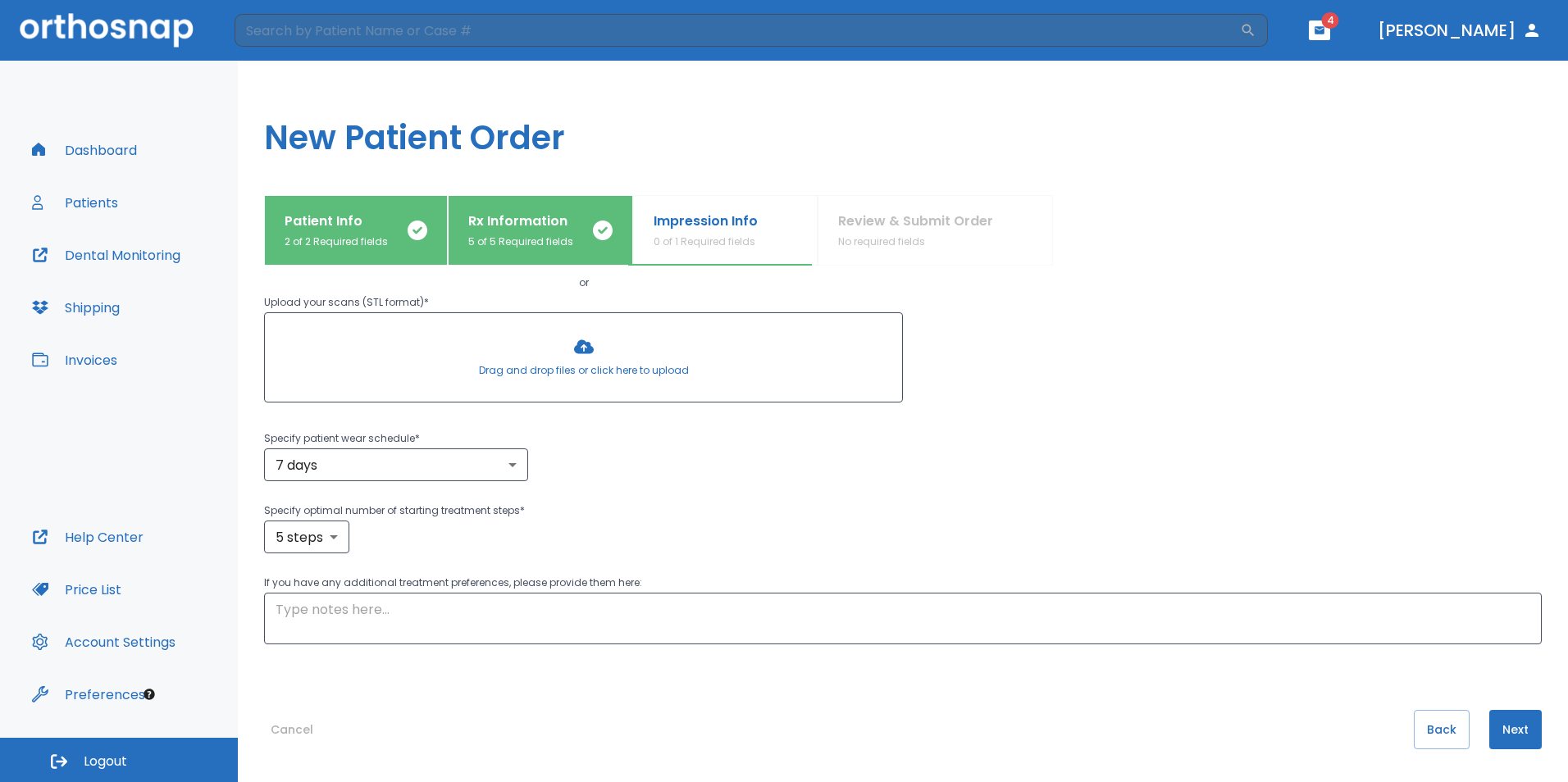 scroll, scrollTop: 0, scrollLeft: 0, axis: both 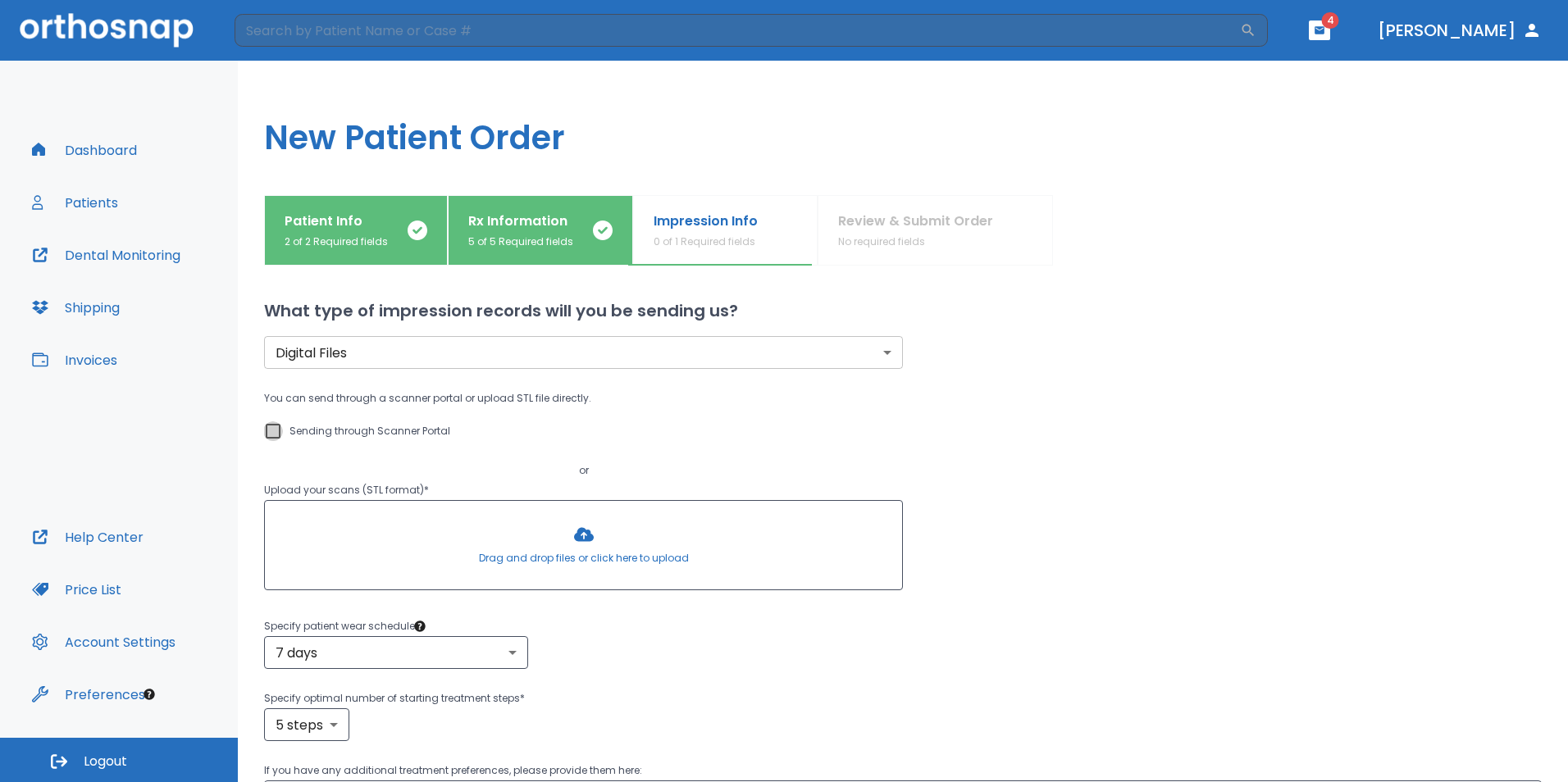 click on "Sending through Scanner Portal" at bounding box center (273, 431) 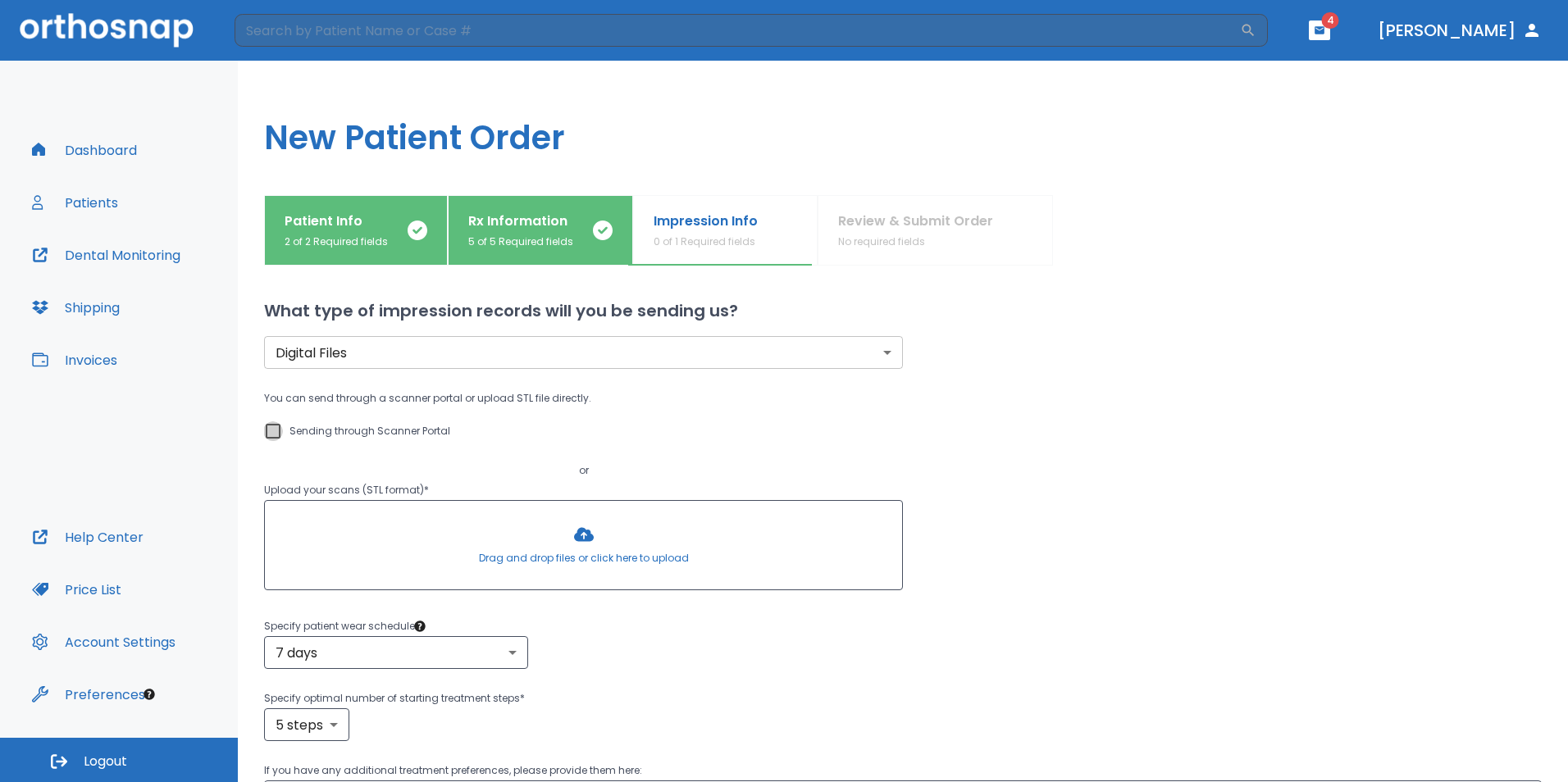 checkbox on "true" 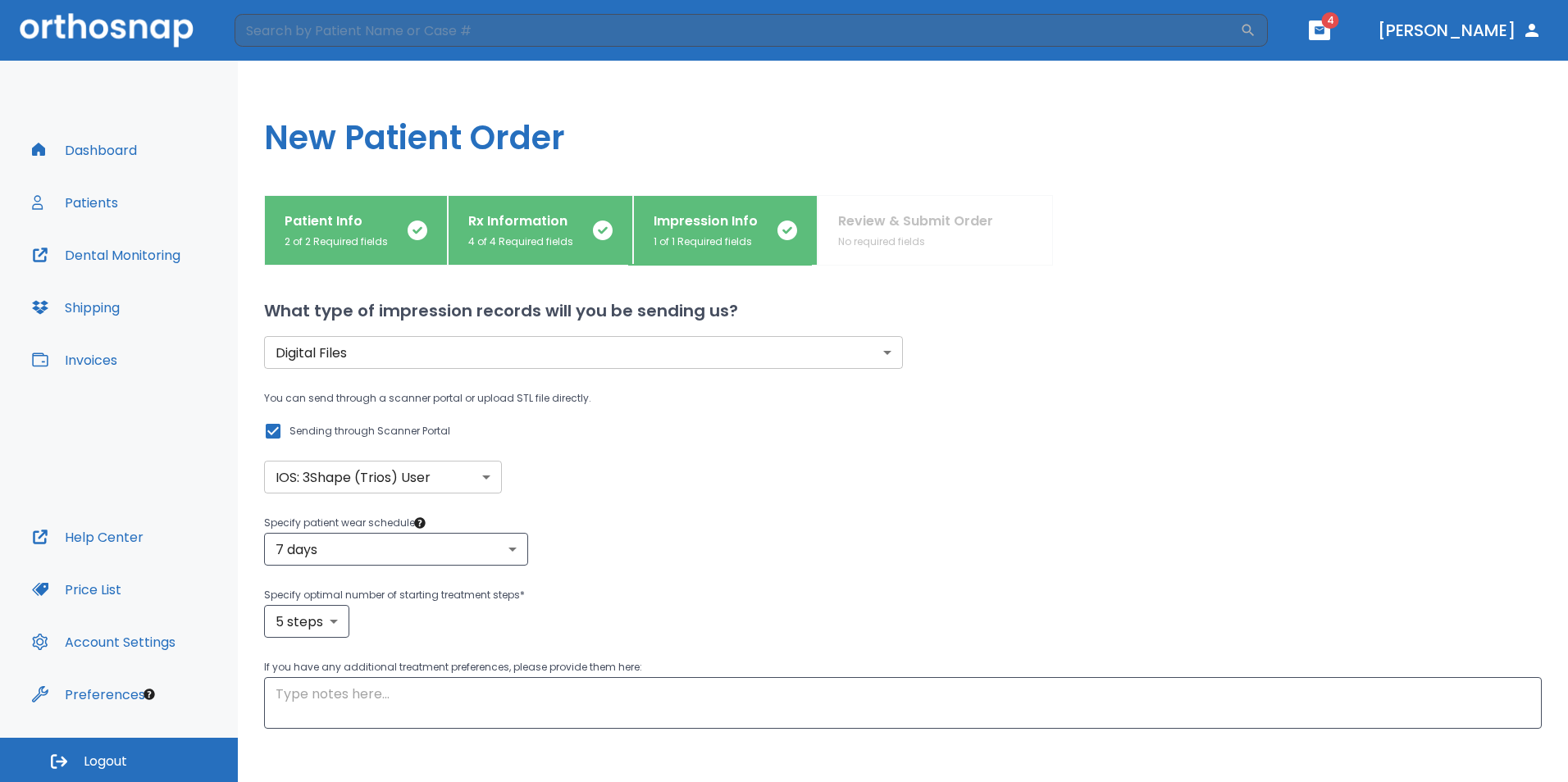 scroll, scrollTop: 84, scrollLeft: 0, axis: vertical 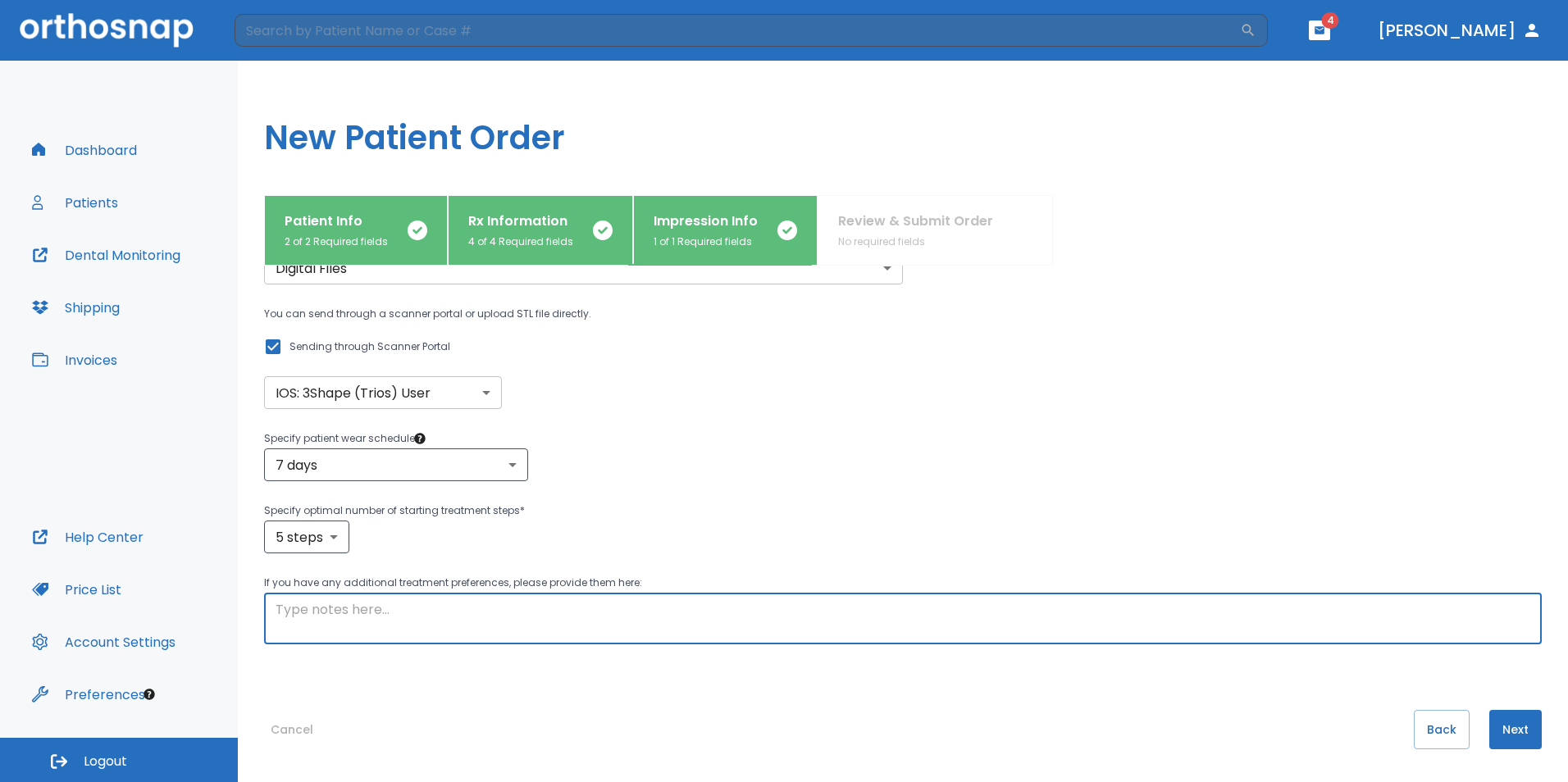 click at bounding box center [903, 619] 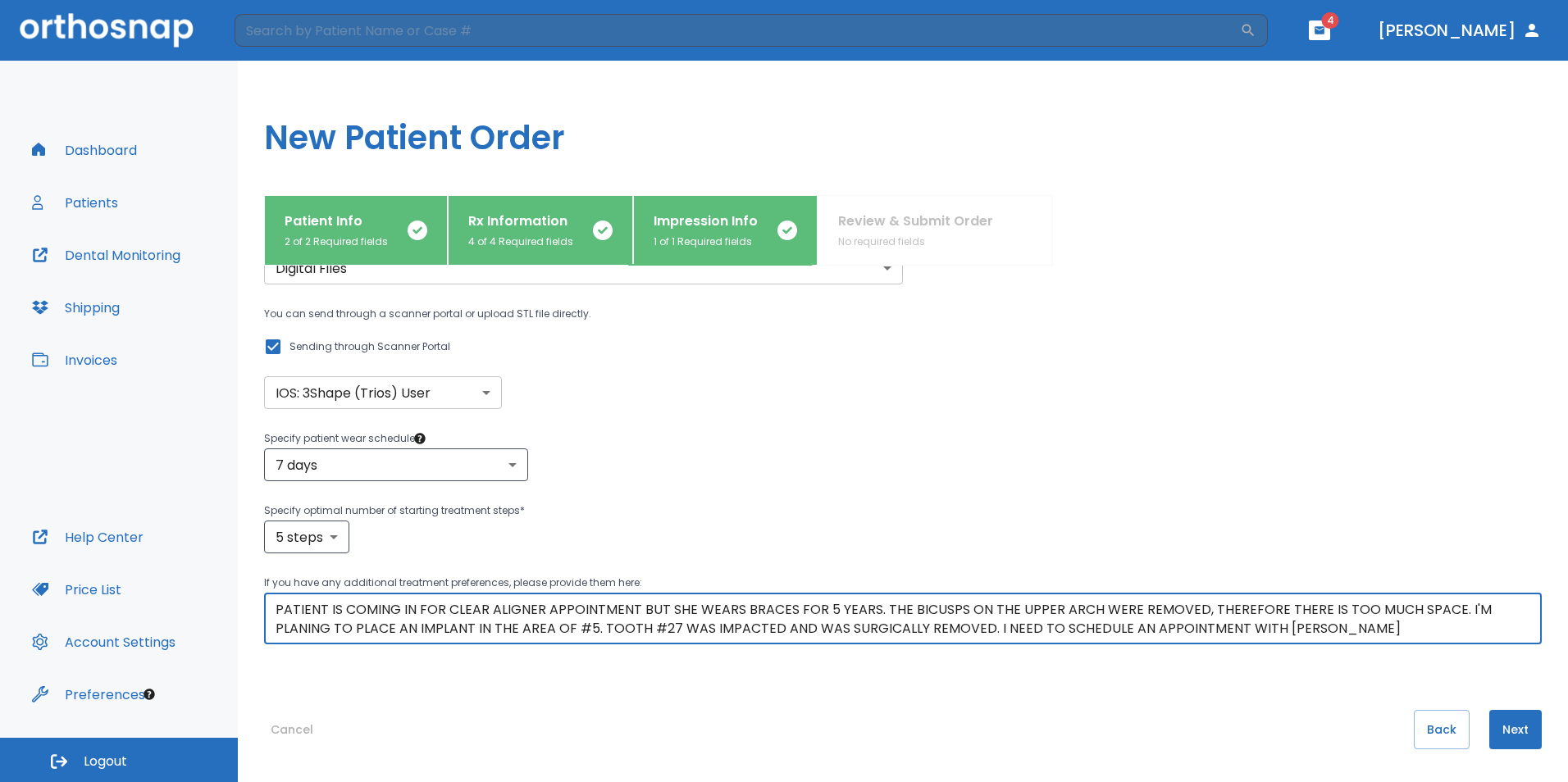 click on "PATIENT IS COMING IN FOR CLEAR ALIGNER APPOINTMENT BUT SHE WEARS BRACES FOR 5 YEARS. THE BICUSPS ON THE UPPER ARCH WERE REMOVED, THEREFORE THERE IS TOO MUCH SPACE. I'M PLANING TO PLACE AN IMPLANT IN THE AREA OF #5. TOOTH #27 WAS IMPACTED AND WAS SURGICALLY REMOVED. I NEED TO SCHEDULE AN APPOINTMENT WITH [PERSON_NAME]" at bounding box center (903, 619) 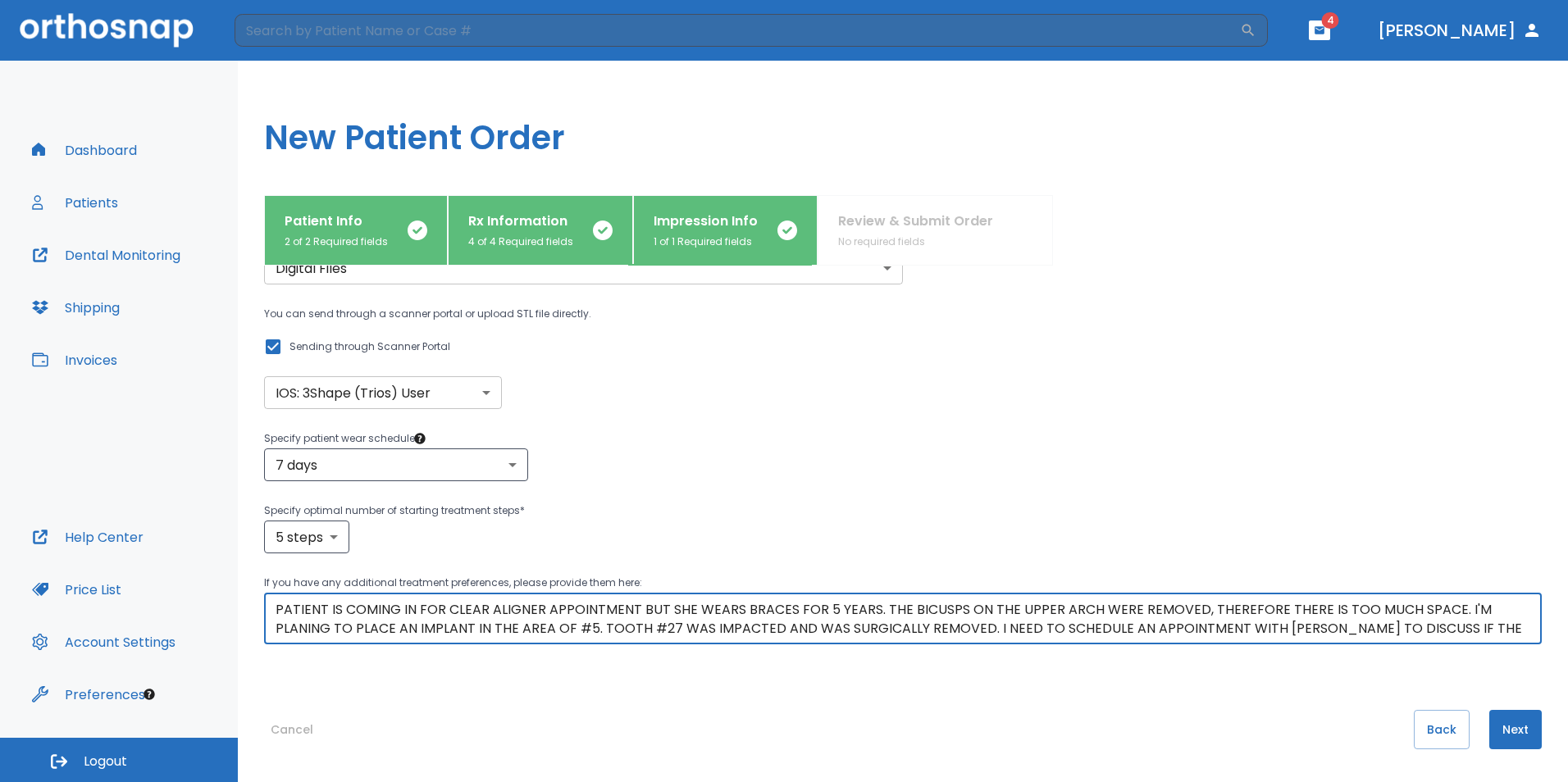 scroll, scrollTop: 19, scrollLeft: 0, axis: vertical 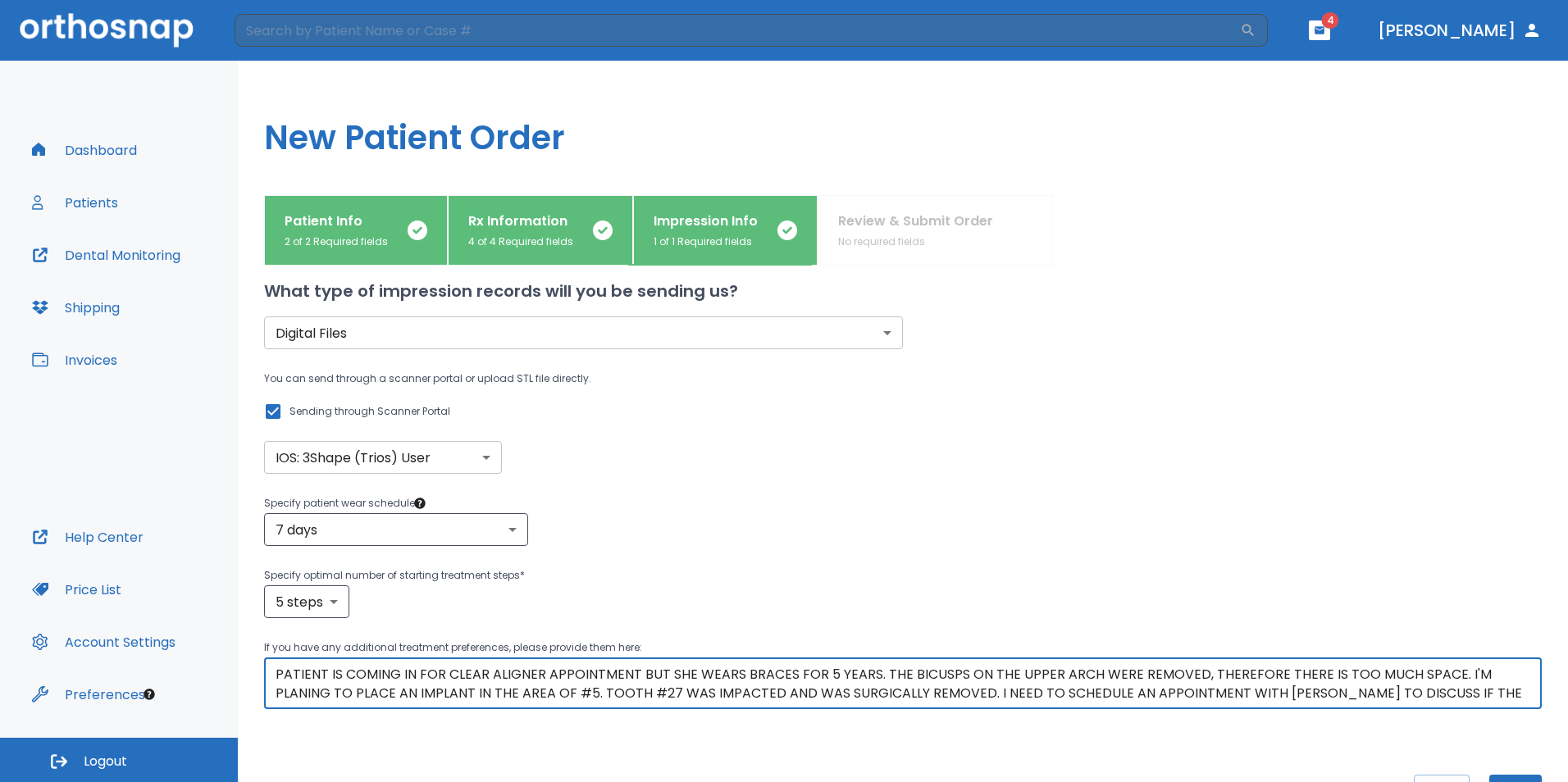 click on "PATIENT IS COMING IN FOR CLEAR ALIGNER APPOINTMENT BUT SHE WEARS BRACES FOR 5 YEARS. THE BICUSPS ON THE UPPER ARCH WERE REMOVED, THEREFORE THERE IS TOO MUCH SPACE. I'M PLANING TO PLACE AN IMPLANT IN THE AREA OF #5. TOOTH #27 WAS IMPACTED AND WAS SURGICALLY REMOVED. I NEED TO SCHEDULE AN APPOINTMENT WITH [PERSON_NAME] TO DISCUSS IF THE TREATMENT IS FEASEABLE.  THANK YOU." at bounding box center [903, 684] 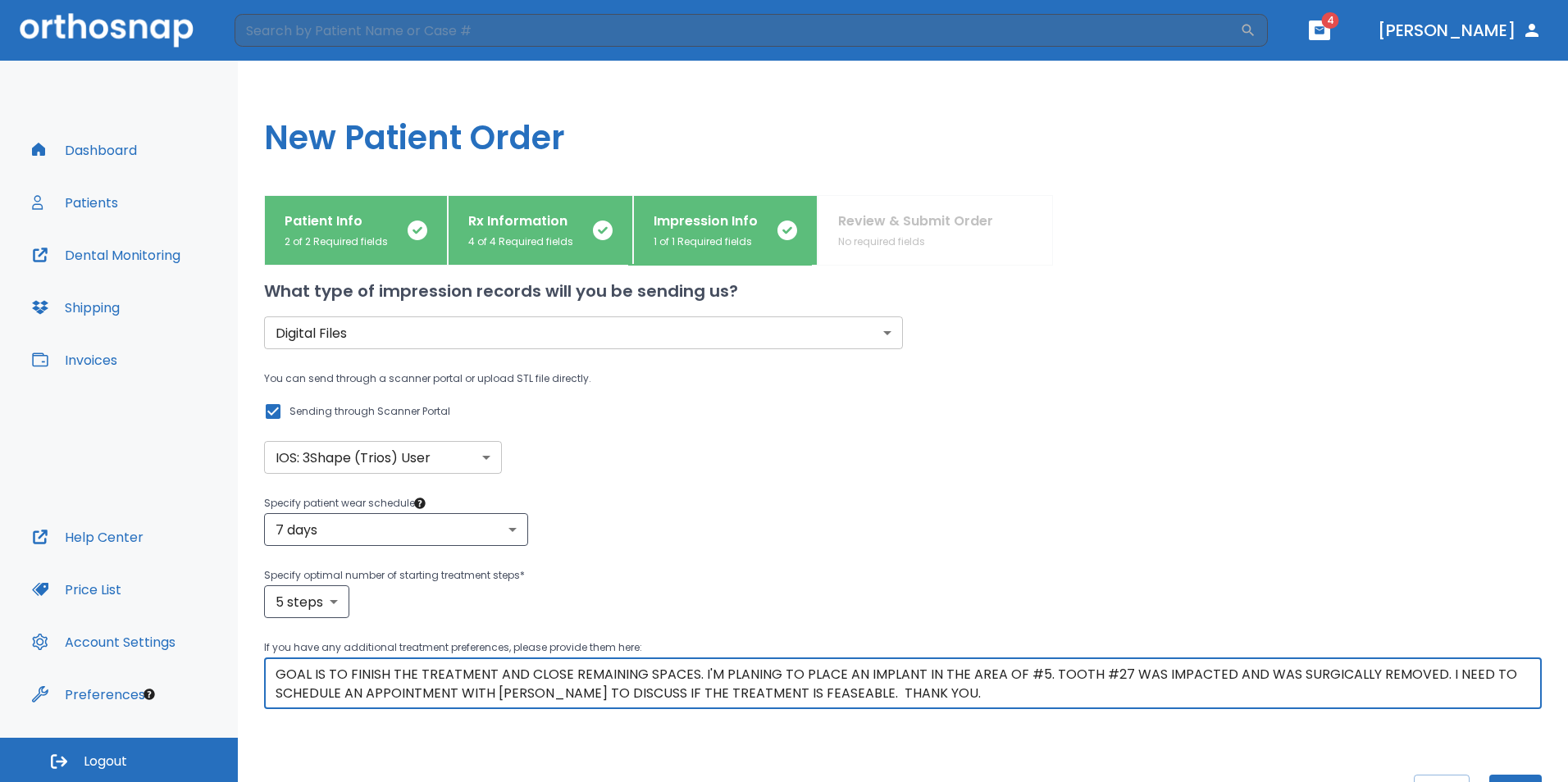 scroll, scrollTop: 0, scrollLeft: 0, axis: both 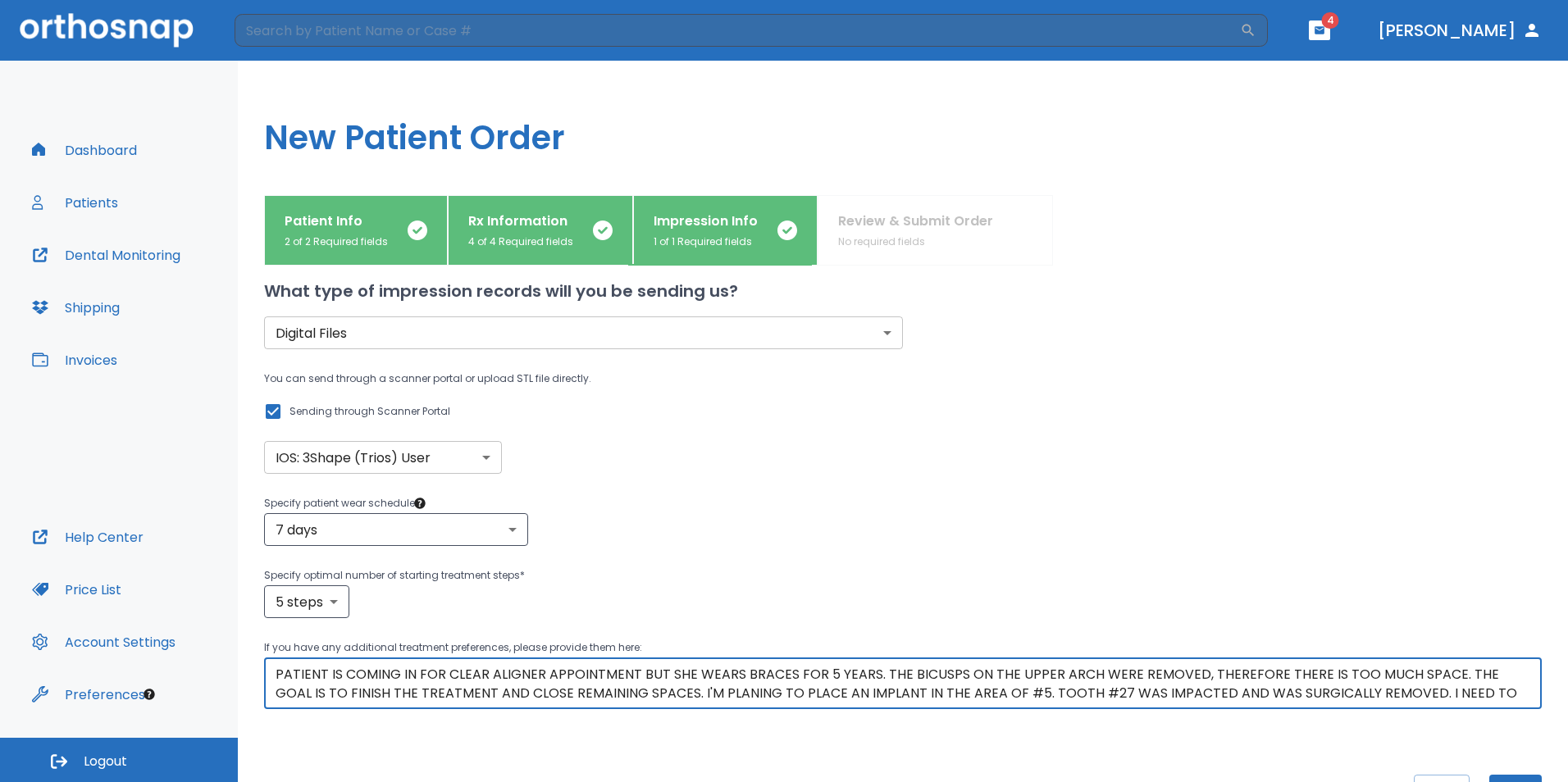 click on "PATIENT IS COMING IN FOR CLEAR ALIGNER APPOINTMENT BUT SHE WEARS BRACES FOR 5 YEARS. THE BICUSPS ON THE UPPER ARCH WERE REMOVED, THEREFORE THERE IS TOO MUCH SPACE. THE GOAL IS TO FINISH THE TREATMENT AND CLOSE REMAINING SPACES. I'M PLANING TO PLACE AN IMPLANT IN THE AREA OF #5. TOOTH #27 WAS IMPACTED AND WAS SURGICALLY REMOVED. I NEED TO SCHEDULE AN APPOINTMENT WITH [PERSON_NAME] TO DISCUSS IF THE TREATMENT IS FEASEABLE.  THANK YOU." at bounding box center [903, 684] 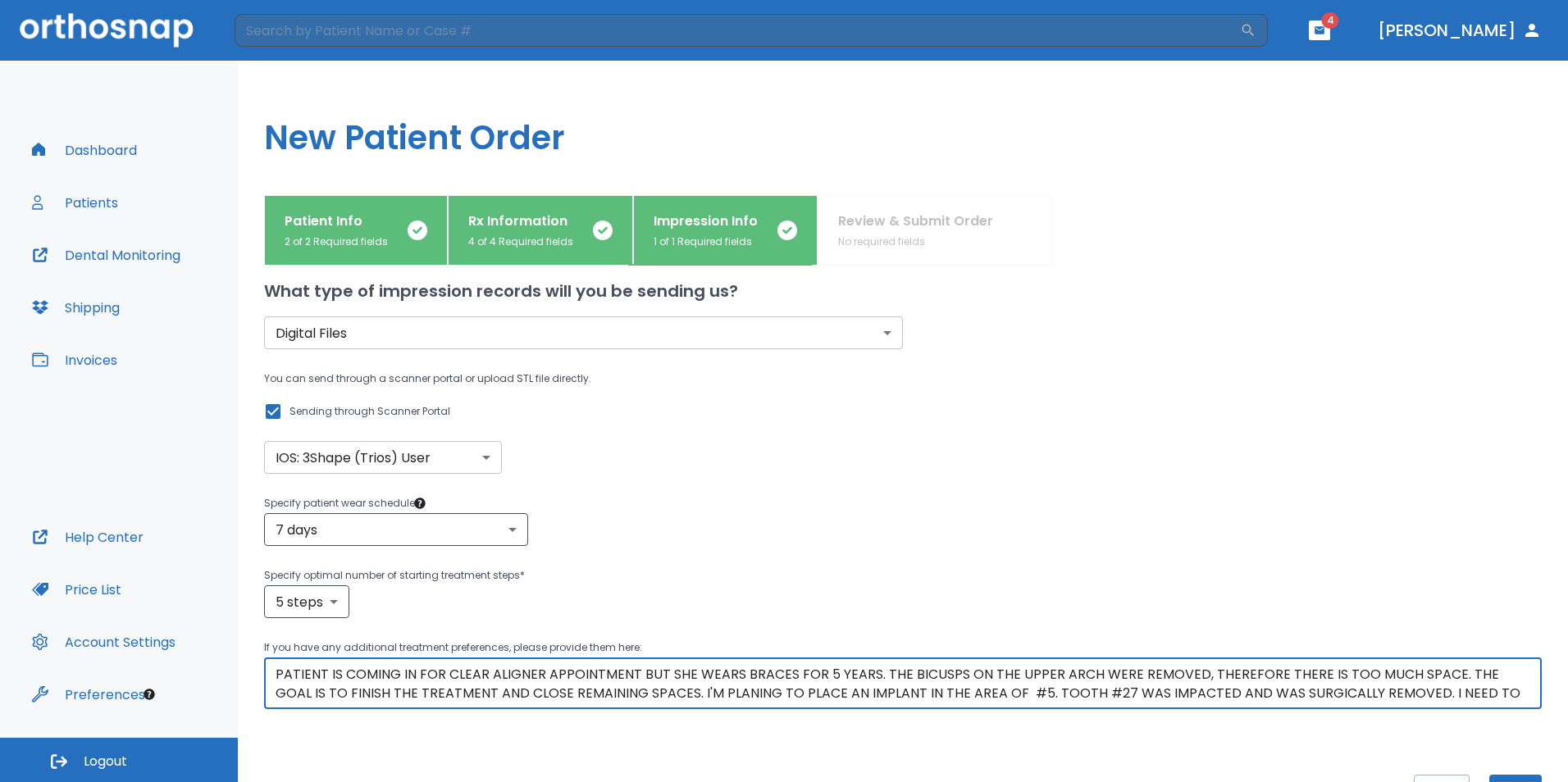 scroll, scrollTop: 1, scrollLeft: 0, axis: vertical 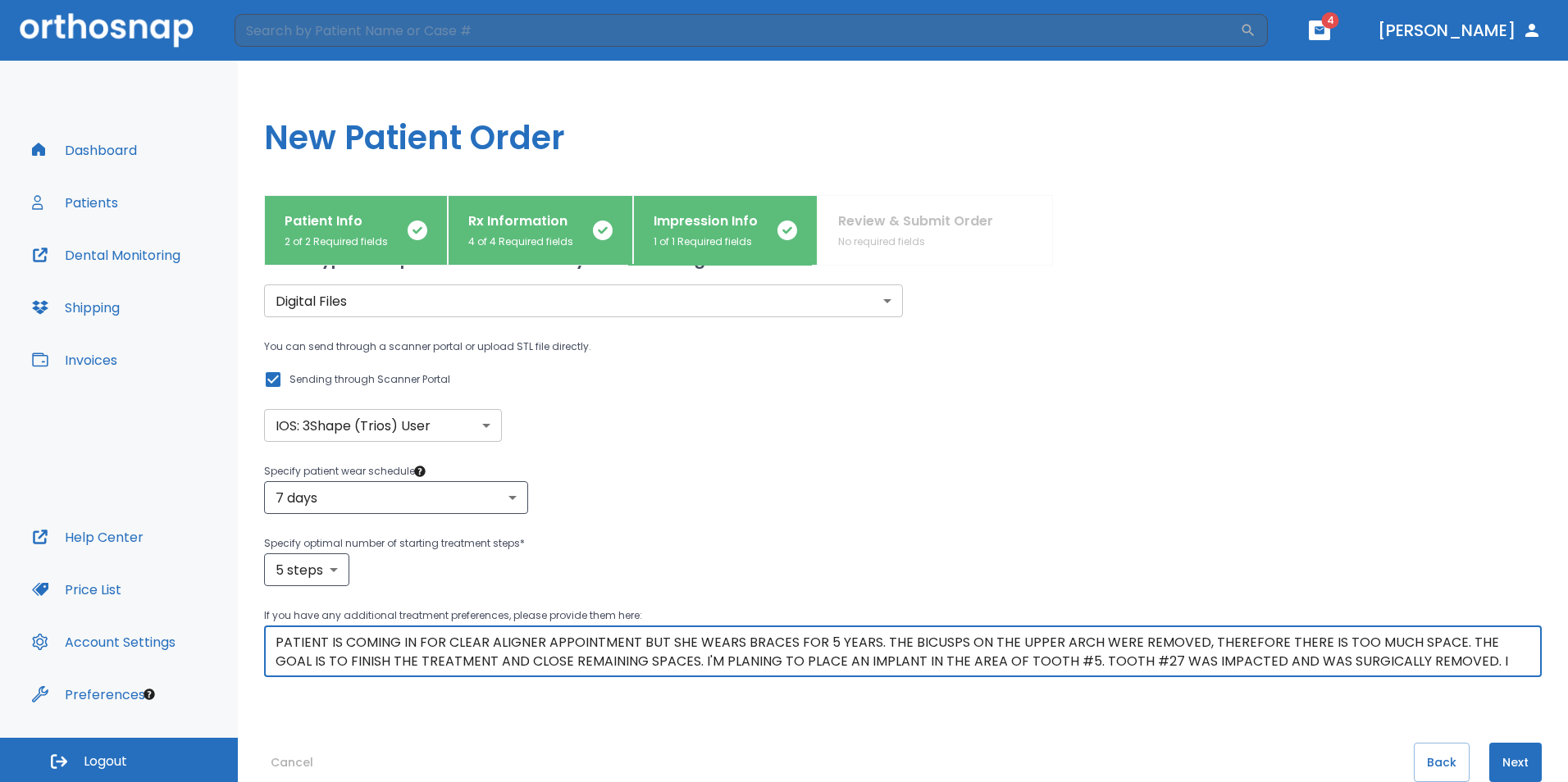 click on "PATIENT IS COMING IN FOR CLEAR ALIGNER APPOINTMENT BUT SHE WEARS BRACES FOR 5 YEARS. THE BICUSPS ON THE UPPER ARCH WERE REMOVED, THEREFORE THERE IS TOO MUCH SPACE. THE GOAL IS TO FINISH THE TREATMENT AND CLOSE REMAINING SPACES. I'M PLANING TO PLACE AN IMPLANT IN THE AREA OF TOOTH #5. TOOTH #27 WAS IMPACTED AND WAS SURGICALLY REMOVED. I NEED TO SCHEDULE AN APPOINTMENT WITH [PERSON_NAME] TO DISCUSS IF THE TREATMENT IS FEASEABLE.  THANK YOU." at bounding box center [903, 652] 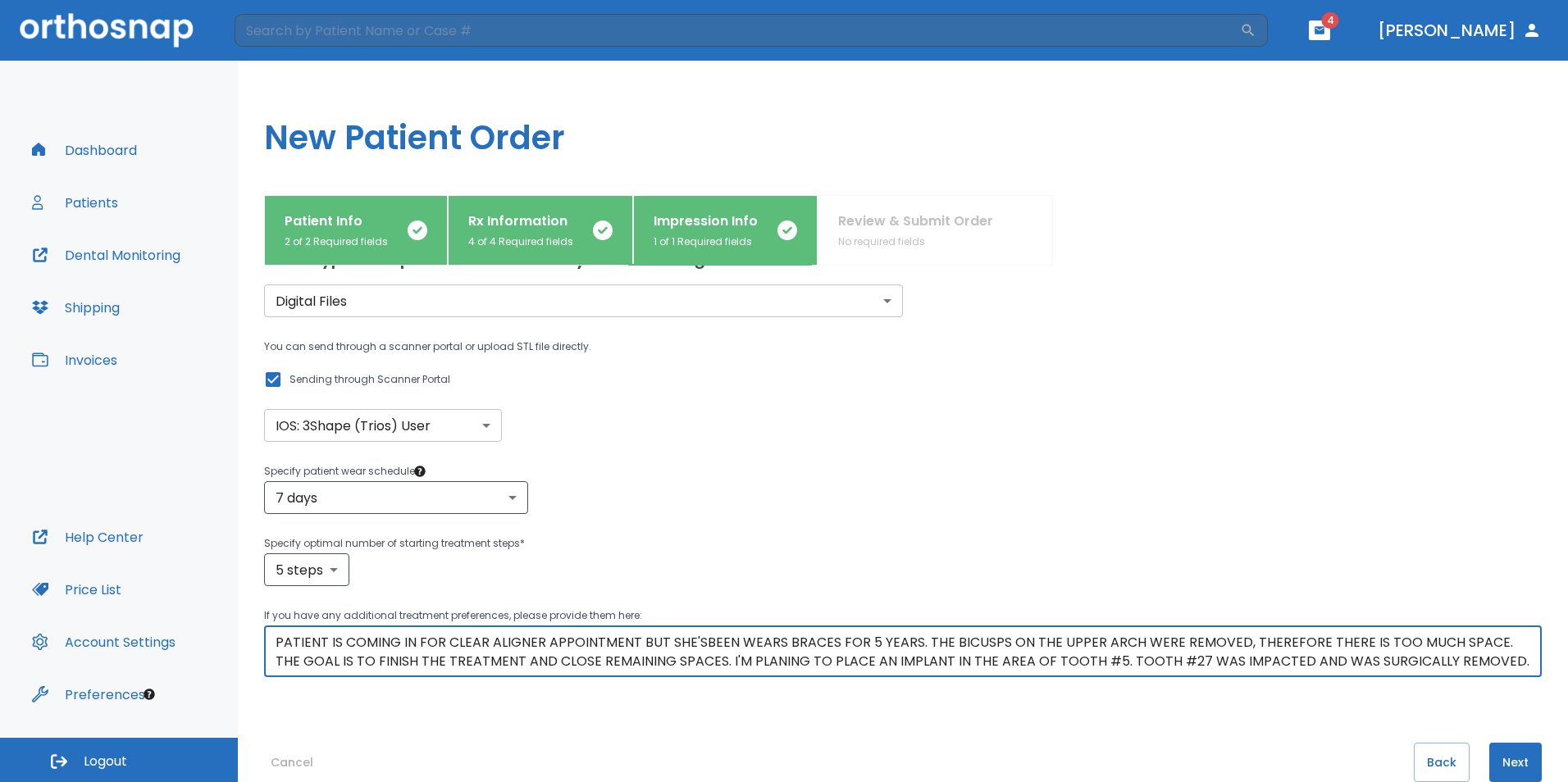 click on "PATIENT IS COMING IN FOR CLEAR ALIGNER APPOINTMENT BUT SHE'SBEEN WEARS BRACES FOR 5 YEARS. THE BICUSPS ON THE UPPER ARCH WERE REMOVED, THEREFORE THERE IS TOO MUCH SPACE. THE GOAL IS TO FINISH THE TREATMENT AND CLOSE REMAINING SPACES. I'M PLANING TO PLACE AN IMPLANT IN THE AREA OF TOOTH #5. TOOTH #27 WAS IMPACTED AND WAS SURGICALLY REMOVED. I NEED TO SCHEDULE AN APPOINTMENT WITH [PERSON_NAME] TO DISCUSS IF THE TREATMENT IS FEASEABLE.  THANK YOU." at bounding box center [903, 652] 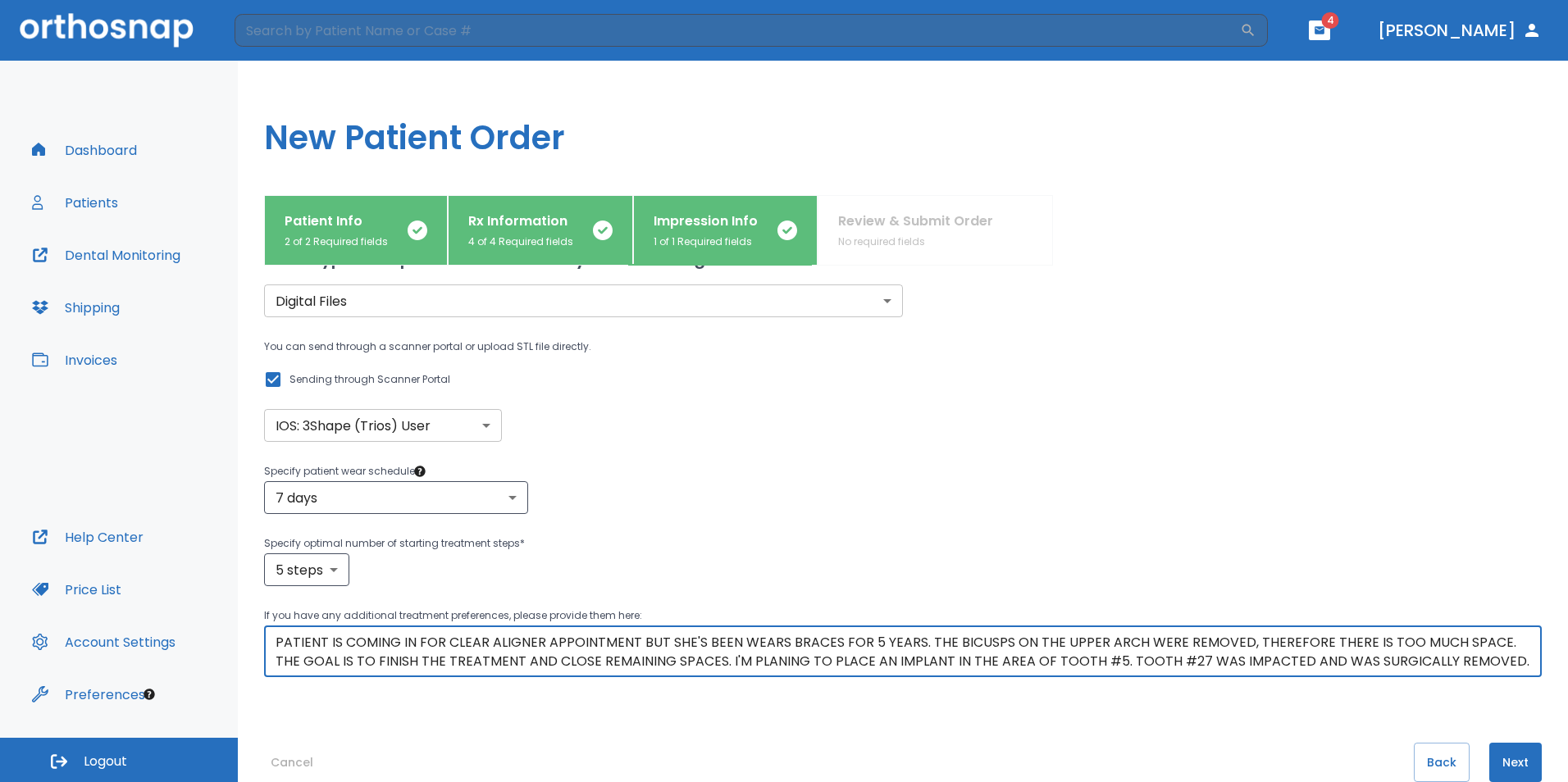 click on "PATIENT IS COMING IN FOR CLEAR ALIGNER APPOINTMENT BUT SHE'S BEEN WEARS BRACES FOR 5 YEARS. THE BICUSPS ON THE UPPER ARCH WERE REMOVED, THEREFORE THERE IS TOO MUCH SPACE. THE GOAL IS TO FINISH THE TREATMENT AND CLOSE REMAINING SPACES. I'M PLANING TO PLACE AN IMPLANT IN THE AREA OF TOOTH #5. TOOTH #27 WAS IMPACTED AND WAS SURGICALLY REMOVED. I NEED TO SCHEDULE AN APPOINTMENT WITH [PERSON_NAME] TO DISCUSS IF THE TREATMENT IS FEASEABLE.  THANK YOU." at bounding box center [903, 652] 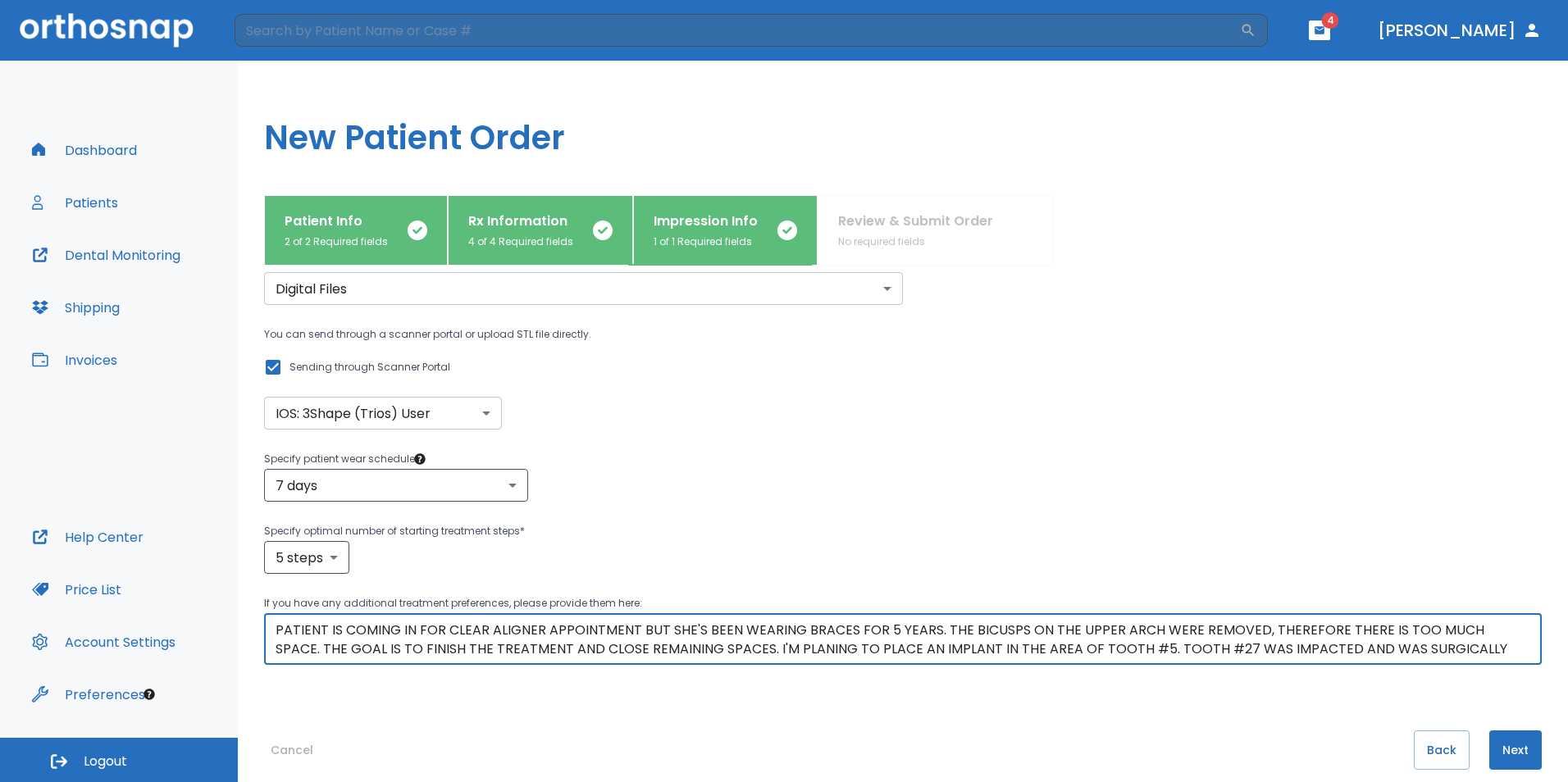 scroll, scrollTop: 65, scrollLeft: 0, axis: vertical 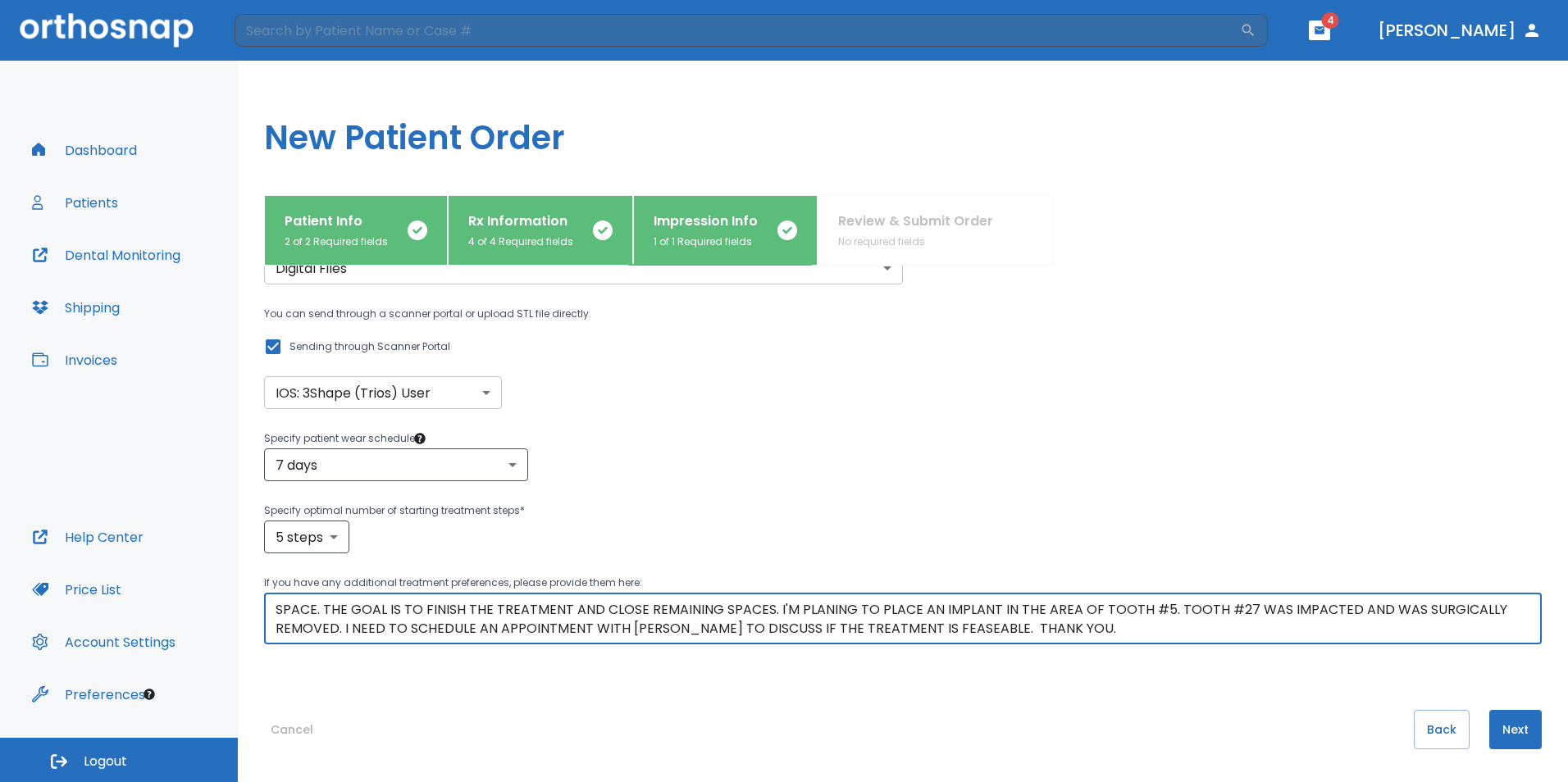 click on "PATIENT IS COMING IN FOR CLEAR ALIGNER APPOINTMENT BUT SHE'S BEEN WEARING BRACES FOR 5 YEARS. THE BICUSPS ON THE UPPER ARCH WERE REMOVED, THEREFORE THERE IS TOO MUCH SPACE. THE GOAL IS TO FINISH THE TREATMENT AND CLOSE REMAINING SPACES. I'M PLANING TO PLACE AN IMPLANT IN THE AREA OF TOOTH #5. TOOTH #27 WAS IMPACTED AND WAS SURGICALLY REMOVED. I NEED TO SCHEDULE AN APPOINTMENT WITH [PERSON_NAME] TO DISCUSS IF THE TREATMENT IS FEASEABLE.  THANK YOU." at bounding box center (903, 619) 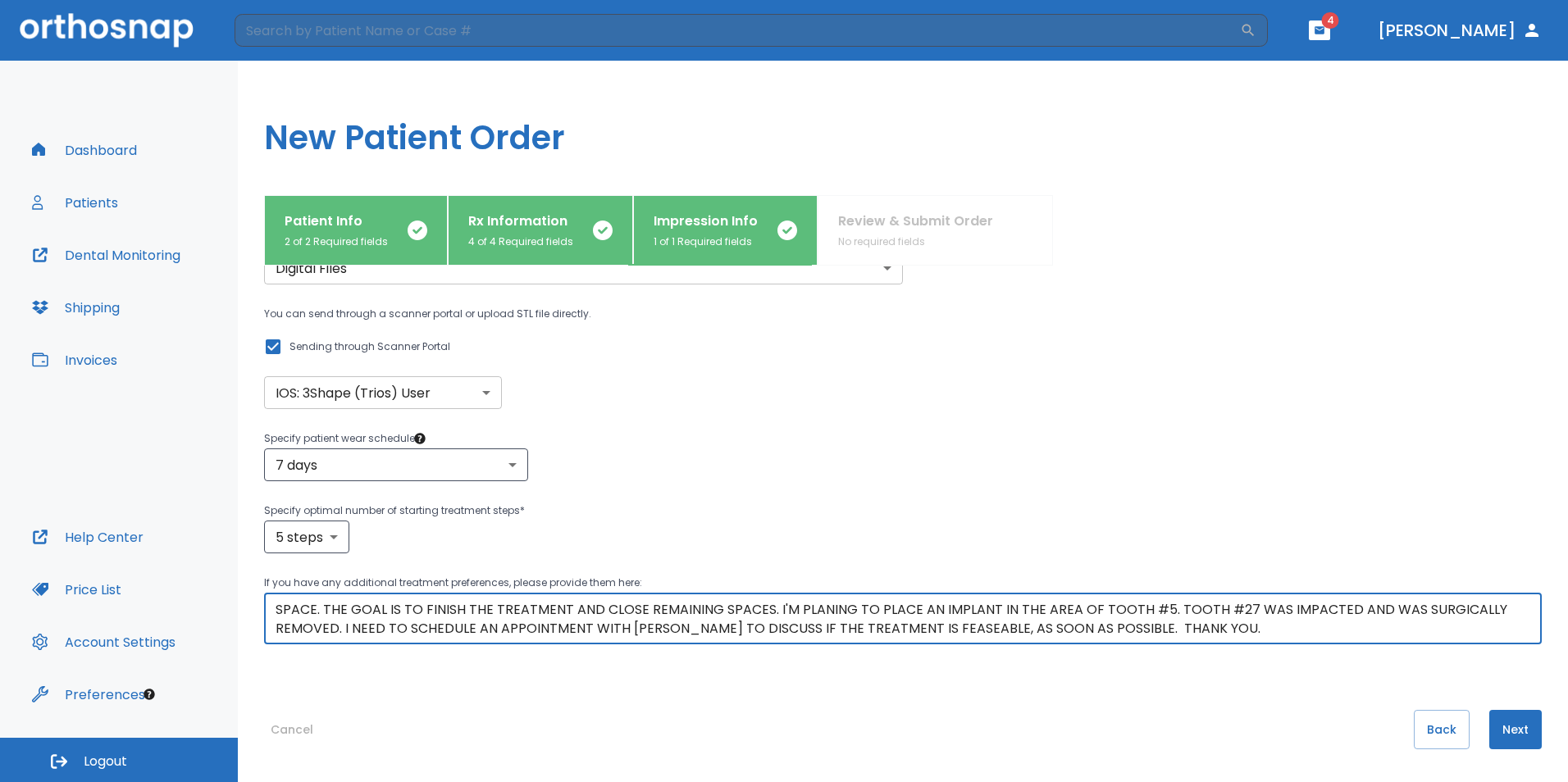 type on "PATIENT IS COMING IN FOR CLEAR ALIGNER APPOINTMENT BUT SHE'S BEEN WEARING BRACES FOR 5 YEARS. THE BICUSPS ON THE UPPER ARCH WERE REMOVED, THEREFORE THERE IS TOO MUCH SPACE. THE GOAL IS TO FINISH THE TREATMENT AND CLOSE REMAINING SPACES. I'M PLANING TO PLACE AN IMPLANT IN THE AREA OF TOOTH #5. TOOTH #27 WAS IMPACTED AND WAS SURGICALLY REMOVED. I NEED TO SCHEDULE AN APPOINTMENT WITH [PERSON_NAME] TO DISCUSS IF THE TREATMENT IS FEASEABLE, AS SOON AS POSSIBLE.  THANK YOU." 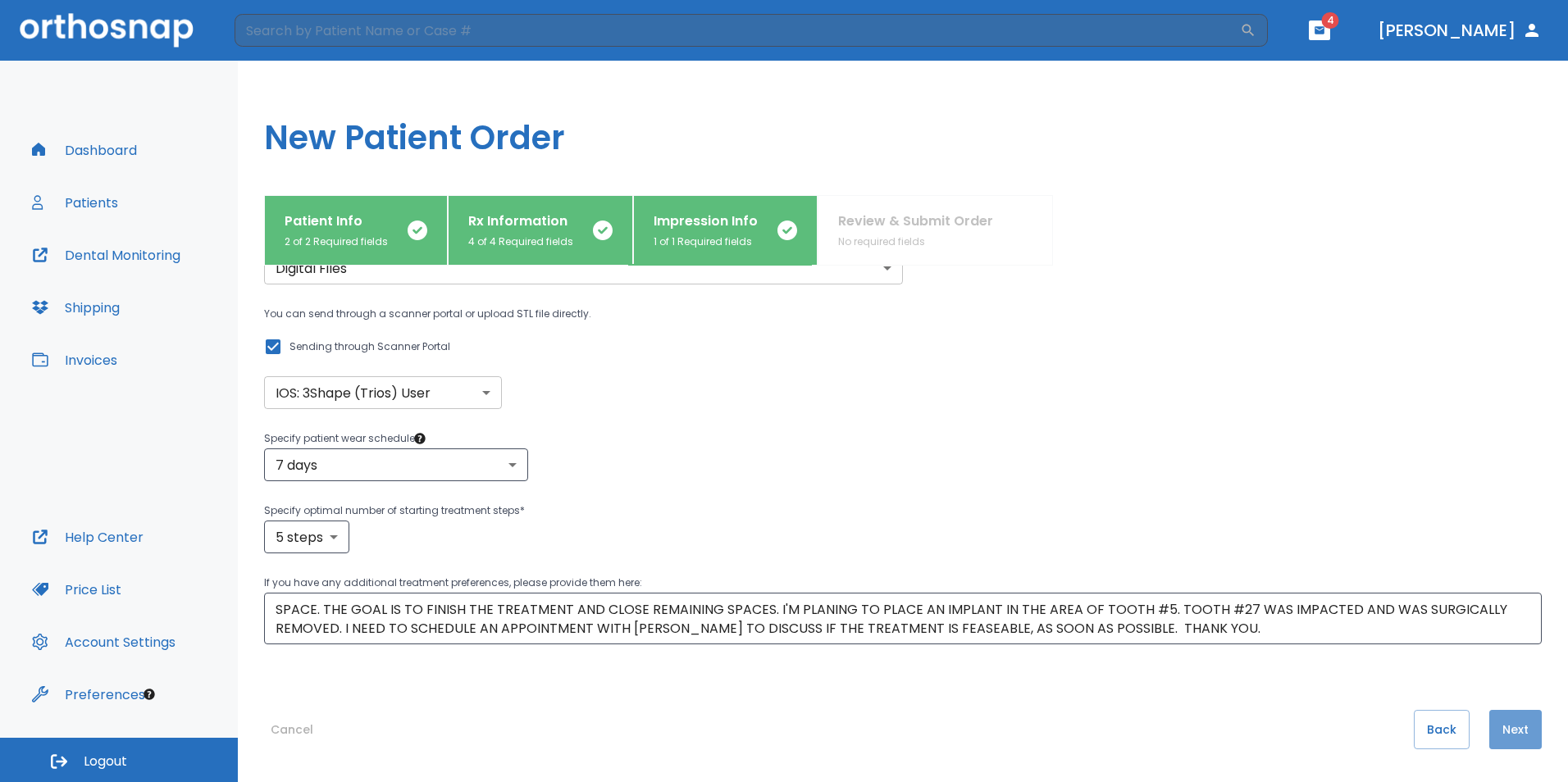 click on "Next" at bounding box center (1516, 730) 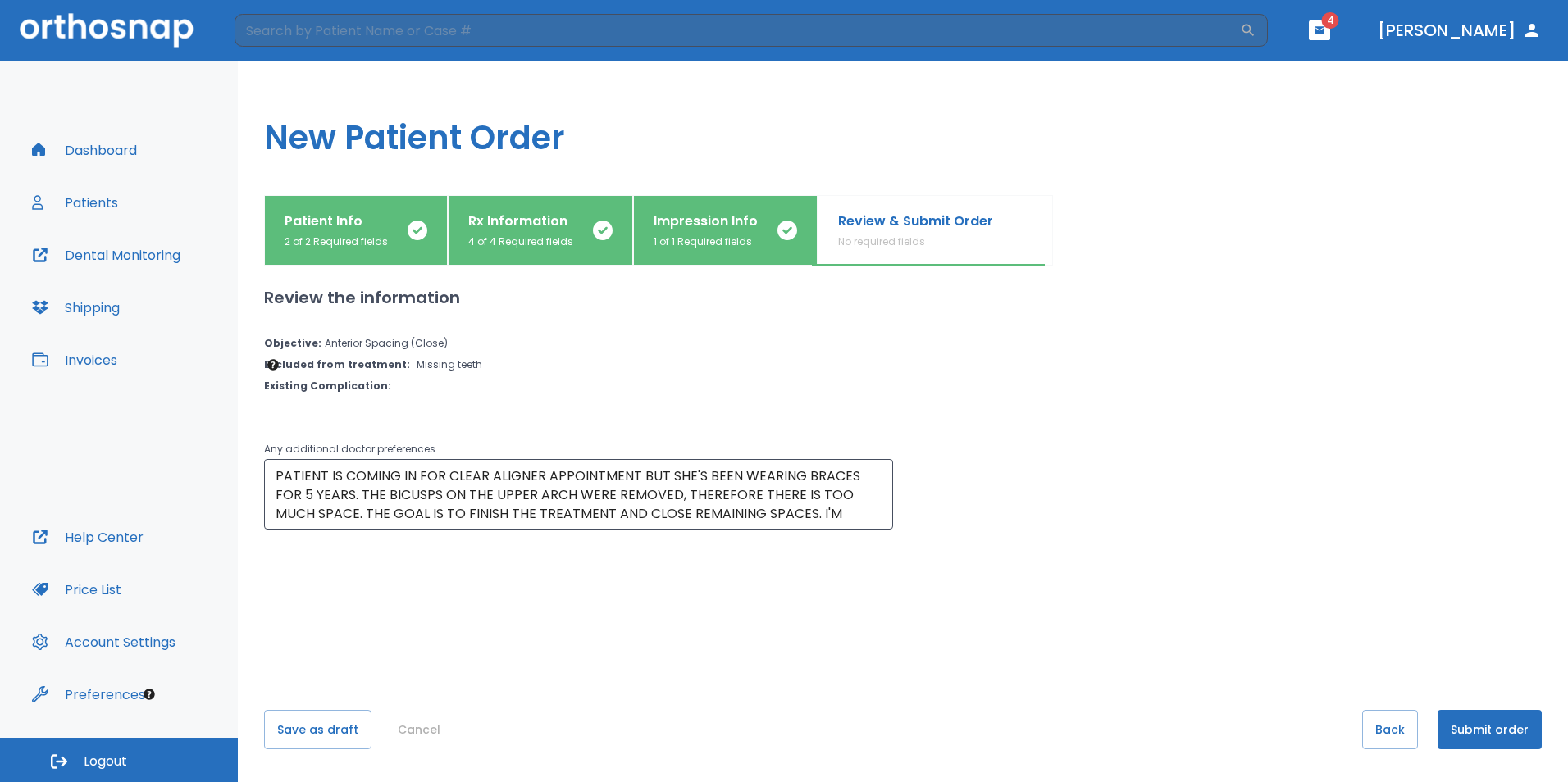 click on "Existing Complication :" at bounding box center [327, 386] 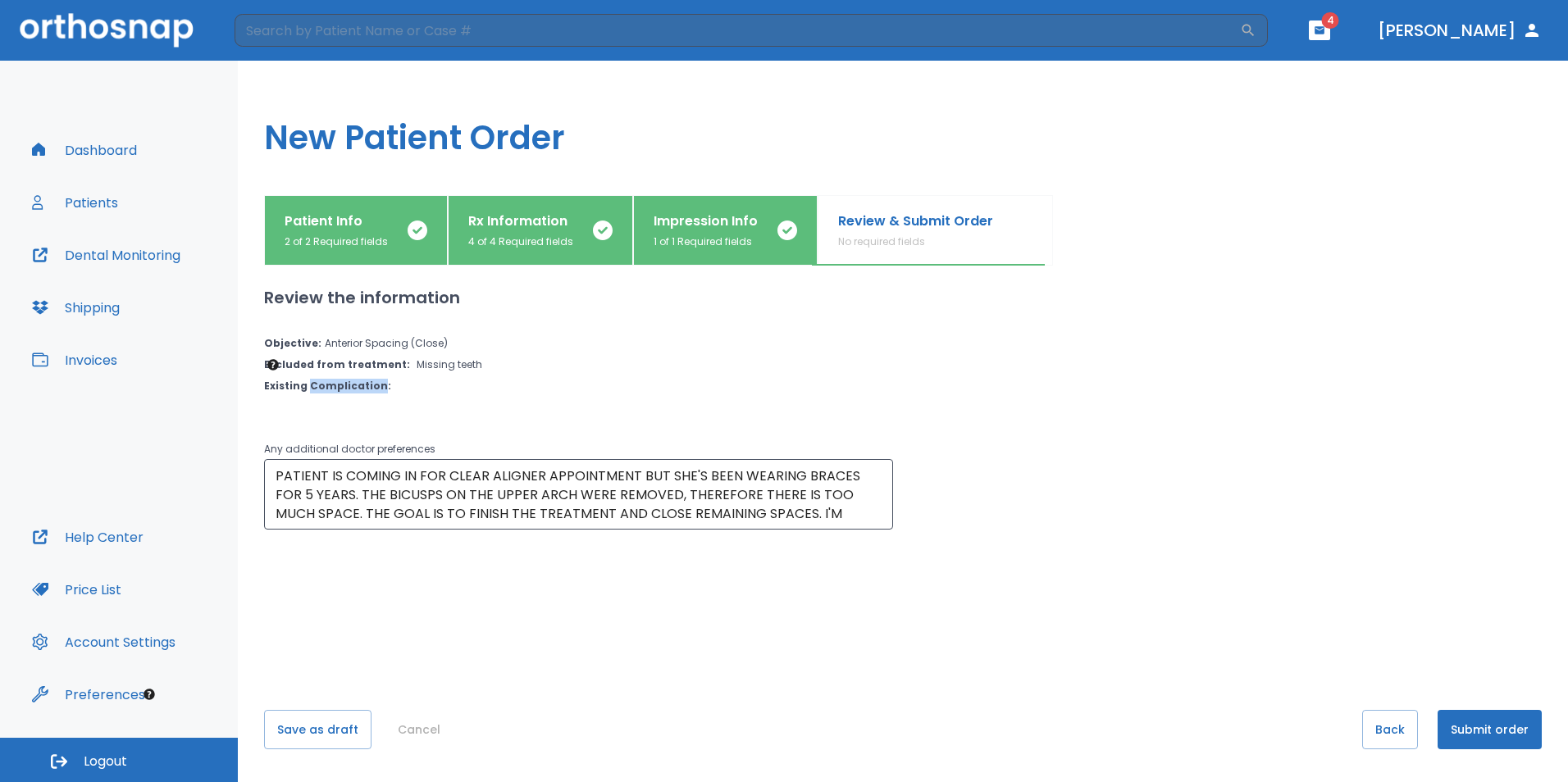 click on "Existing Complication :" at bounding box center (327, 386) 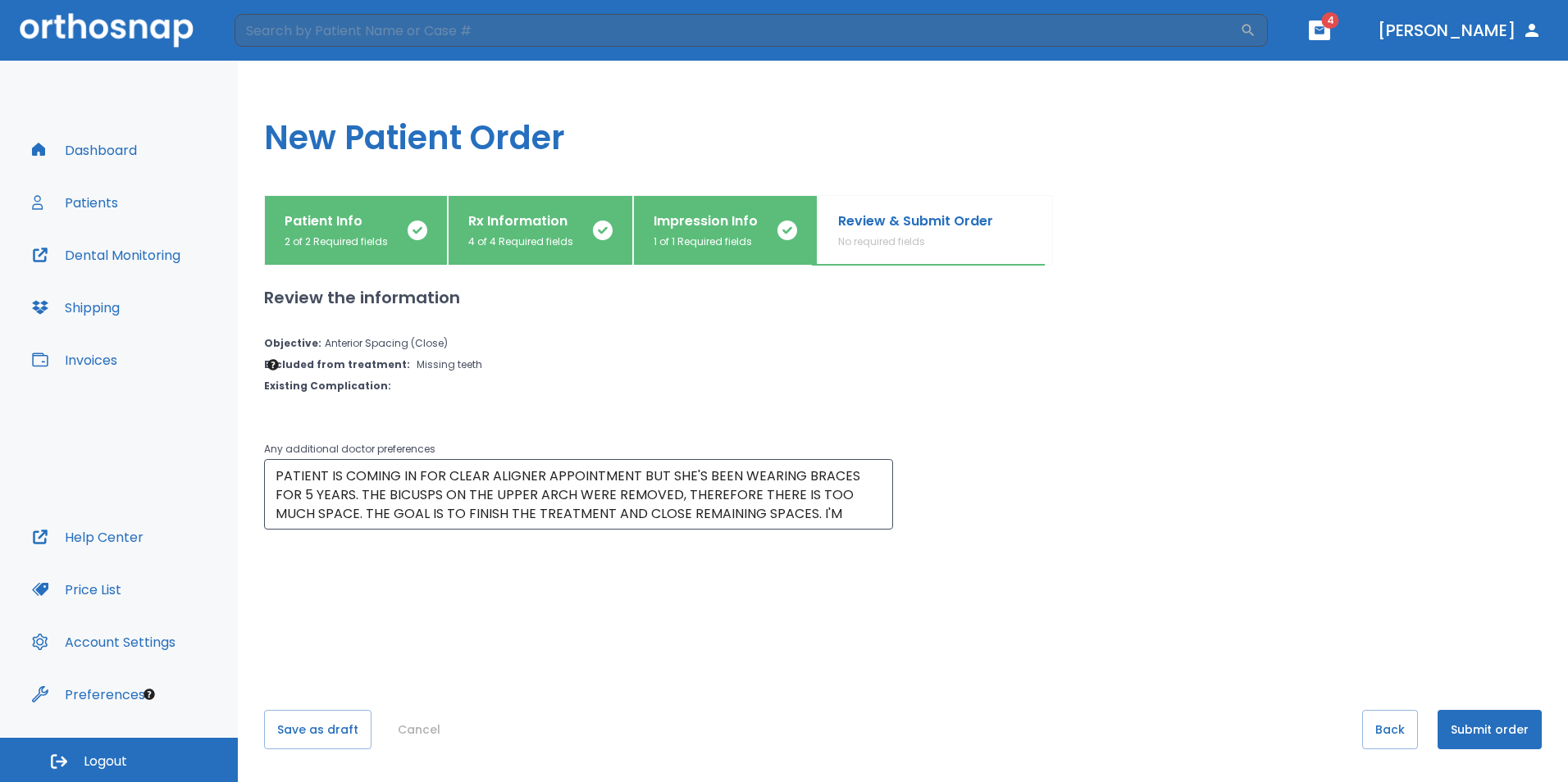 drag, startPoint x: 340, startPoint y: 389, endPoint x: 381, endPoint y: 384, distance: 41.303753 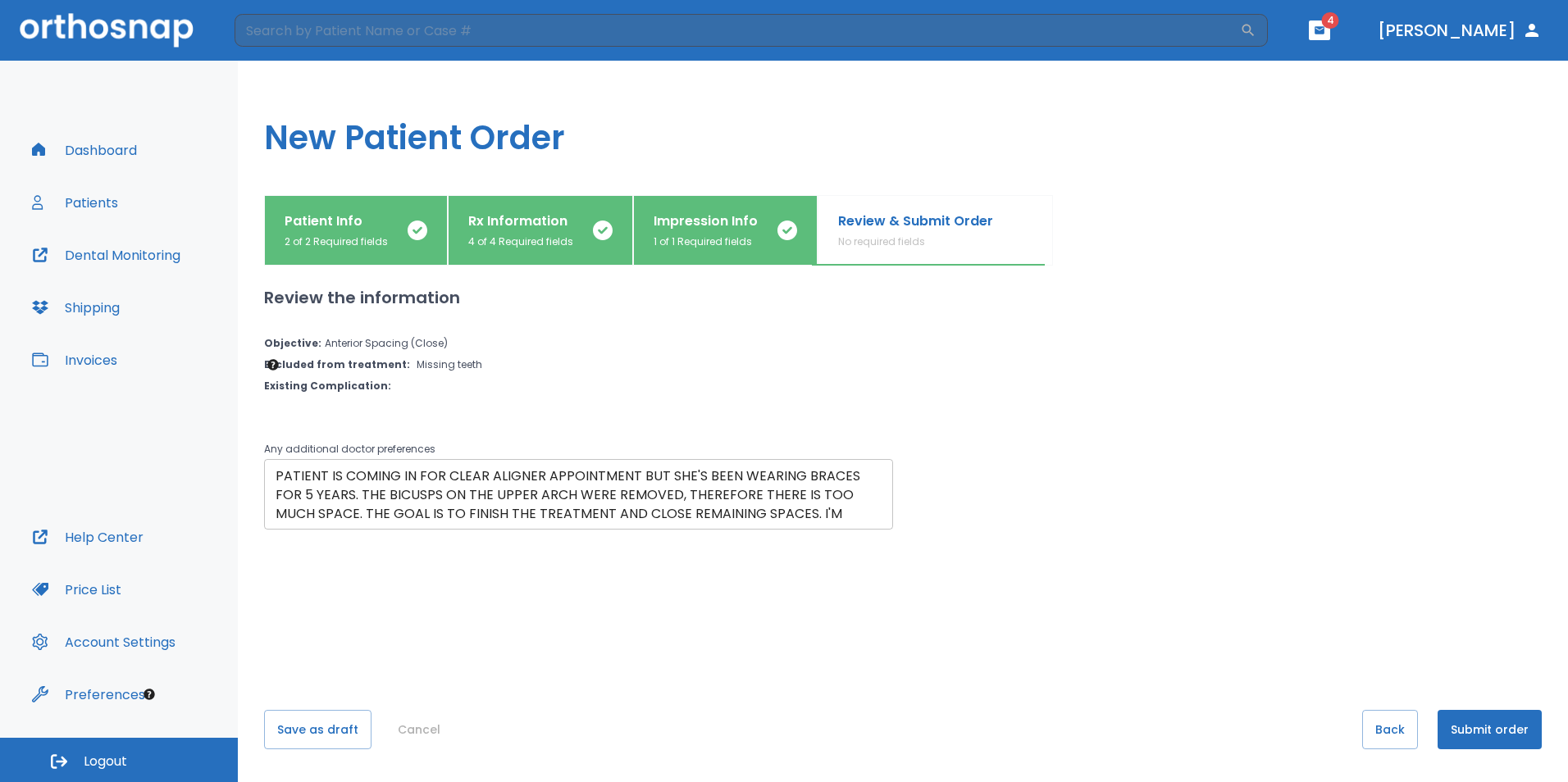 click on "PATIENT IS COMING IN FOR CLEAR ALIGNER APPOINTMENT BUT SHE'S BEEN WEARING BRACES FOR 5 YEARS. THE BICUSPS ON THE UPPER ARCH WERE REMOVED, THEREFORE THERE IS TOO MUCH SPACE. THE GOAL IS TO FINISH THE TREATMENT AND CLOSE REMAINING SPACES. I'M PLANING TO PLACE AN IMPLANT IN THE AREA OF TOOTH #5. TOOTH #27 WAS IMPACTED AND WAS SURGICALLY REMOVED. I NEED TO SCHEDULE AN APPOINTMENT WITH [PERSON_NAME] TO DISCUSS IF THE TREATMENT IS FEASEABLE, AS SOON AS POSSIBLE.  THANK YOU." at bounding box center (578, 494) 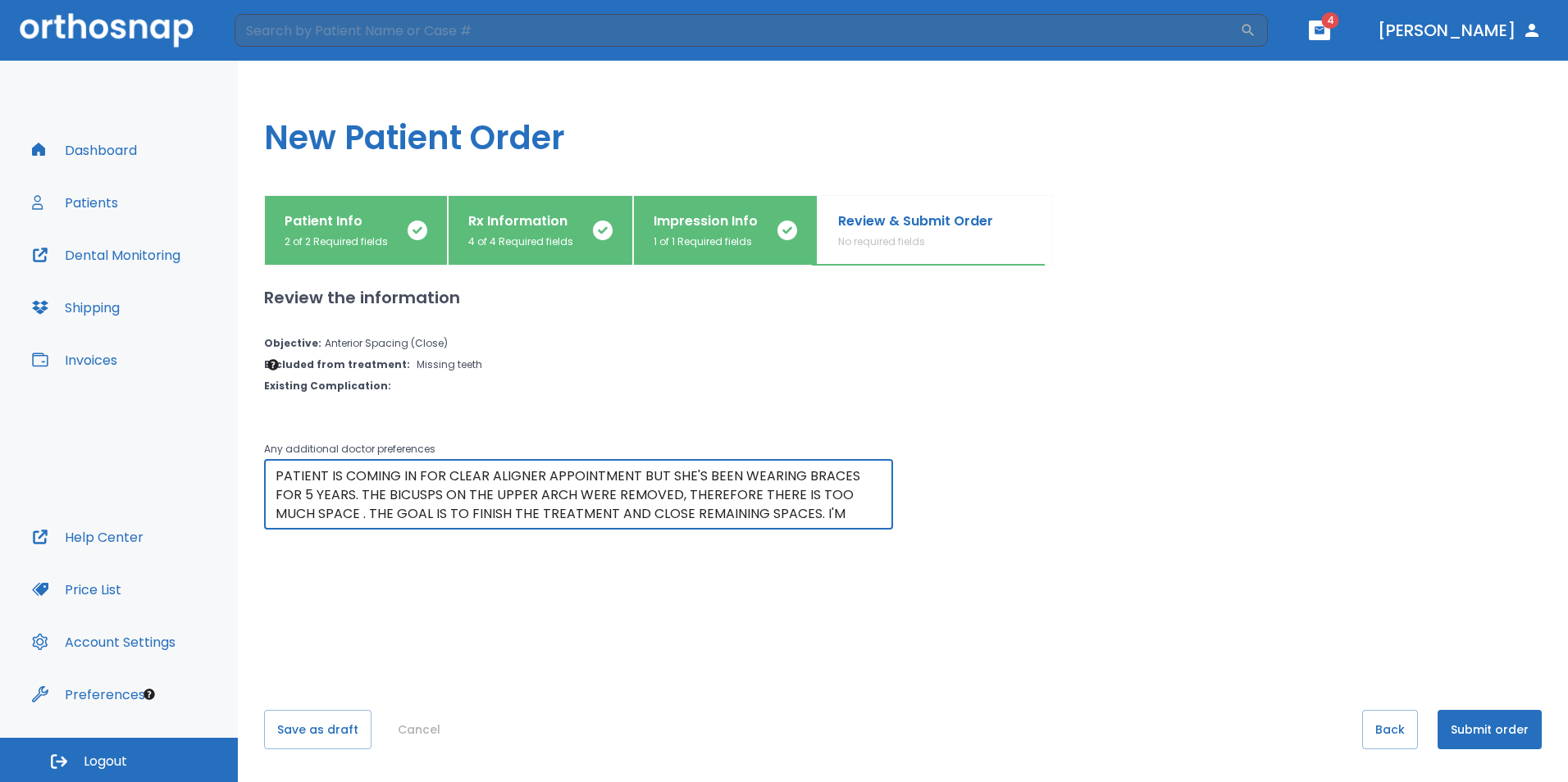 scroll, scrollTop: 1, scrollLeft: 0, axis: vertical 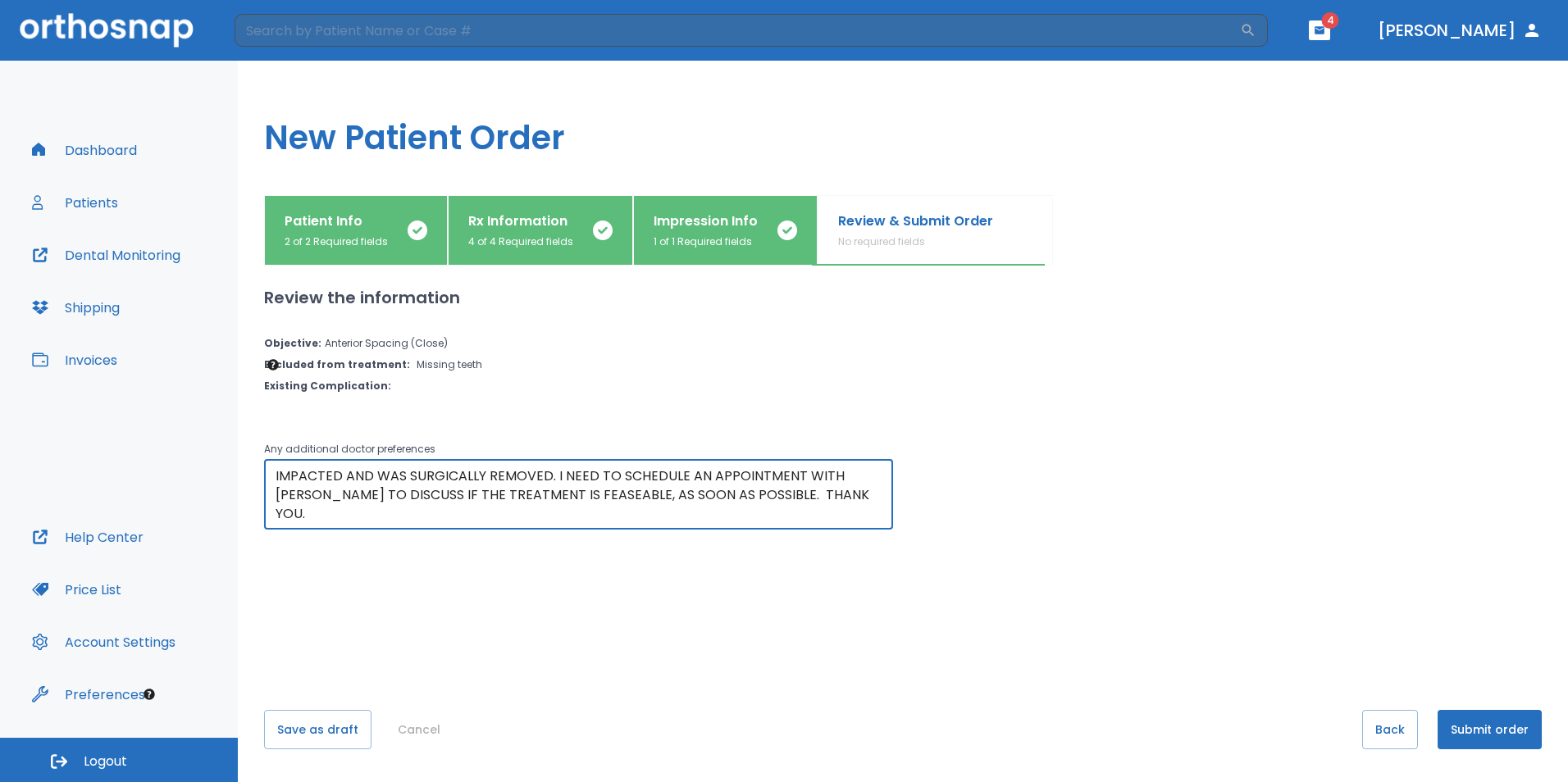 type on "PATIENT IS COMING IN FOR CLEAR ALIGNER APPOINTMENT BUT SHE'S BEEN WEARING BRACES FOR 5 YEARS. THE BICUSPS ON THE UPPER ARCH WERE REMOVED, THEREFORE THERE IS TOO MUCH SPACE REMAINING. THE GOAL IS TO FINISH THE TREATMENT AND CLOSE REMAINING SPACES. I'M PLANING TO PLACE AN IMPLANT IN THE AREA OF TOOTH #5. TOOTH #27 WAS IMPACTED AND WAS SURGICALLY REMOVED. I NEED TO SCHEDULE AN APPOINTMENT WITH [PERSON_NAME] TO DISCUSS IF THE TREATMENT IS FEASEABLE, AS SOON AS POSSIBLE.  THANK YOU." 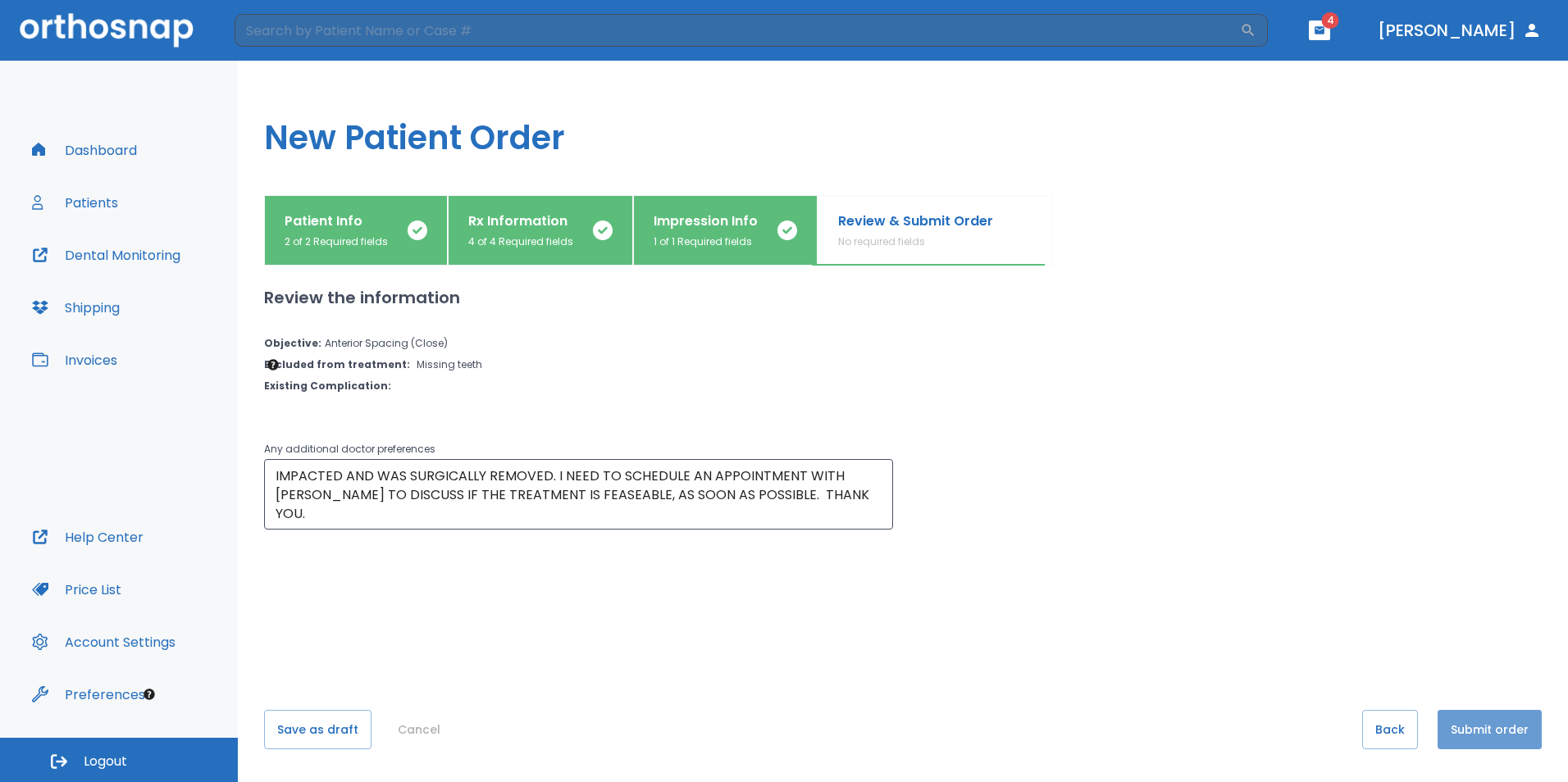 click on "Submit order" at bounding box center (1489, 730) 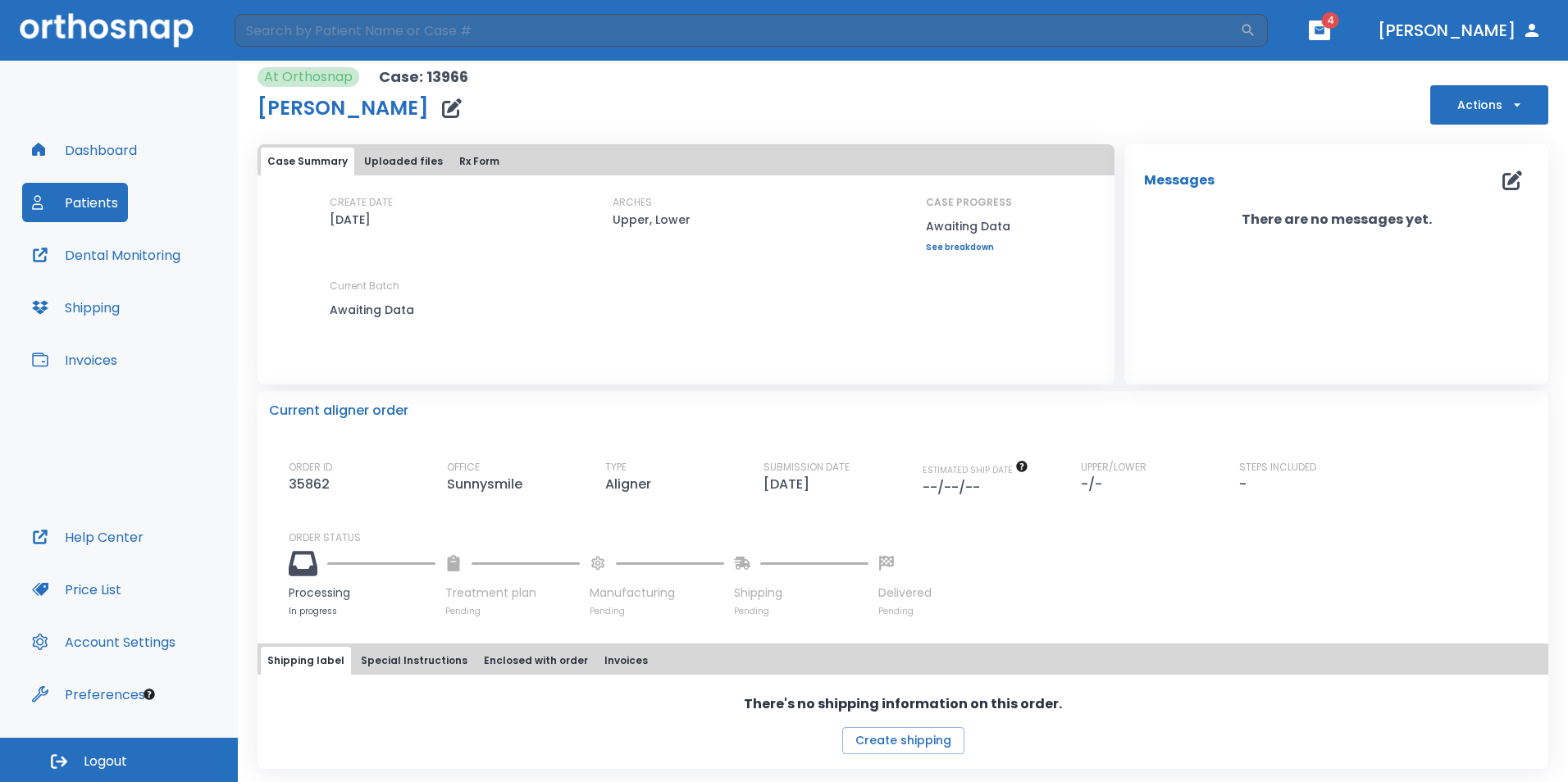 scroll, scrollTop: 0, scrollLeft: 0, axis: both 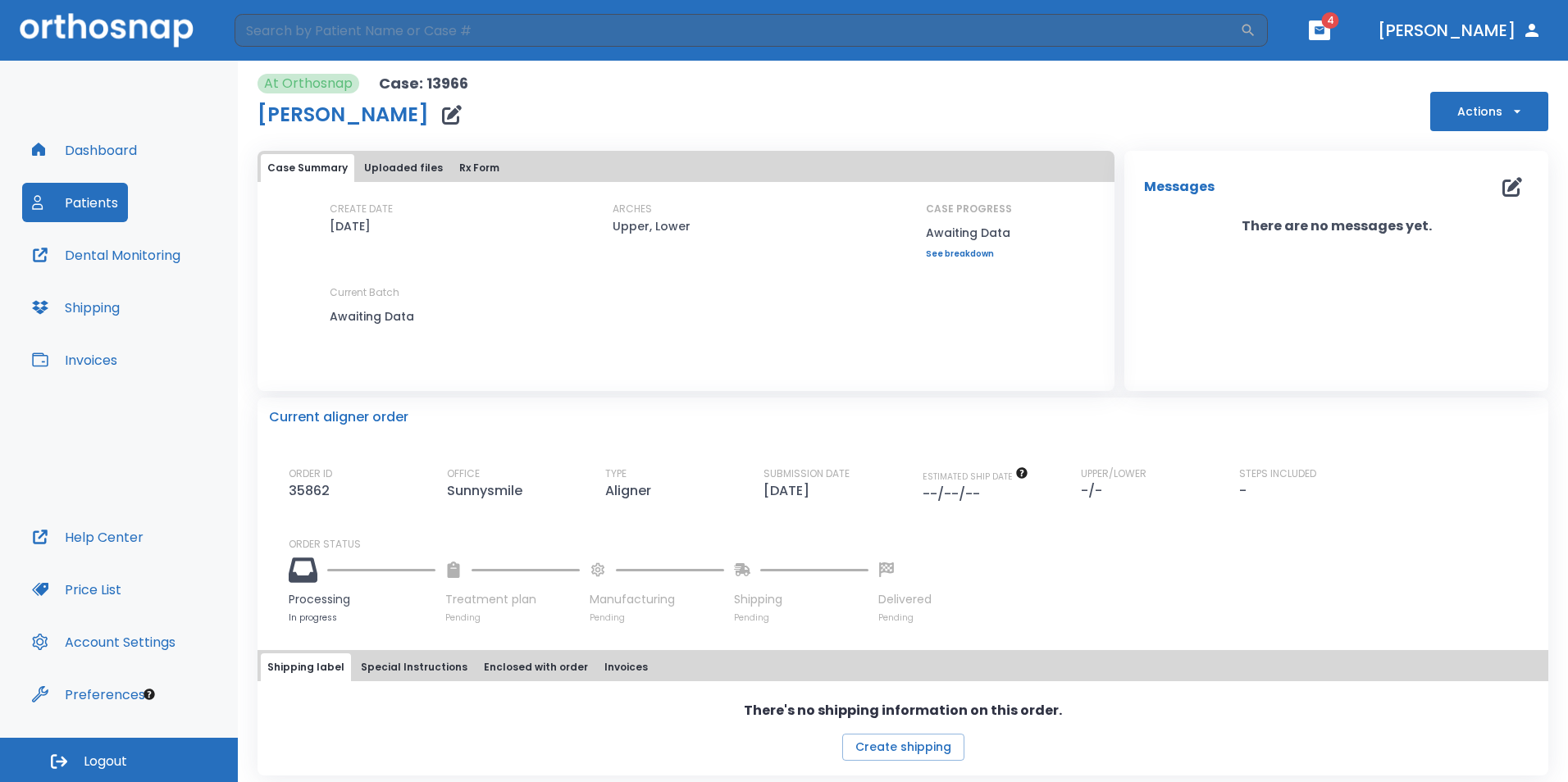 click on "4" at bounding box center [1330, 20] 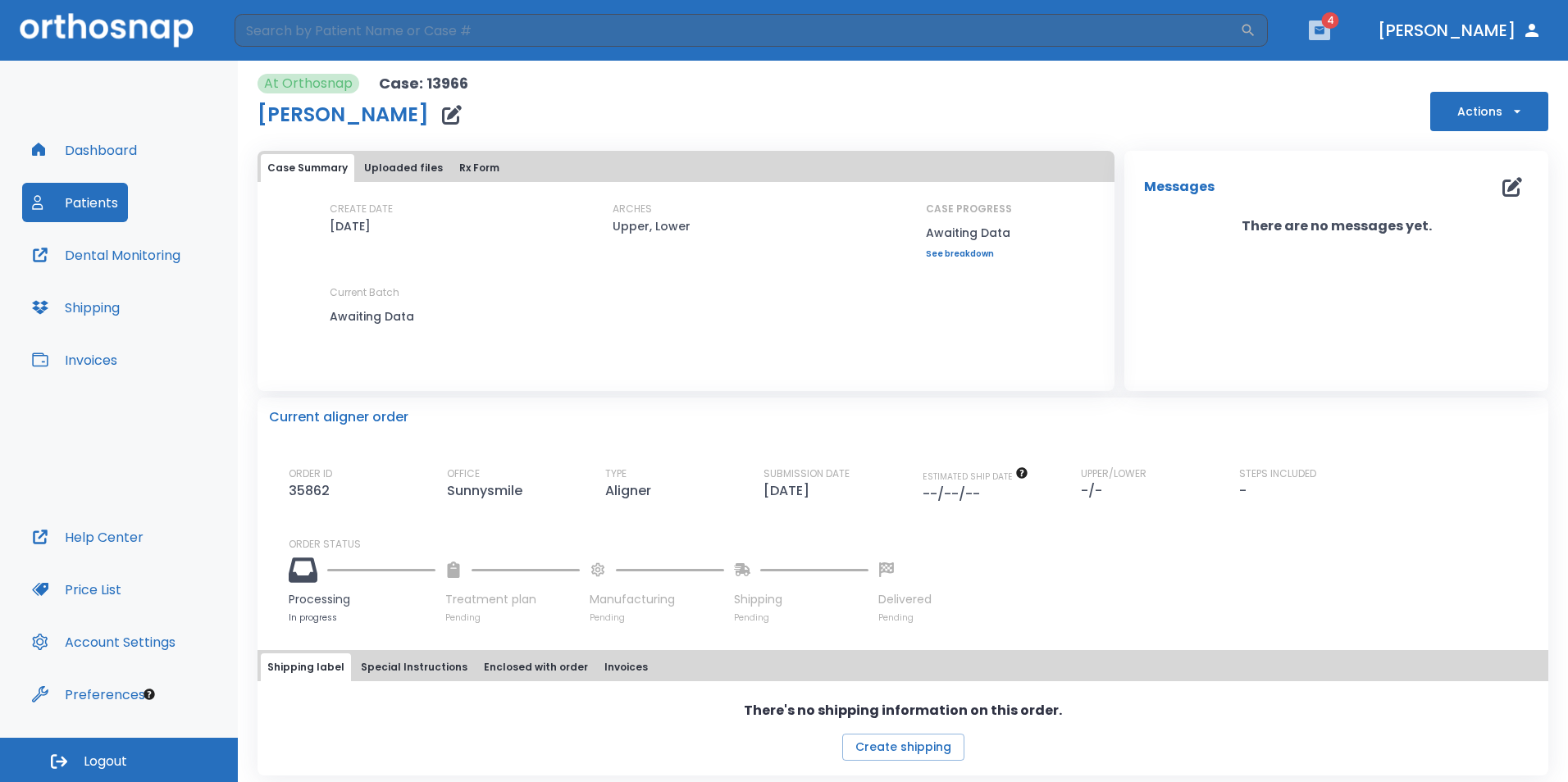 click 